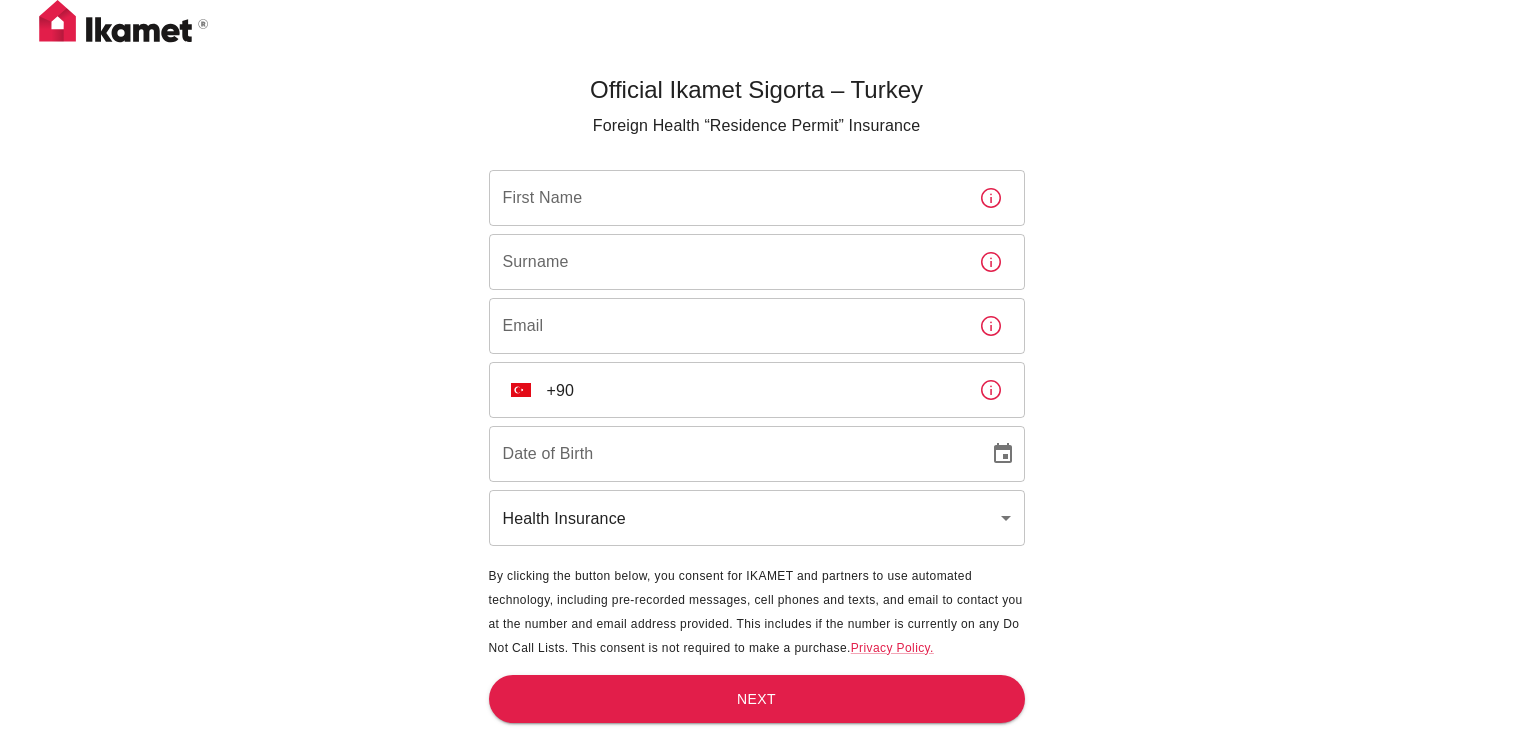 scroll, scrollTop: 0, scrollLeft: 0, axis: both 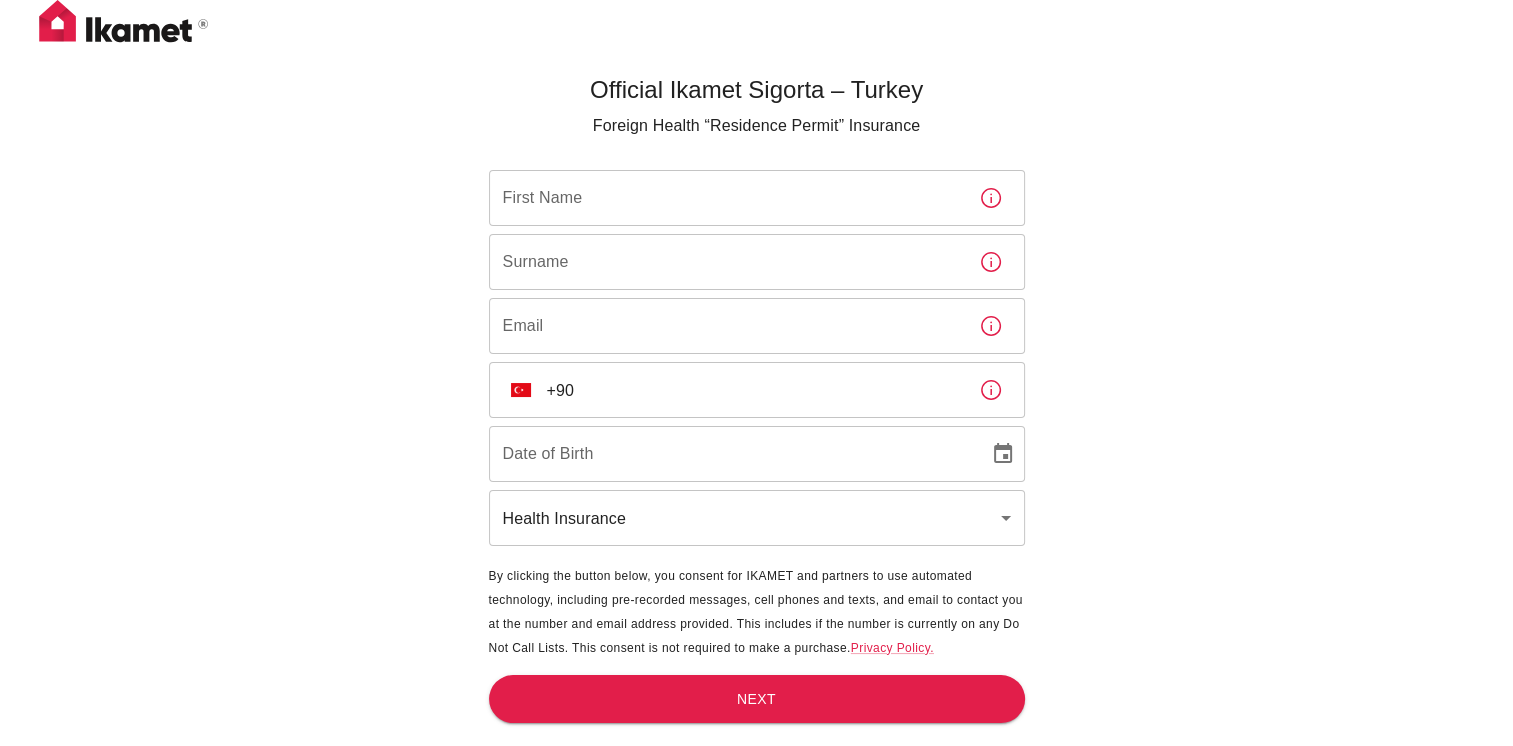 click on "First Name" at bounding box center (726, 198) 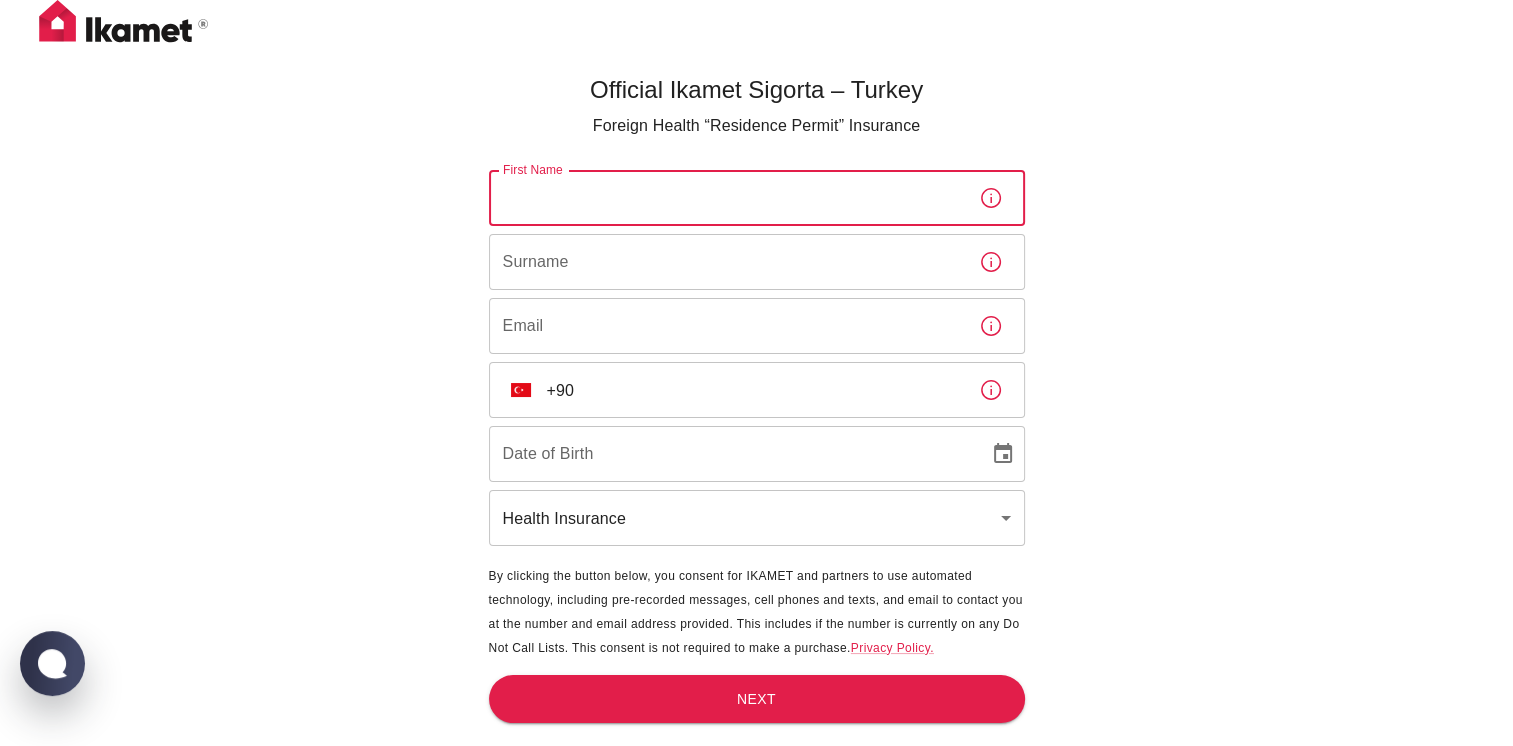 click on "Official Ikamet Sigorta – Turkey Foreign Health “Residence Permit” Insurance First Name [FIRST] First Name Surname [LAST] Surname Email Email ​ TR +90 ​ Date of Birth Date of Birth Health Insurance health ​ By clicking the button below, you consent for IKAMET and partners to use automated technology, including pre-recorded messages, cell phones and texts, and email to contact you at the number and email address provided. This includes if the number is currently on any Do Not Call Lists. This consent is not required to make a purchase. Privacy Policy. Next" at bounding box center [756, 406] 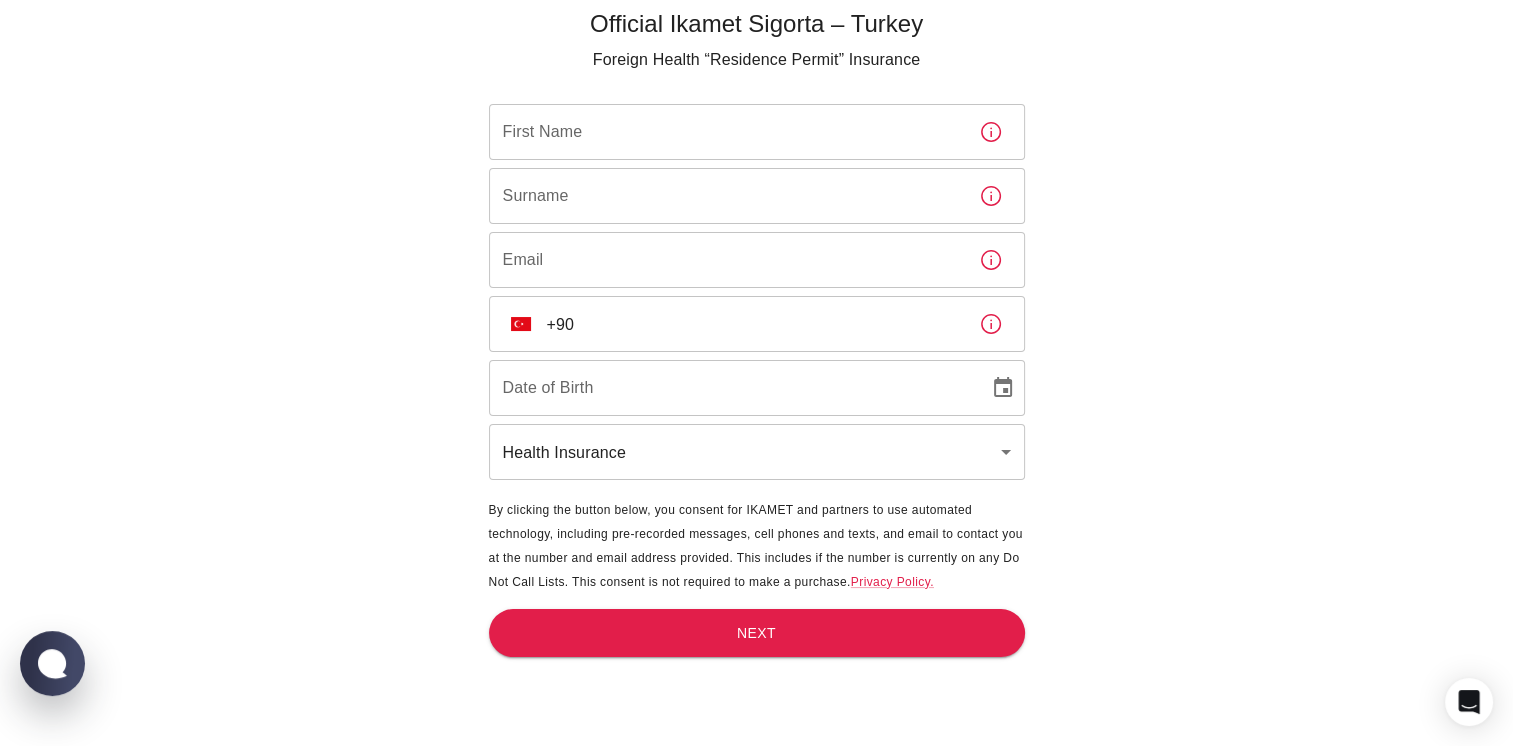 scroll, scrollTop: 0, scrollLeft: 0, axis: both 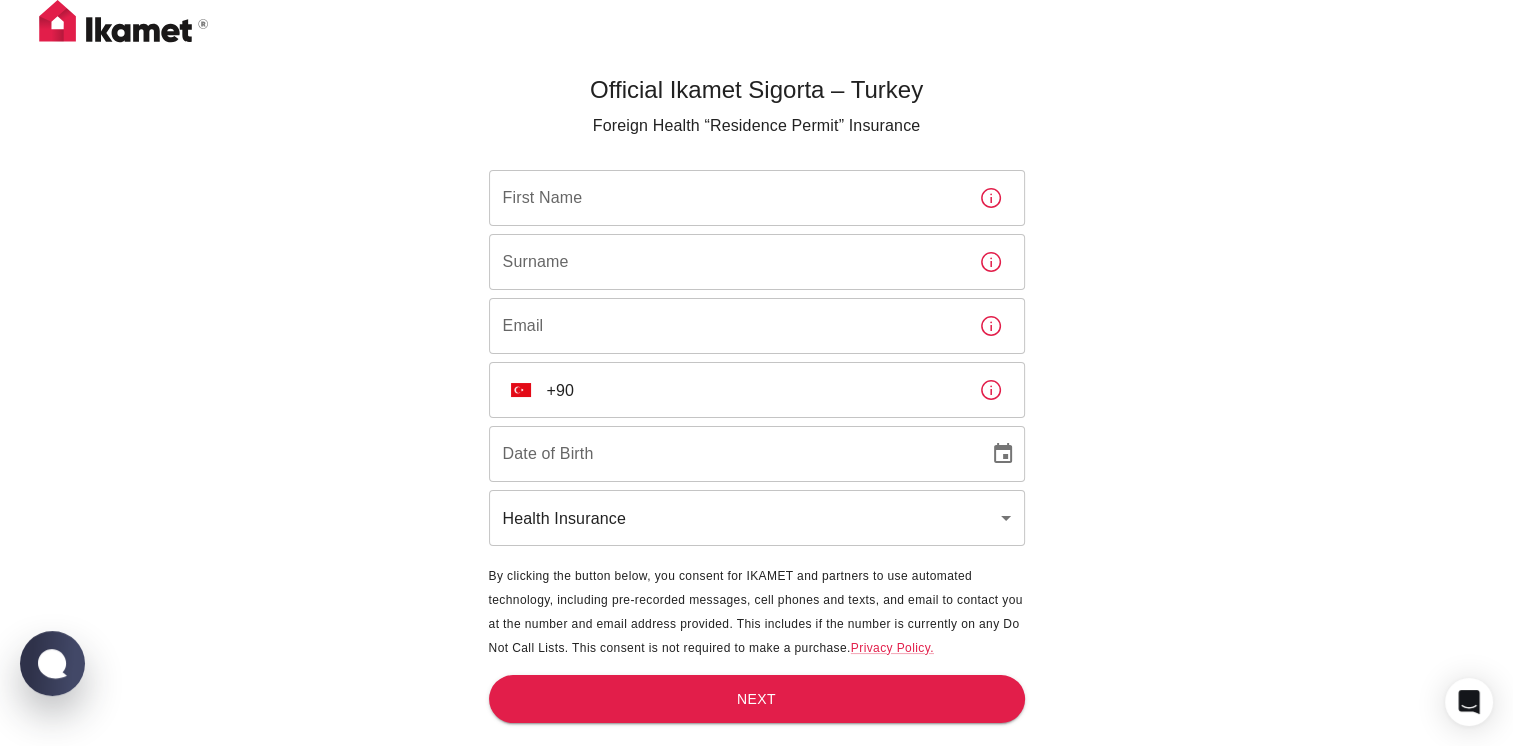 click on "First Name" at bounding box center [726, 198] 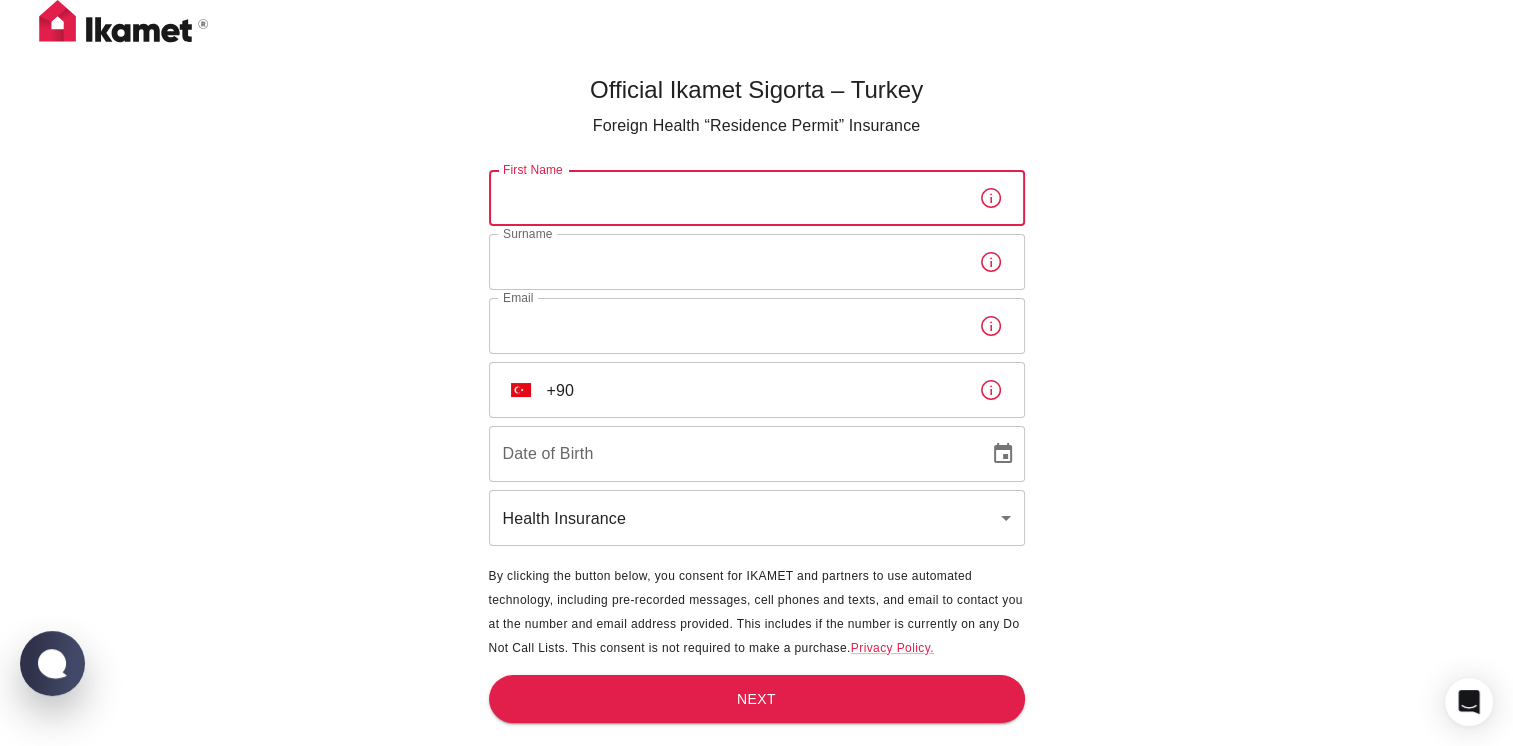 type on "[FIRST] [LAST]" 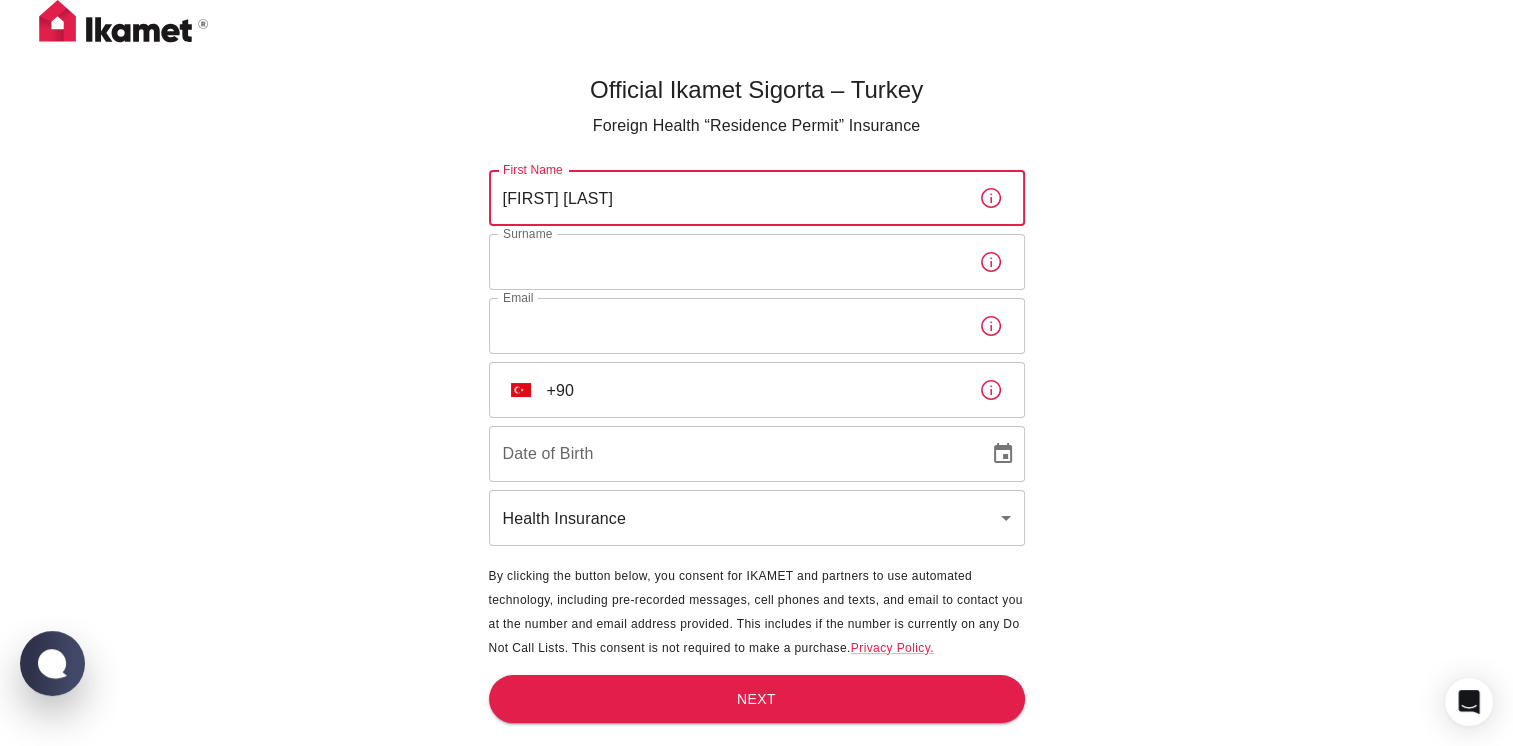 type on "[FIRST] [LAST]" 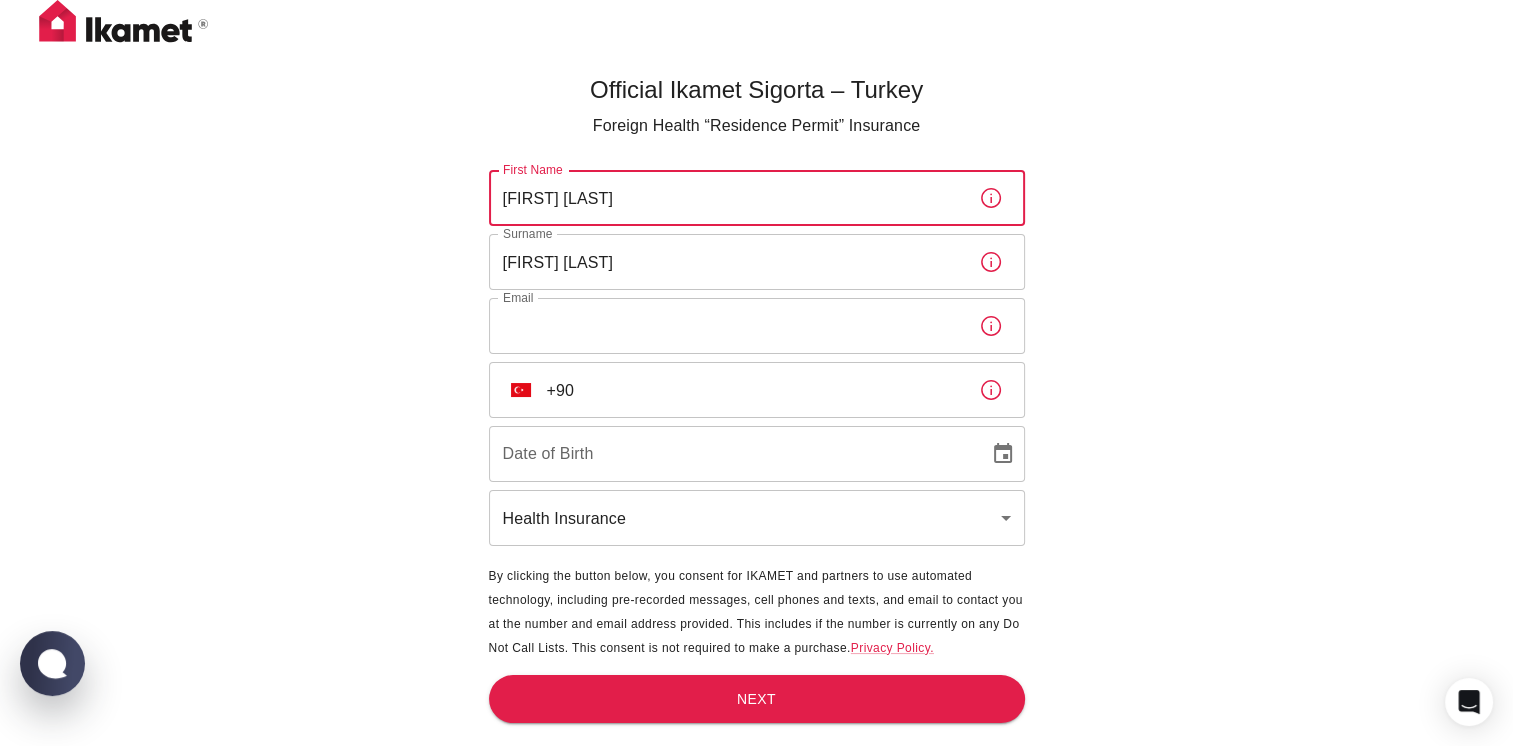type on "[EMAIL]" 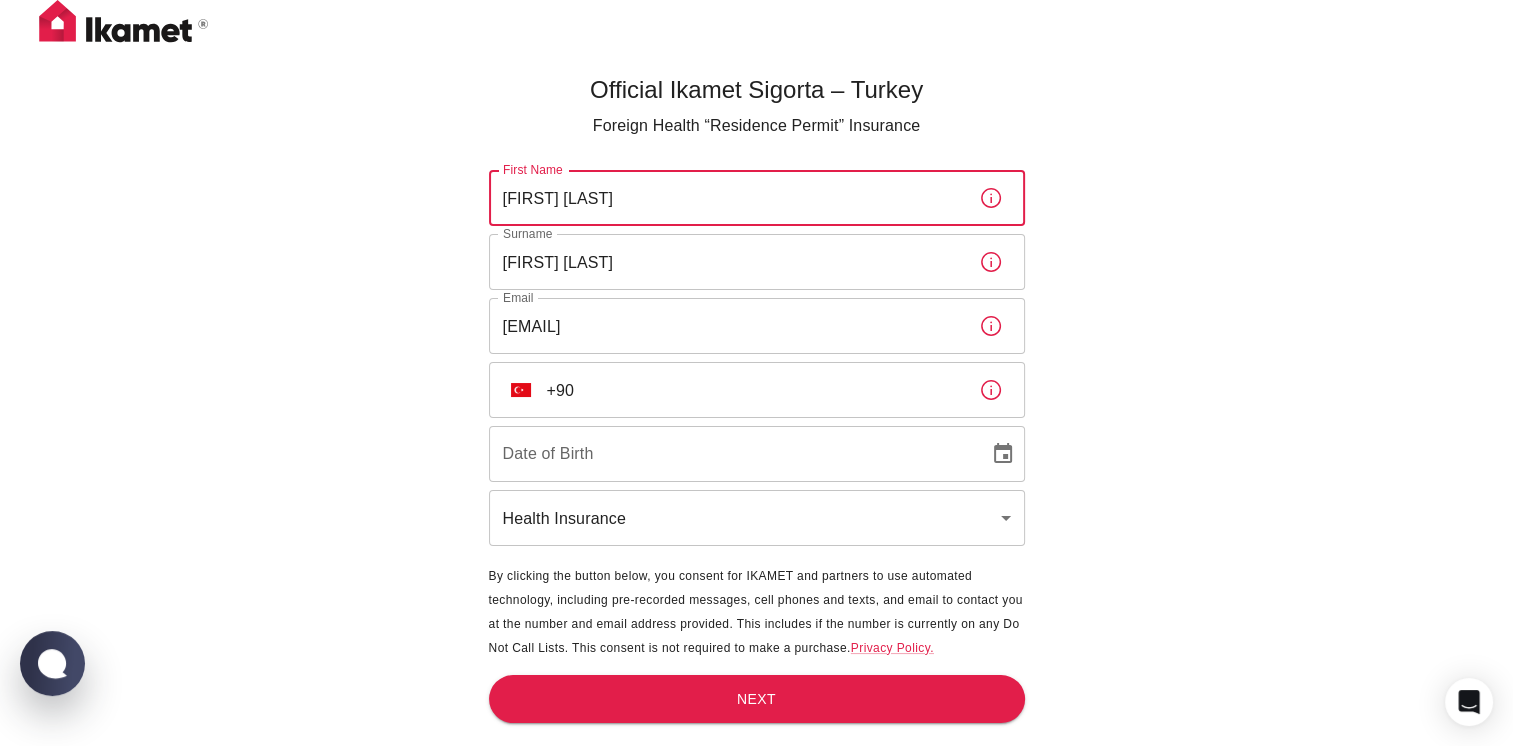 type on "[DATE]" 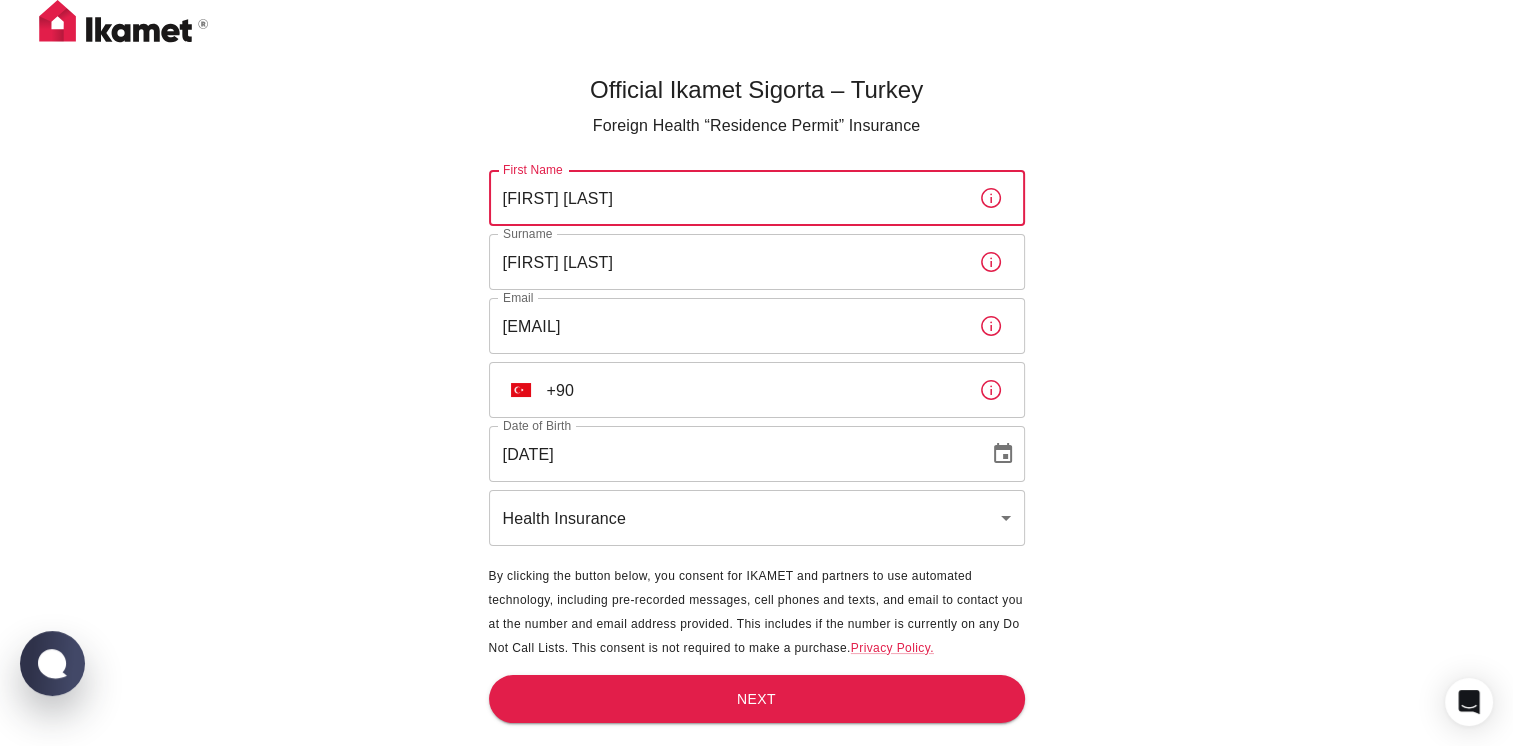 click on "Official Ikamet Sigorta – Turkey Foreign Health “Residence Permit” Insurance First Name [FIRST] First Name Surname [LAST] Email [EMAIL] Email ​ TR +90 [PHONE] ​ Date of Birth [DATE] Date of Birth Health Insurance health ​ By clicking the button below, you consent for IKAMET and partners to use automated technology, including pre-recorded messages, cell phones and texts, and email to contact you at the number and email address provided. This includes if the number is currently on any Do Not Call Lists. This consent is not required to make a purchase.  Privacy Policy. Next" at bounding box center (756, 406) 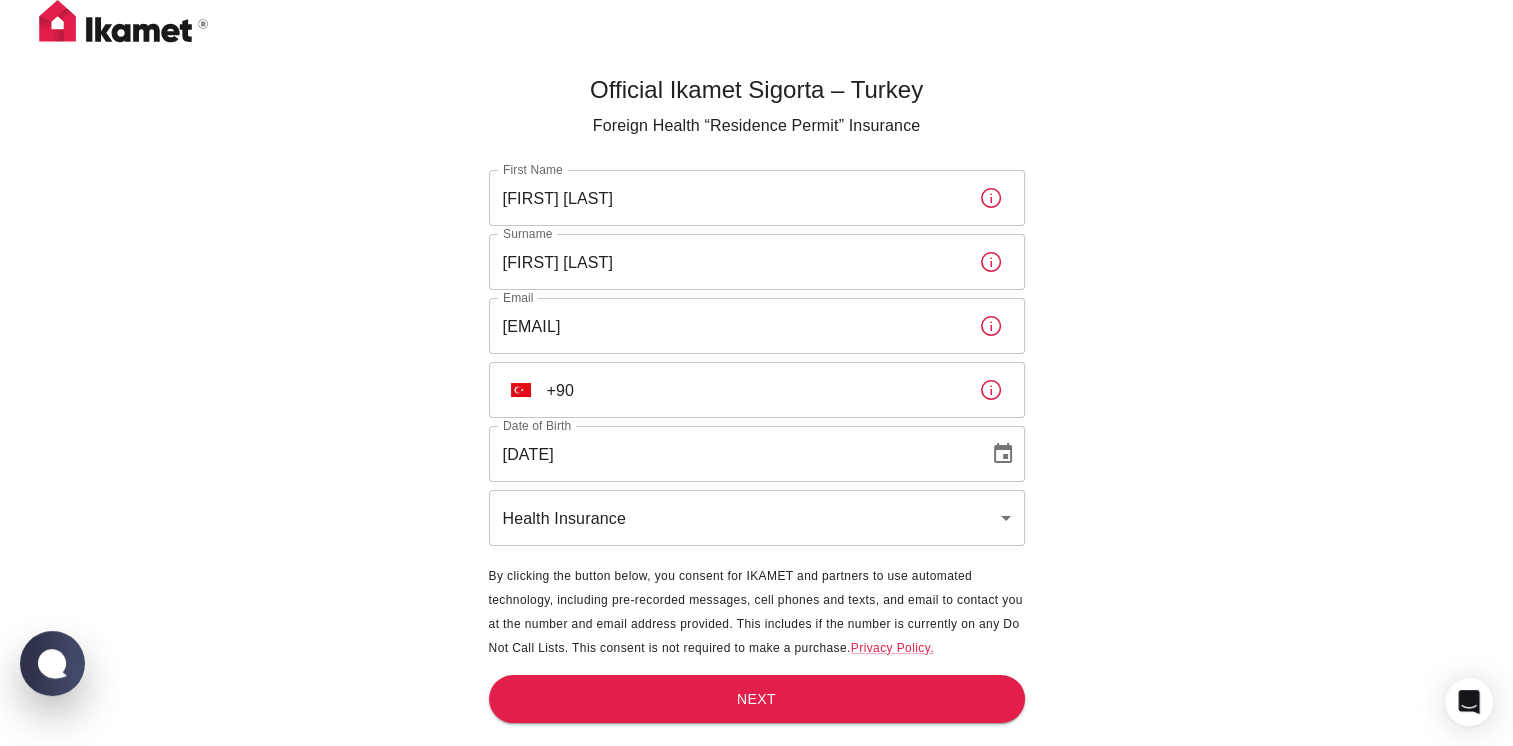 click on "Official Ikamet Sigorta – Turkey Foreign Health “Residence Permit” Insurance First Name [FIRST] First Name Surname [LAST] Email [EMAIL] Email ​ TR +90 [PHONE] ​ Date of Birth [DATE] Date of Birth Health Insurance health ​ By clicking the button below, you consent for IKAMET and partners to use automated technology, including pre-recorded messages, cell phones and texts, and email to contact you at the number and email address provided. This includes if the number is currently on any Do Not Call Lists. This consent is not required to make a purchase.  Privacy Policy. Next" at bounding box center [756, 406] 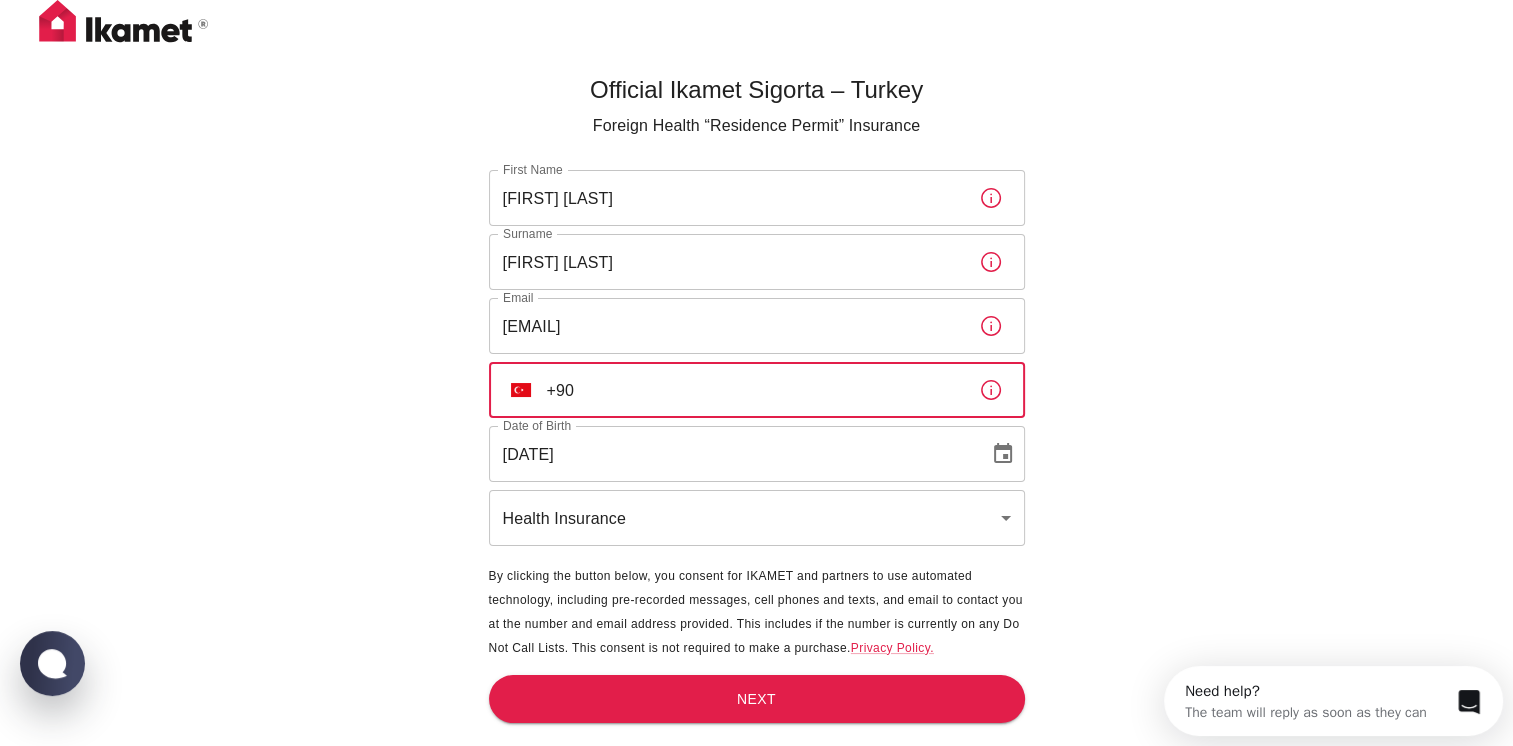 scroll, scrollTop: 0, scrollLeft: 0, axis: both 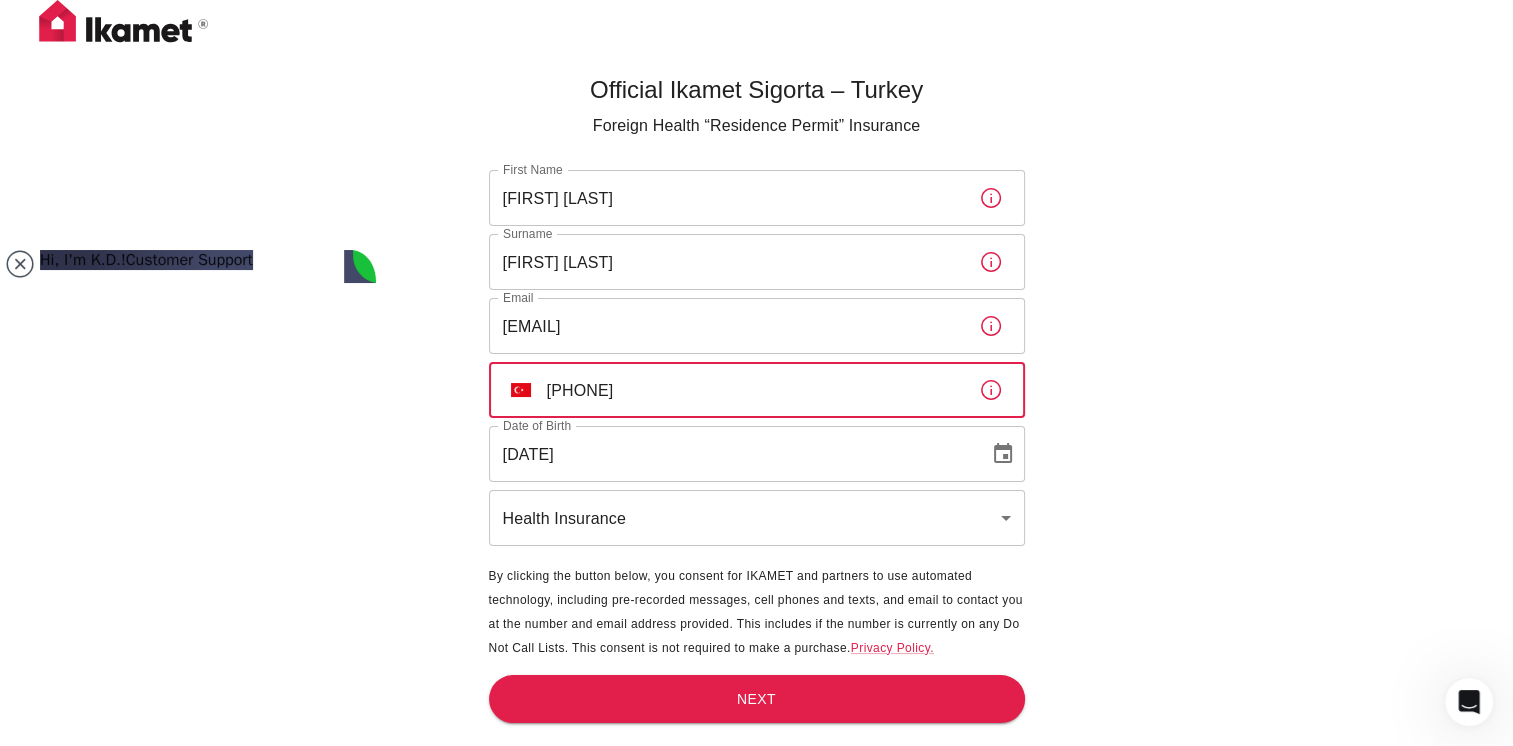 type on "[PHONE]" 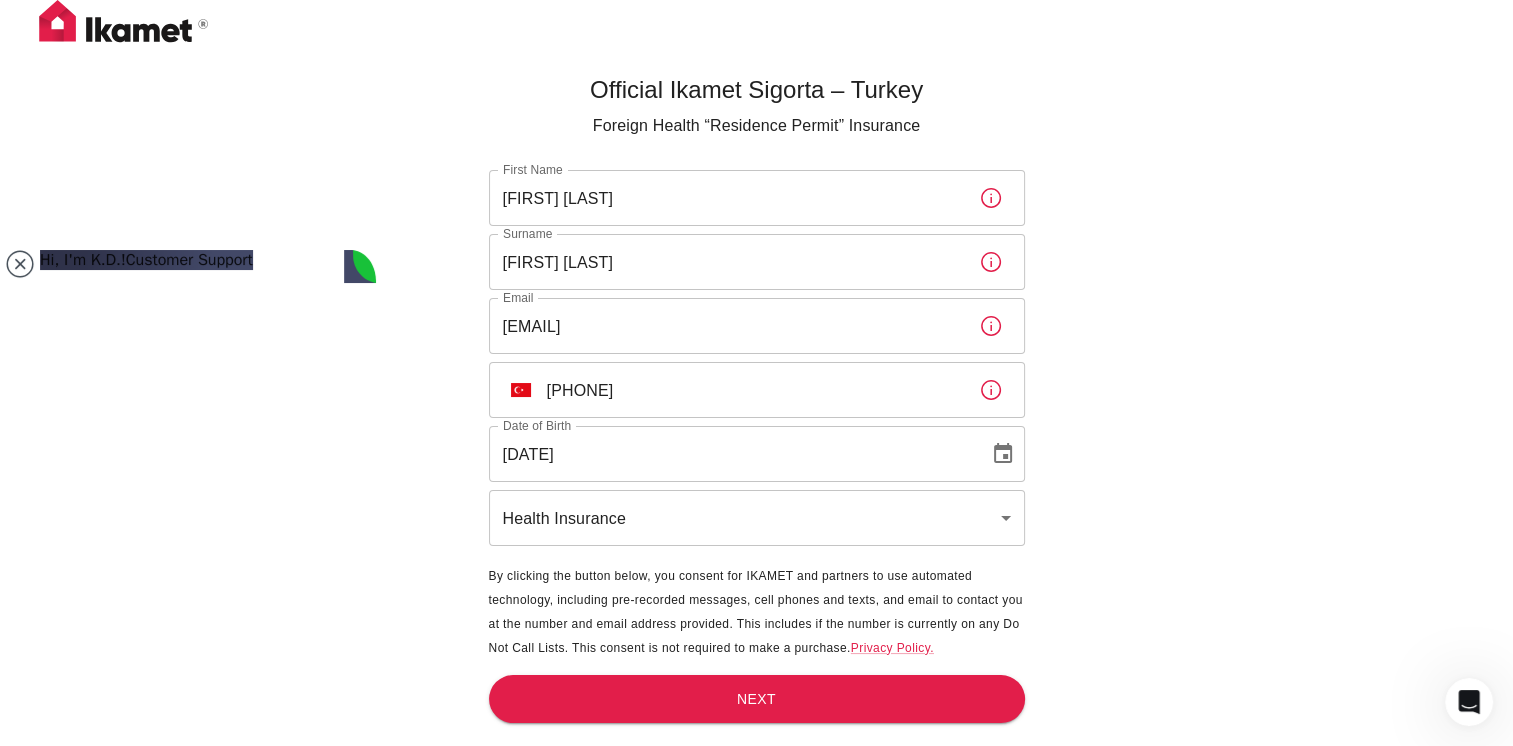 scroll, scrollTop: 66, scrollLeft: 0, axis: vertical 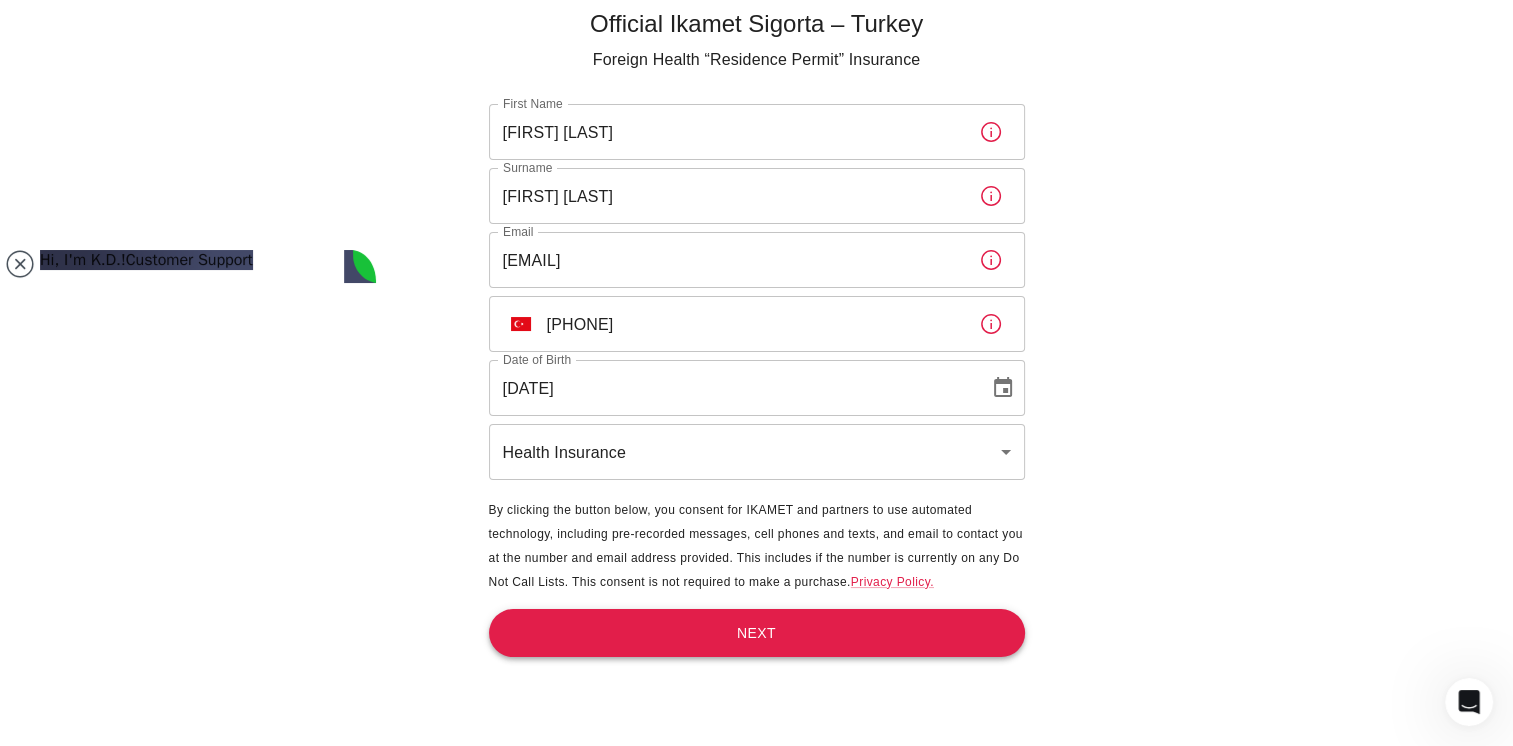 click on "Next" at bounding box center (757, 633) 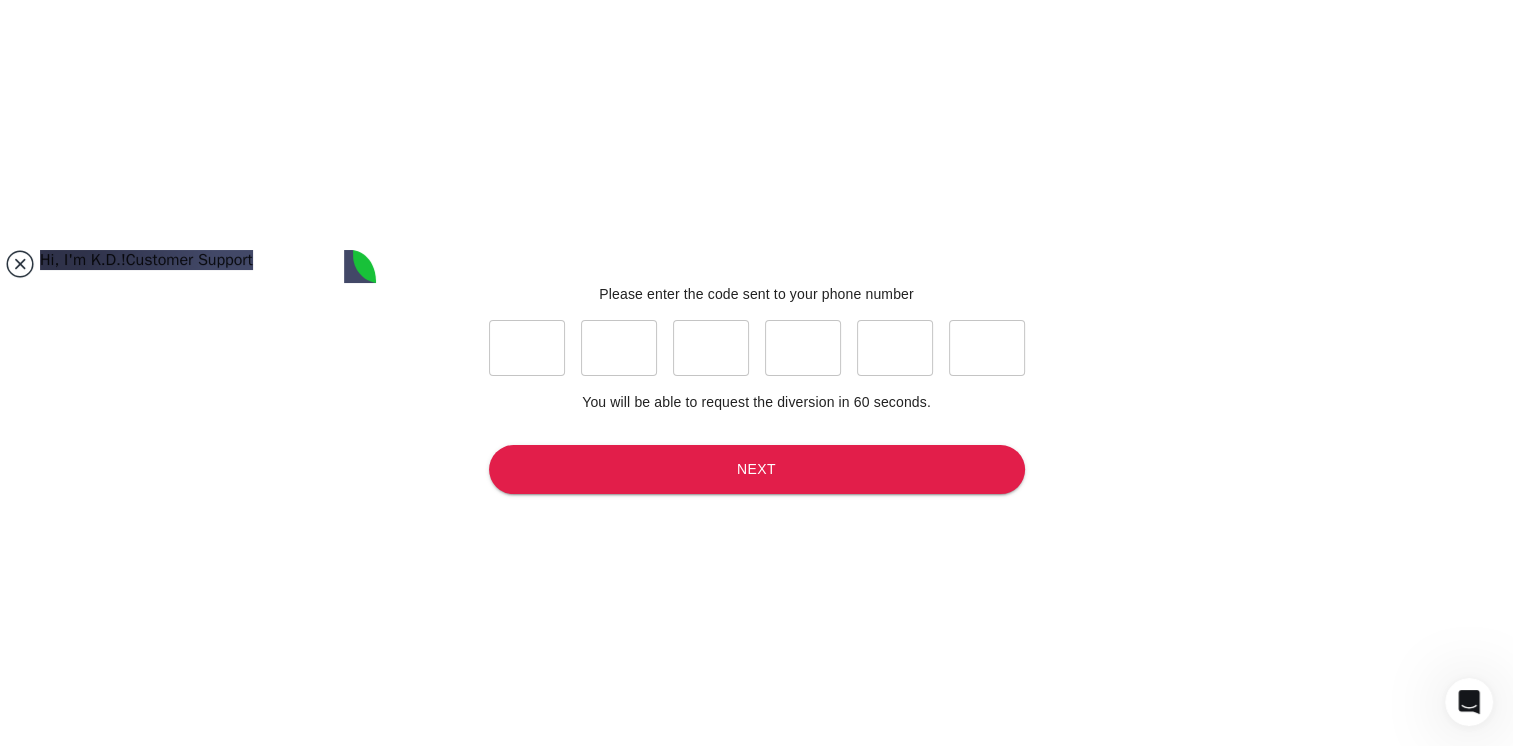 click at bounding box center [20, 264] 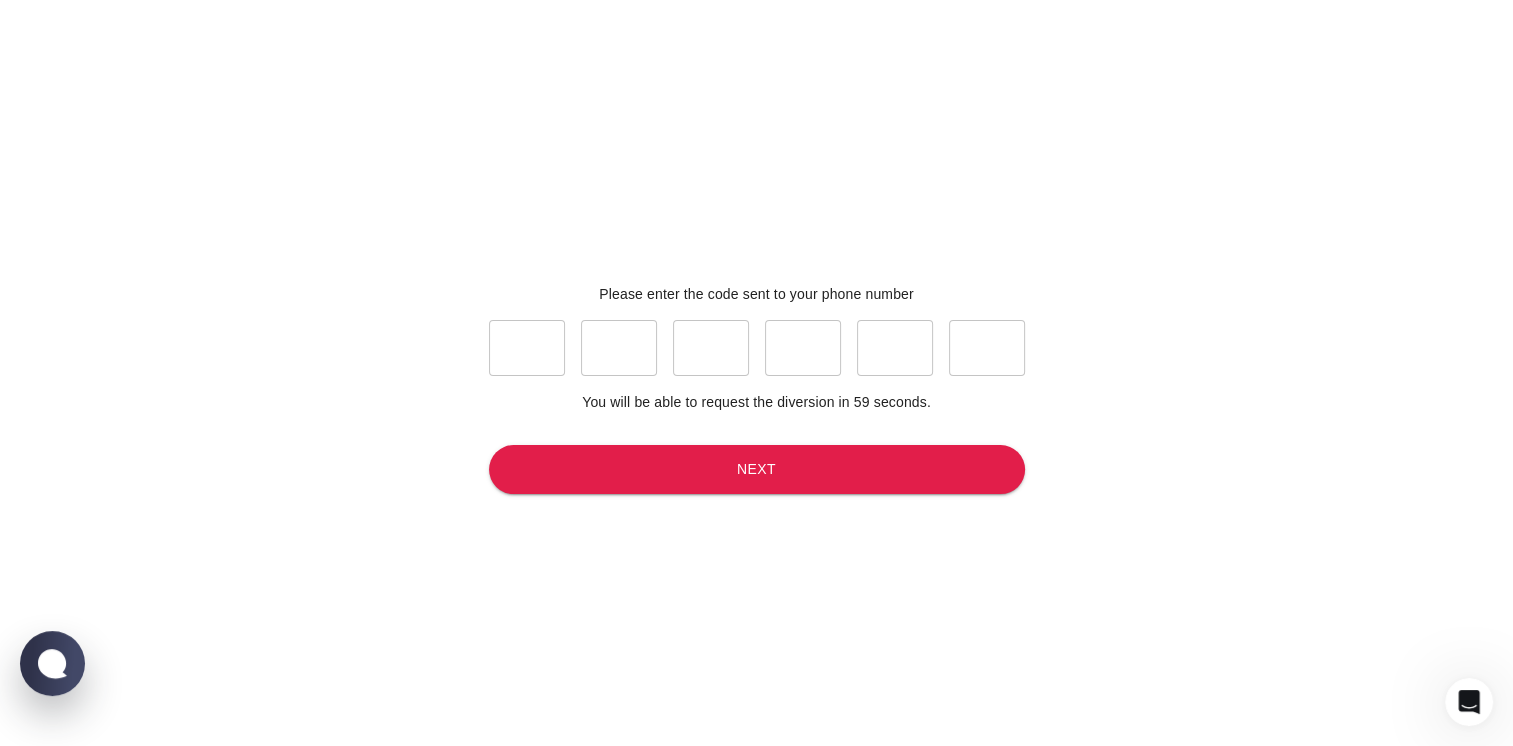 click at bounding box center (527, 348) 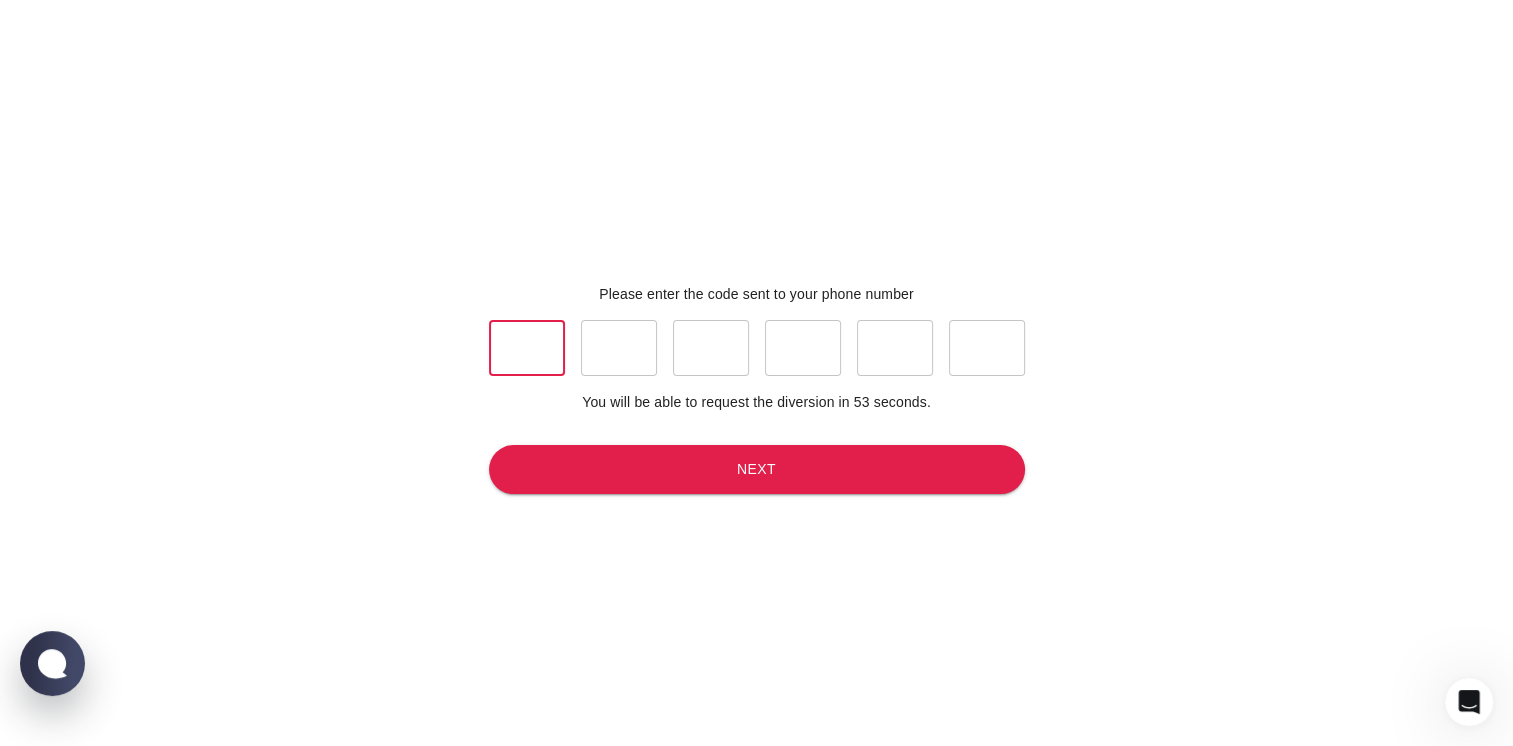 type on "6" 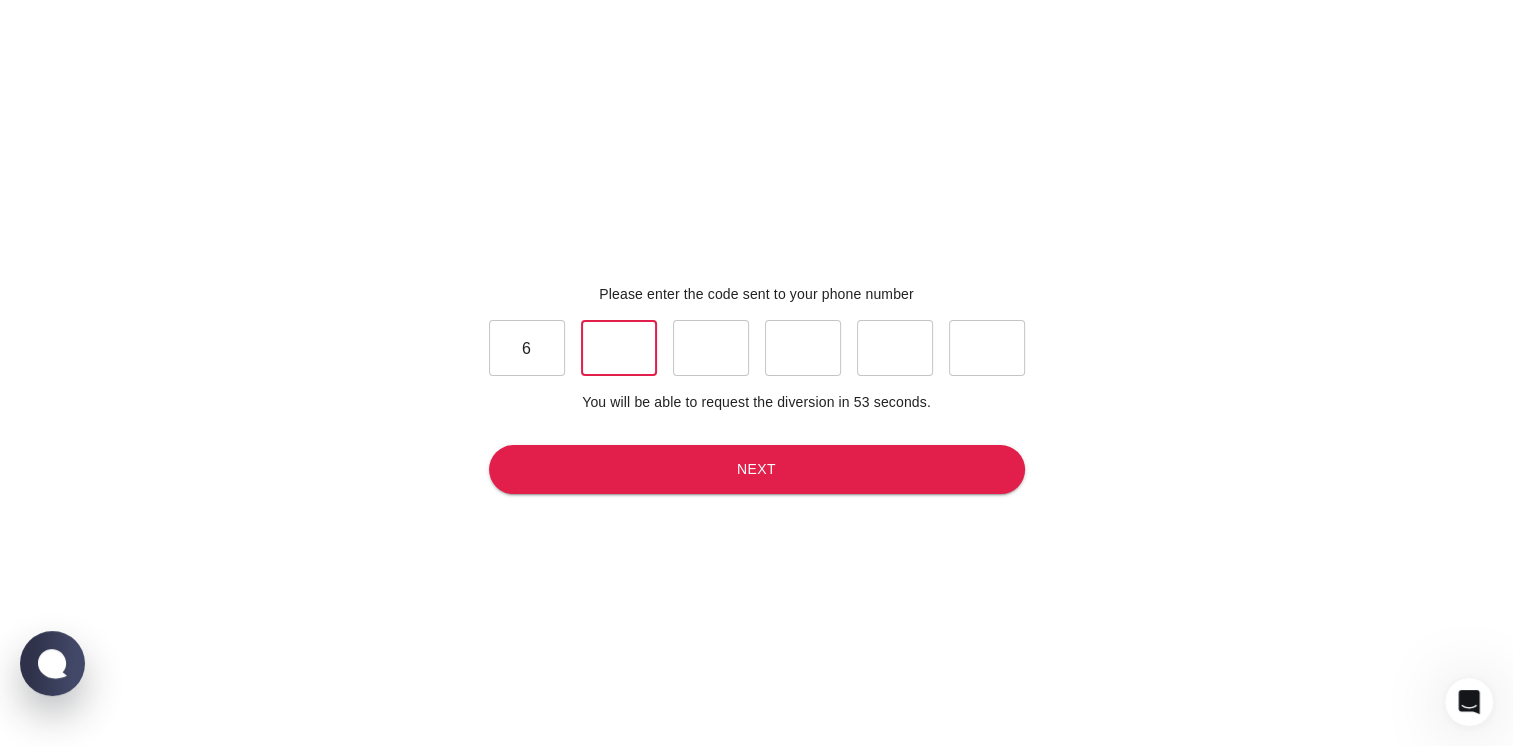 type on "2" 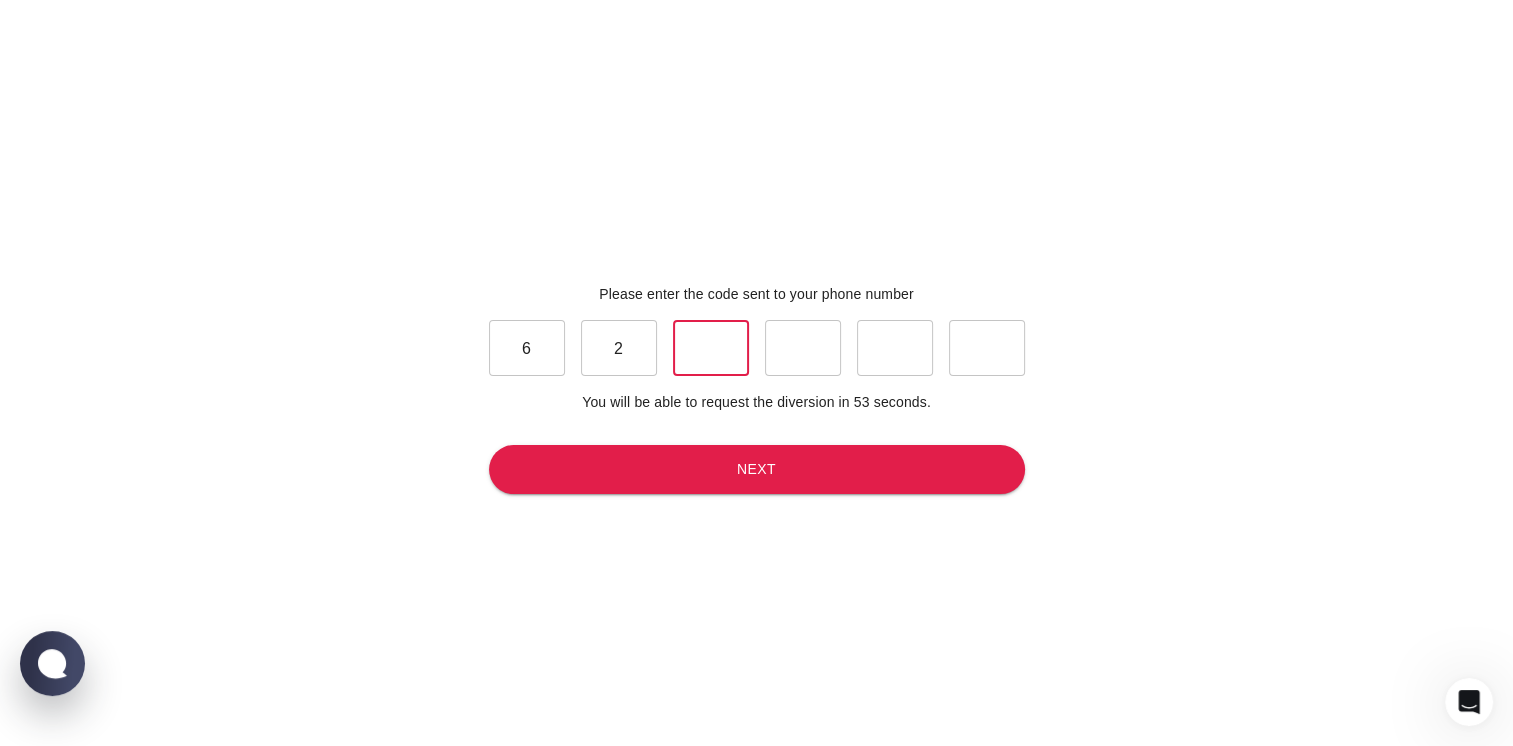type on "0" 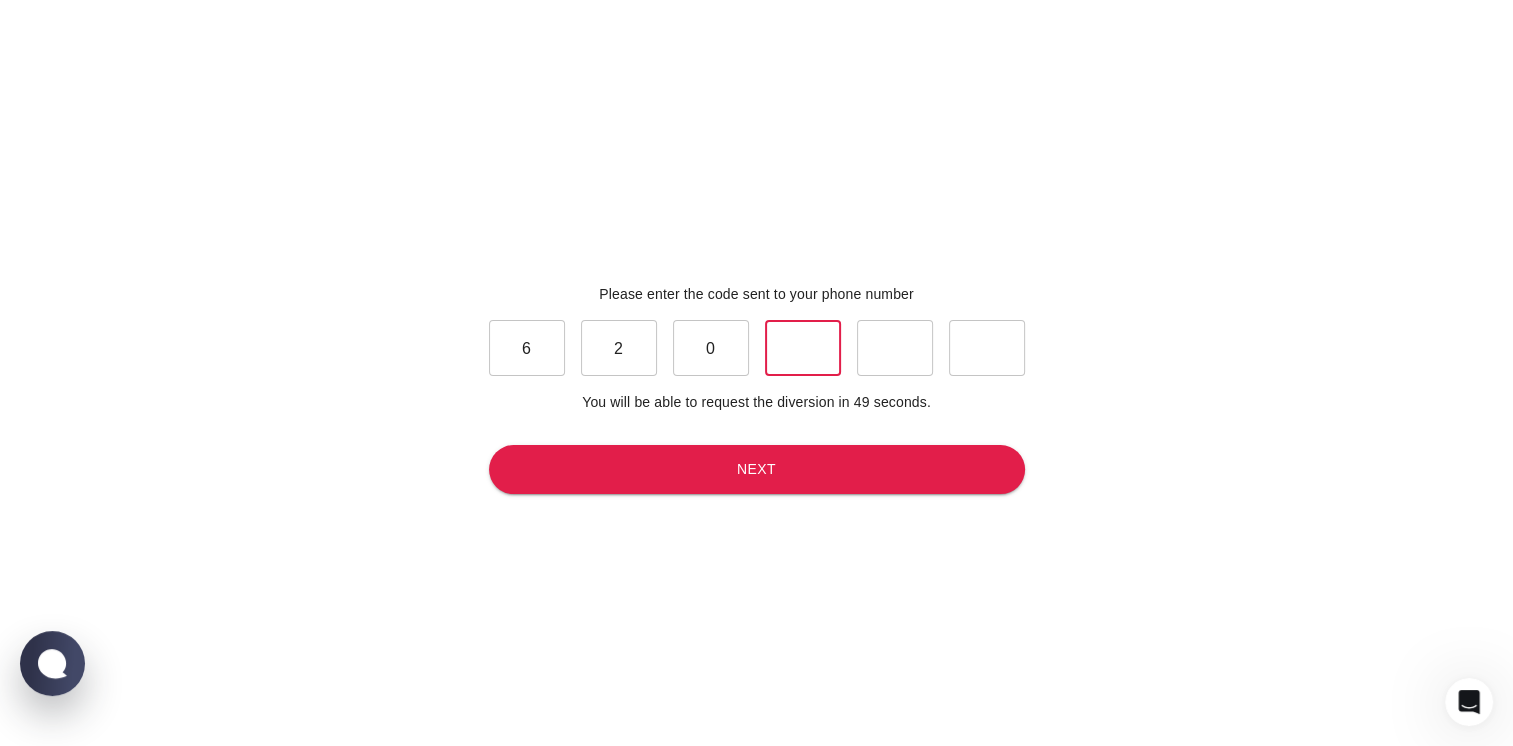 type on "9" 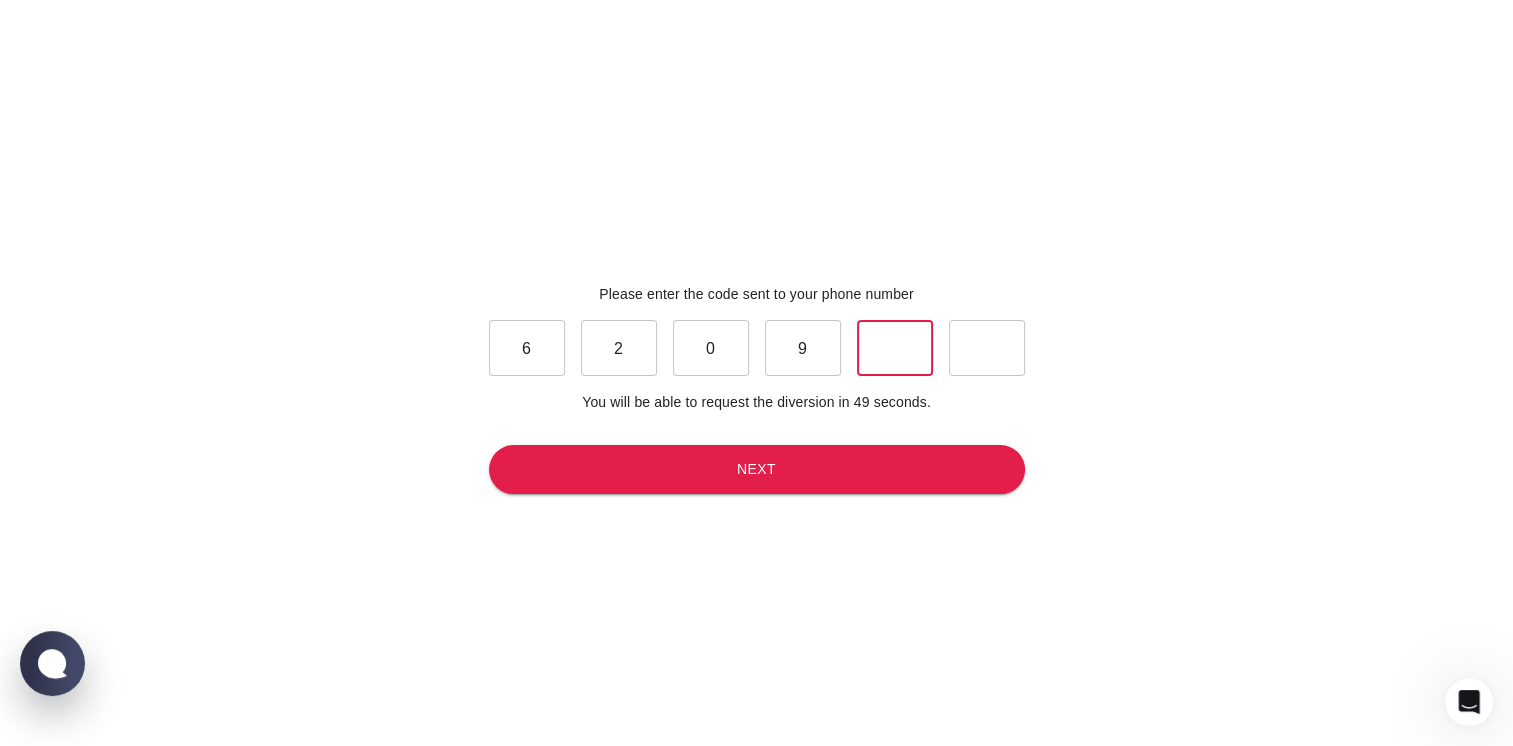type on "3" 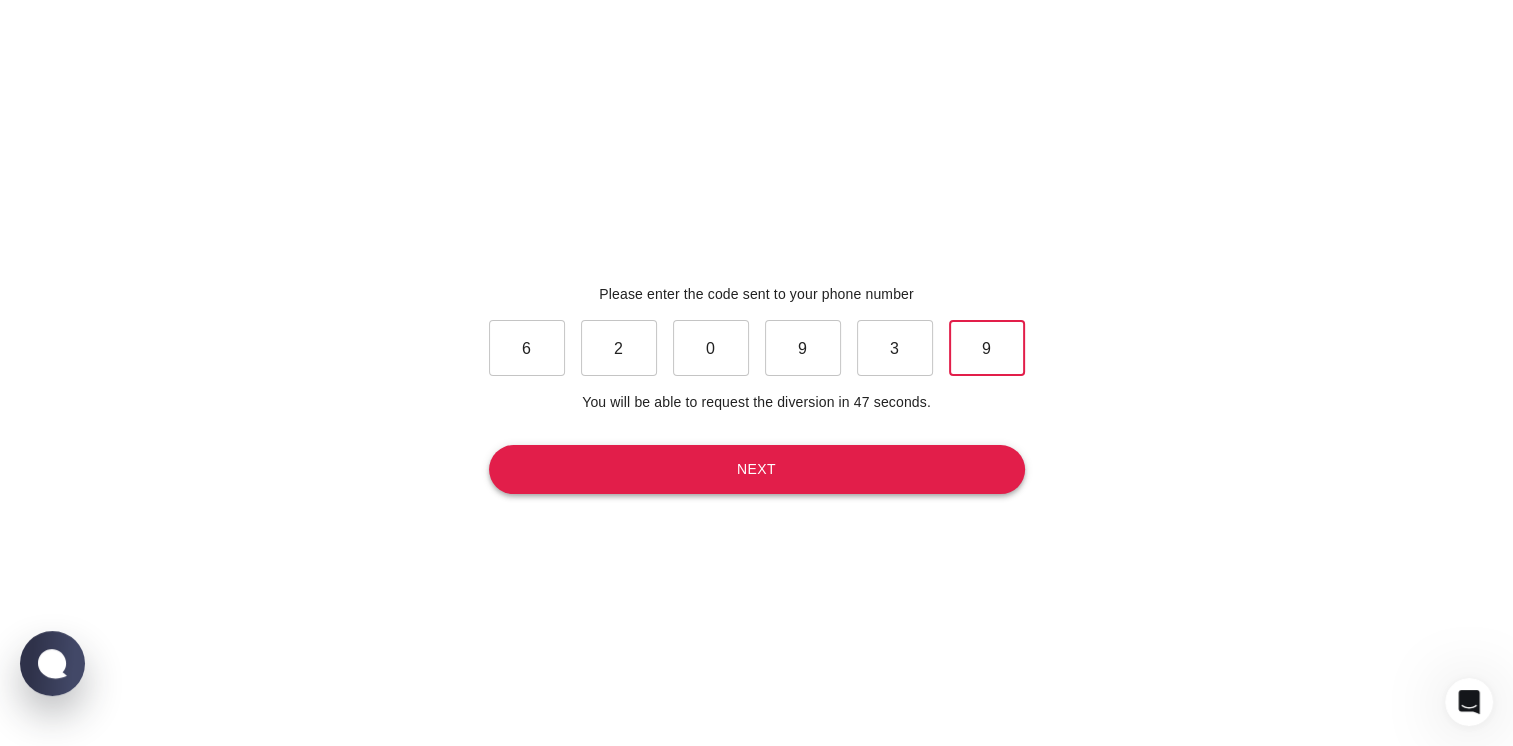 type on "9" 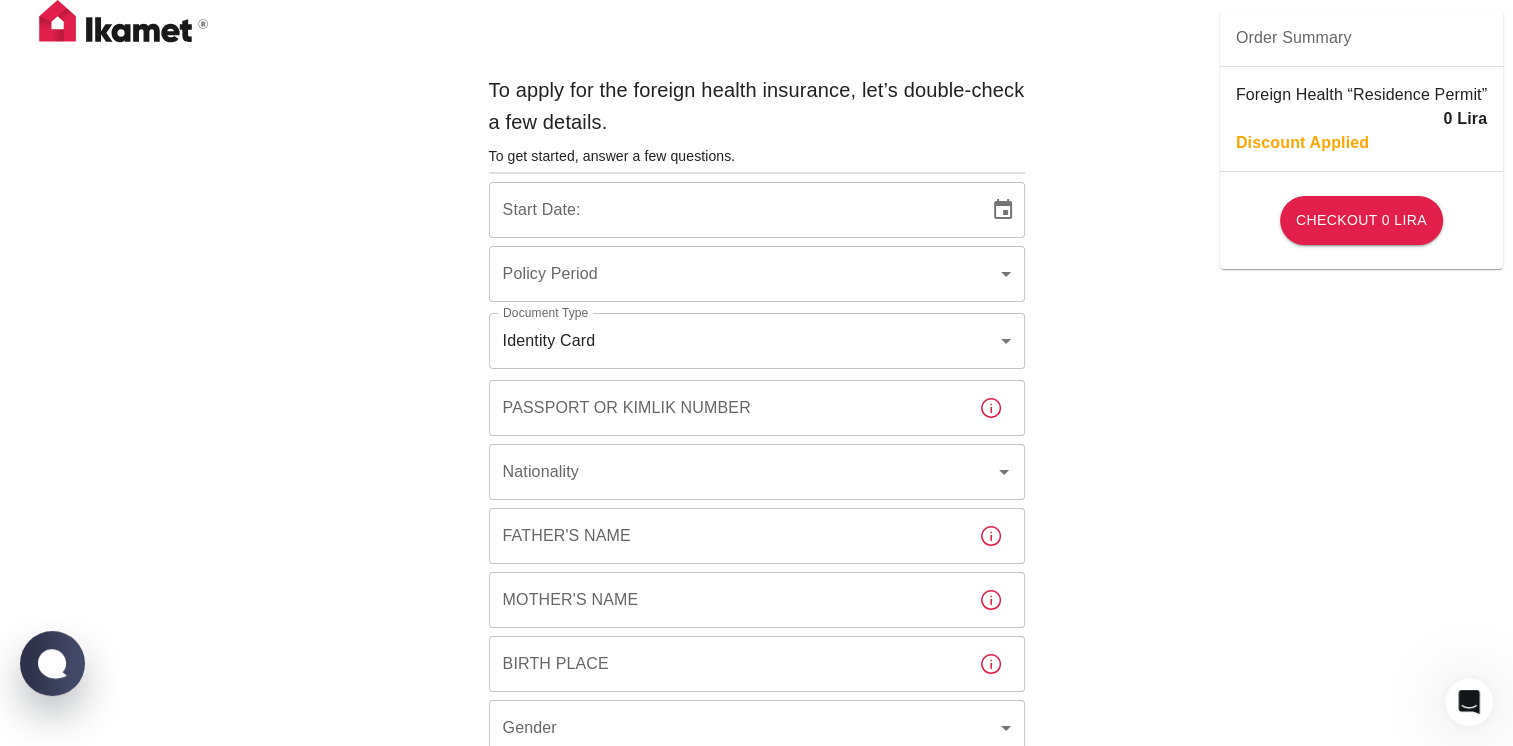 type on "[UUID]" 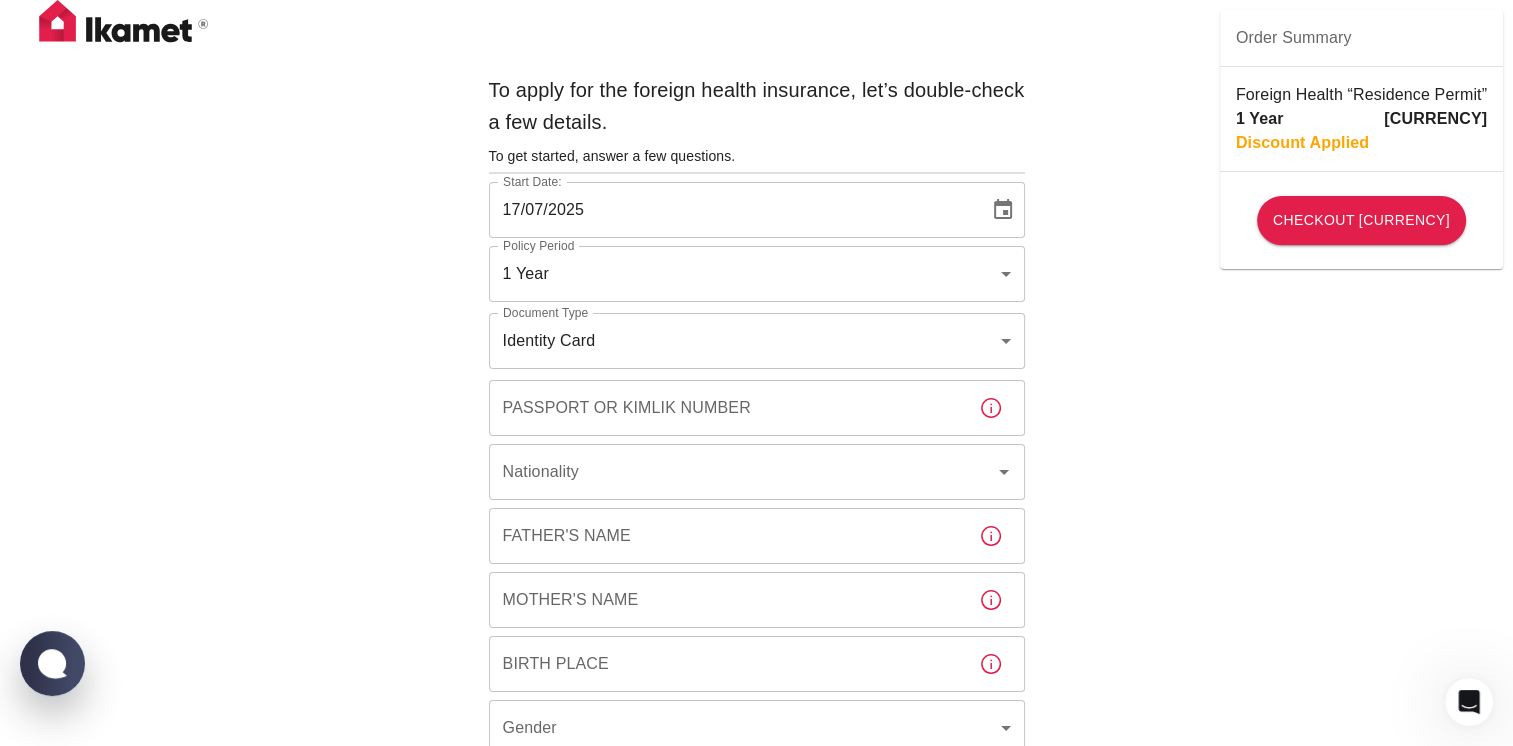 click on "To apply for the foreign health insurance, let’s double-check a few details. To get started, answer a few questions. Start Date: [DATE] Start Date: Policy Period 1 Year b7343ef8-d55e-4554-96a8-76e30347e985 Policy Period Document Type Identity Card id Document Type Passport or Kimlik Number Passport or Kimlik Number Nationality Nationality Father's Name Father's Name Mother's Name Mother's Name Birth Place Birth Place Gender ​ Gender Insured Address City City Town Town Neighborhood Neighborhood Street Street Building Number Building Number Apartment Number Apartment Number EFT Credit Card I have read and accept the  Privacy Policy and User Agreement I have read and accept the  Clarification Text I agree to recieve E-mail and SMS about this offer and campaigns. Order Summary Foreign Health “Residence Permit” 1 Year 600 Lira Discount Applied Checkout 600 Lira Checkout 600 Lira" at bounding box center (756, 775) 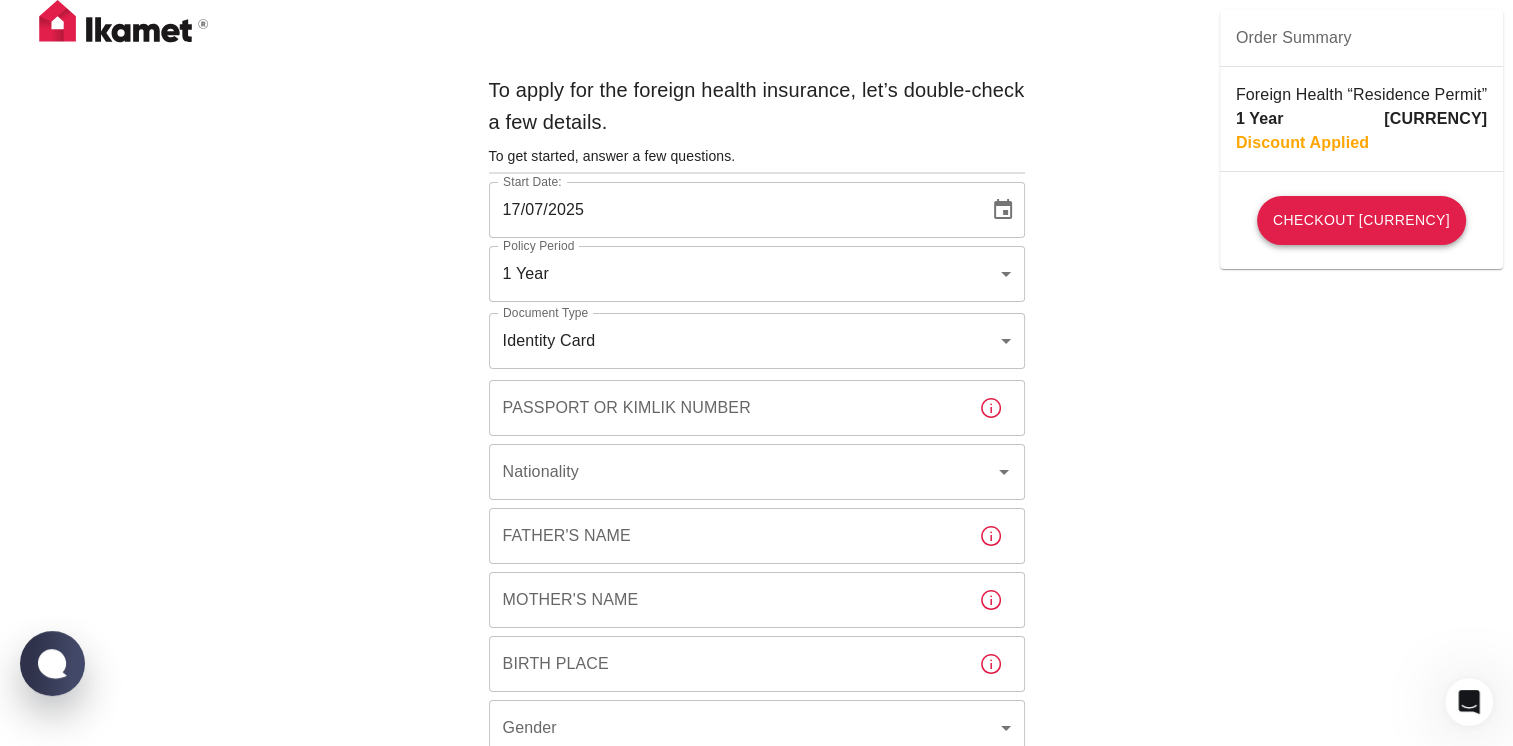 click on "Checkout [CURRENCY]" at bounding box center (1361, 220) 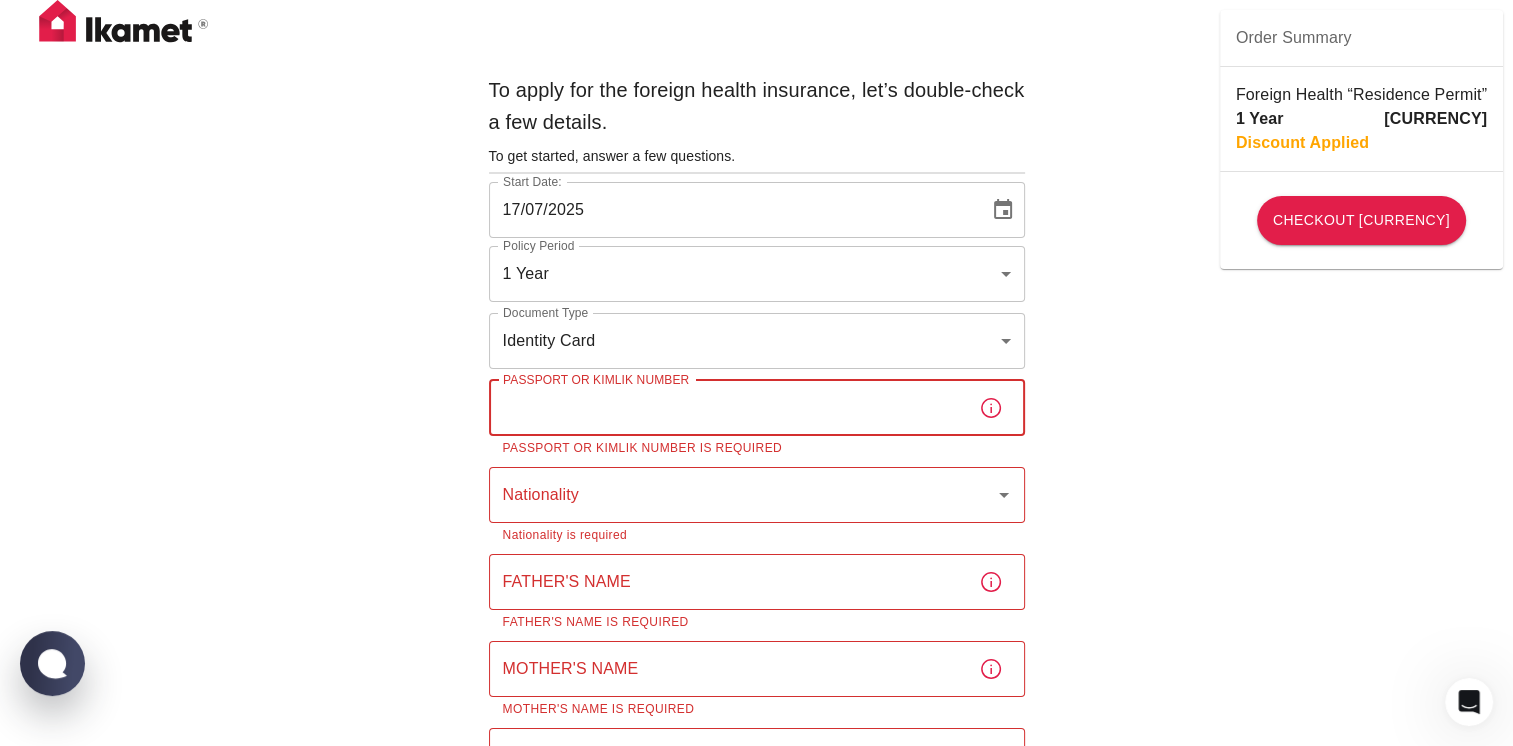 click on "Order Summary" at bounding box center [1361, 38] 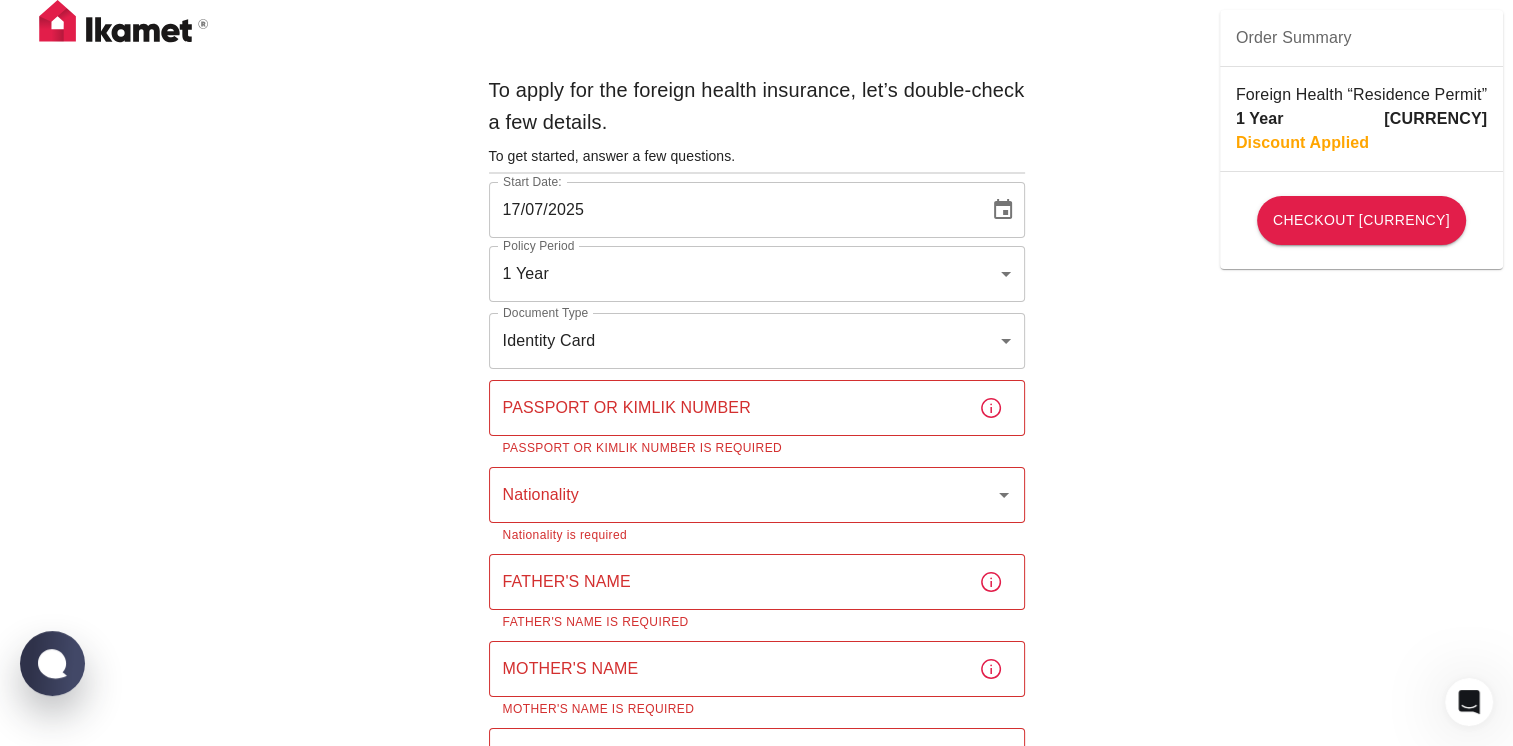 click on "Order Summary" at bounding box center (1361, 38) 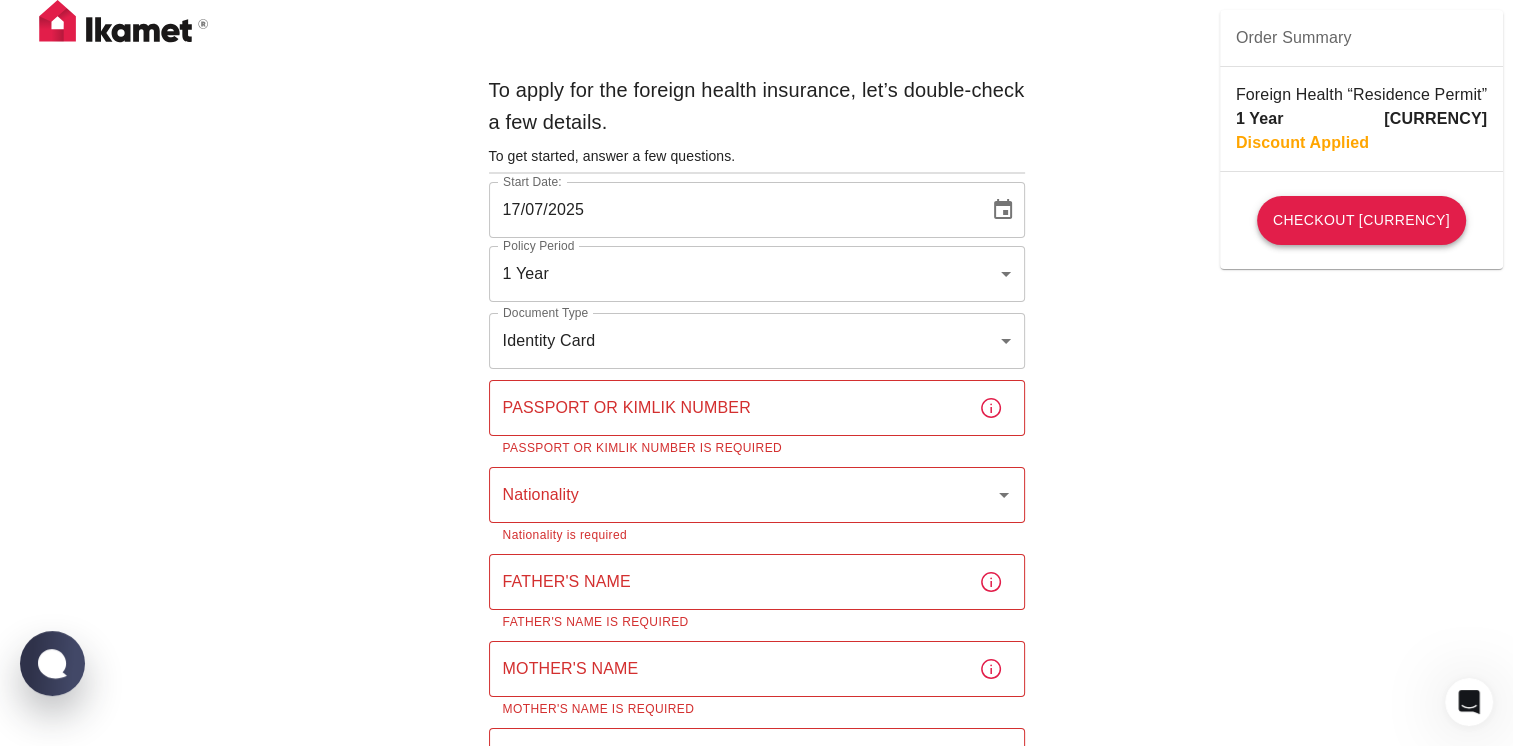 click on "Checkout [CURRENCY]" at bounding box center [1361, 220] 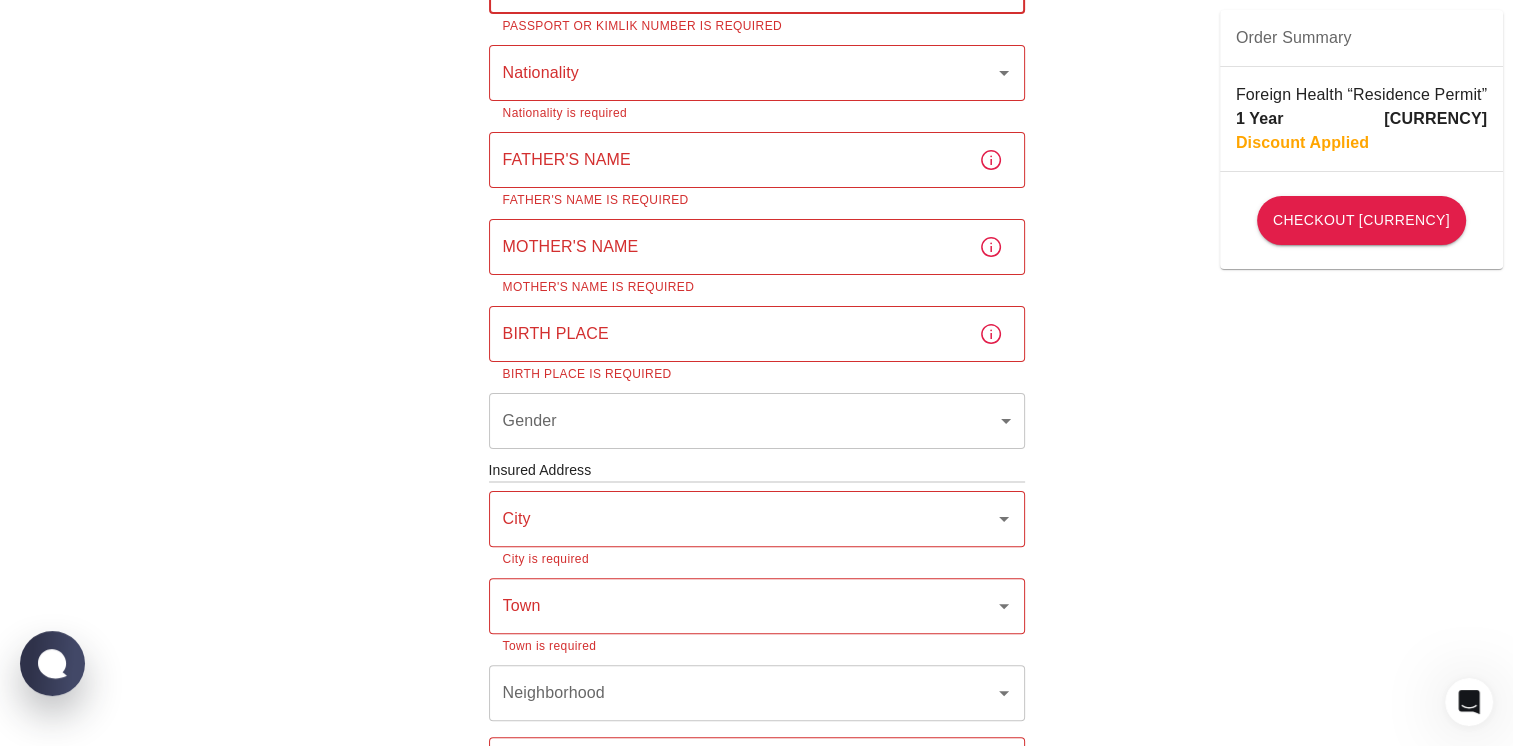 scroll, scrollTop: 424, scrollLeft: 0, axis: vertical 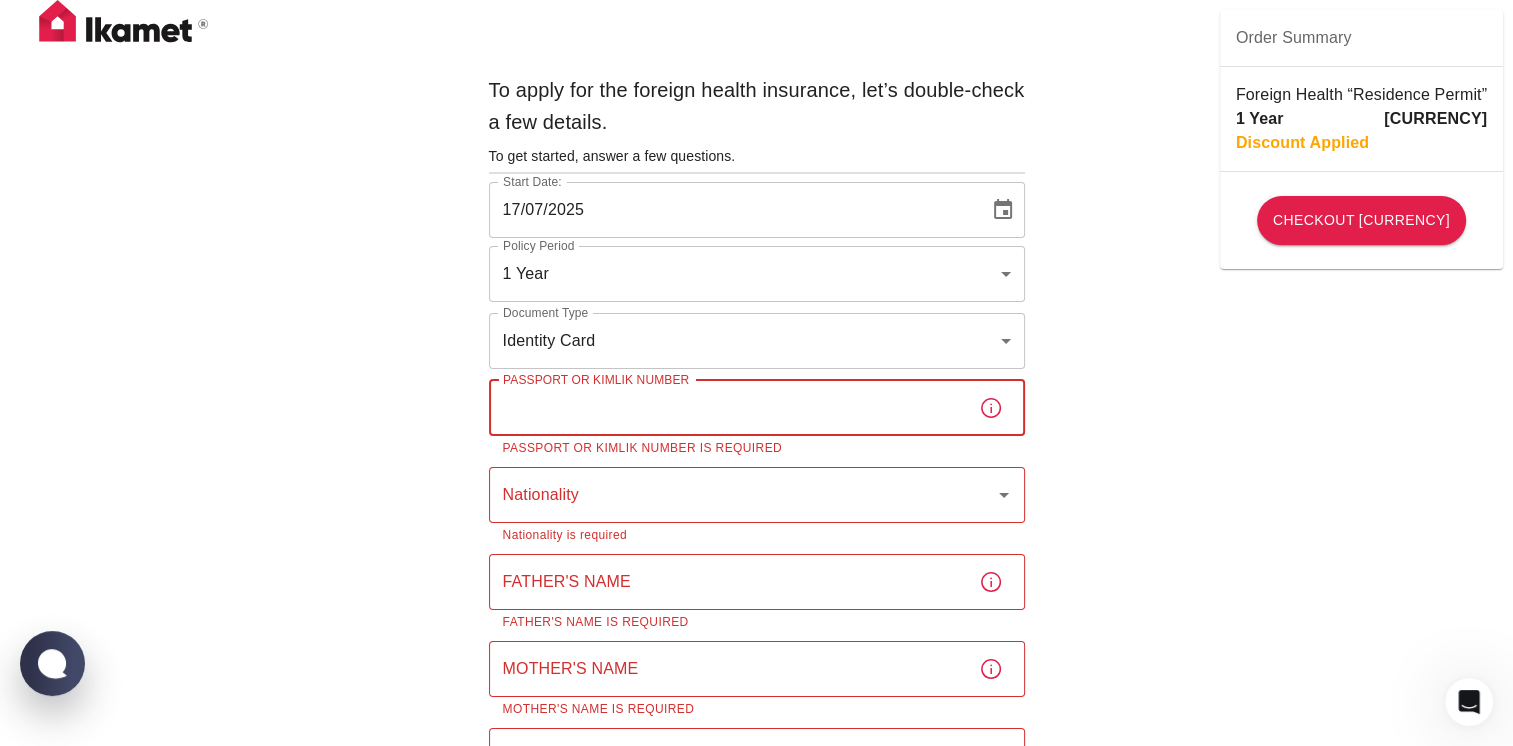 click on "To apply for the foreign health insurance, let’s double-check a few details. To get started, answer a few questions. Start Date: [DATE] Start Date: Policy Period 1 Year [UUID] Policy Period Document Type Identity Card id Document Type Passport or Kimlik Number Passport or Kimlik Number Passport or Kimlik Number is required Nationality Nationality Nationality is required Father's Name Father's Name Father's Name is required Mother's Name Mother's Name Mother's Name is required Birth Place Birth Place Birth Place is required Gender ​ Gender Insured Address City City City is required Town Town Town is required Neighborhood Neighborhood Street Street Street is required Building Number Building Number Building Number is required Apartment Number Apartment Number Apartment Number is required EFT Credit Card I have read and accept the Privacy Policy and User Agreement I have read and accept the Clarification Text Order Summary Foreign Health “Residence Permit” 1 Year" at bounding box center [756, 889] 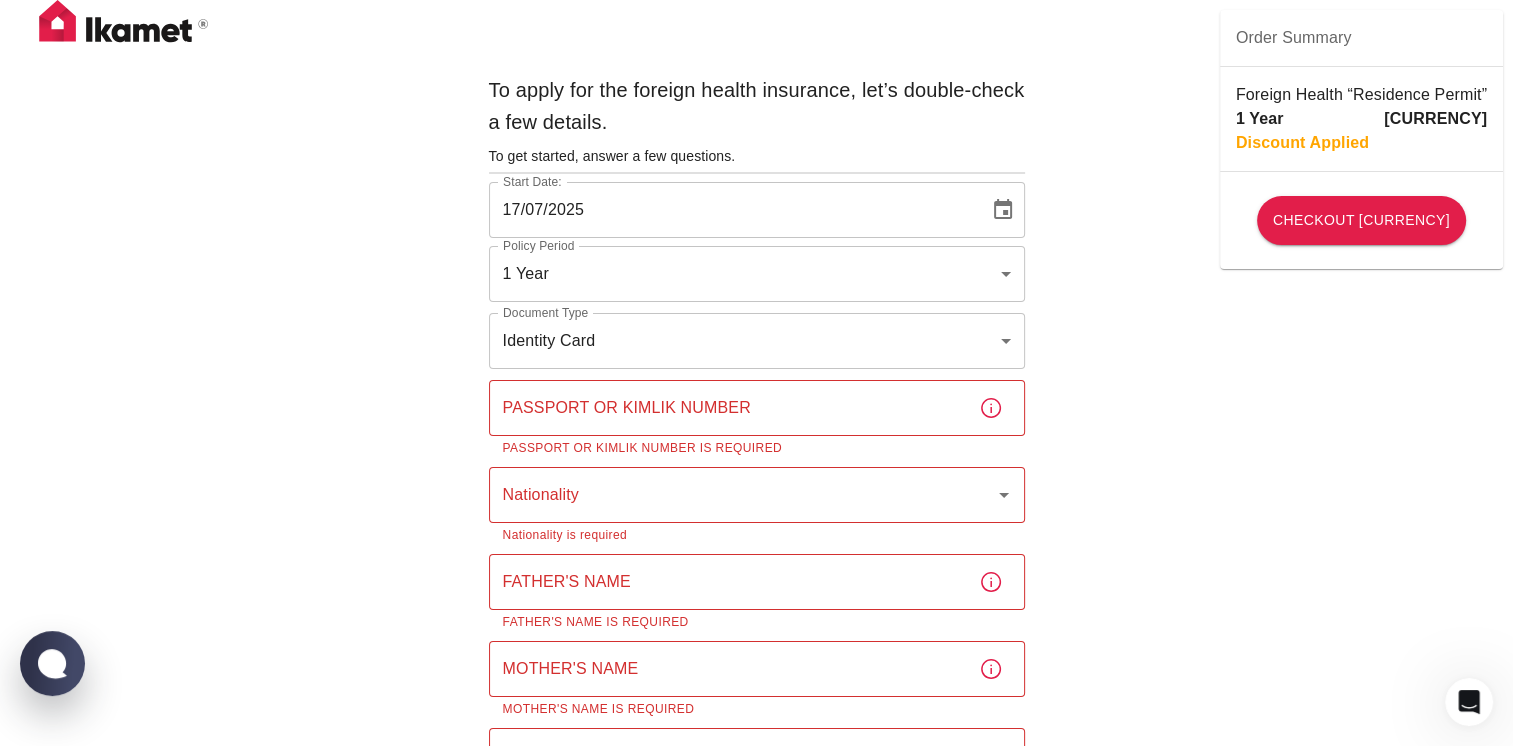 click on "17/07/2025" at bounding box center (732, 210) 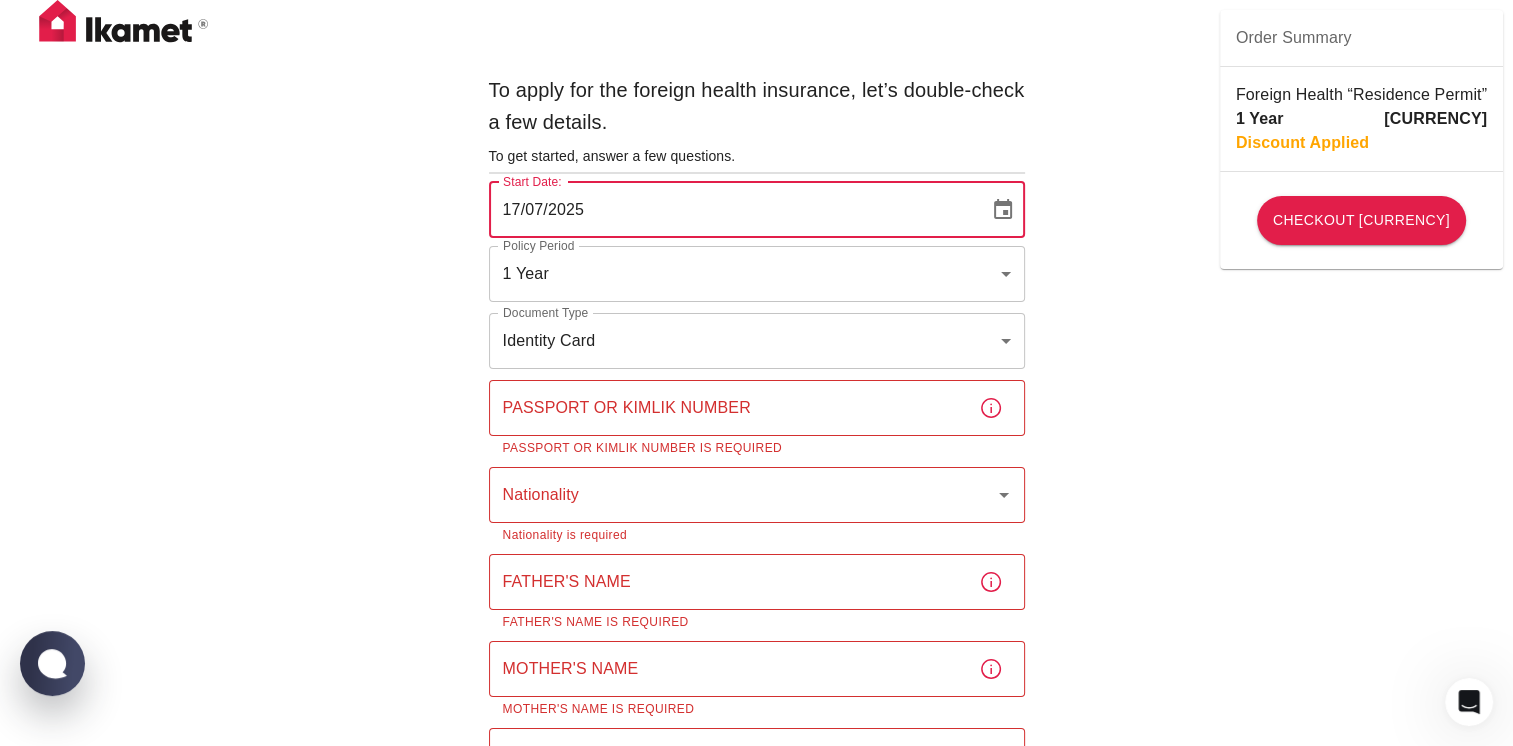 click on "To apply for the foreign health insurance, let’s double-check a few details. To get started, answer a few questions. Start Date: [DATE] Start Date: Policy Period 1 Year [UUID] Policy Period Document Type Identity Card id Document Type Passport or Kimlik Number Passport or Kimlik Number Passport or Kimlik Number is required Nationality Nationality Nationality is required Father's Name Father's Name Father's Name is required Mother's Name Mother's Name Mother's Name is required Birth Place Birth Place Birth Place is required Gender ​ Gender Insured Address City City City is required Town Town Town is required Neighborhood Neighborhood Street Street Street is required Building Number Building Number Building Number is required Apartment Number Apartment Number Apartment Number is required EFT Credit Card I have read and accept the Privacy Policy and User Agreement I have read and accept the Clarification Text Order Summary Foreign Health “Residence Permit” 1 Year" at bounding box center (756, 889) 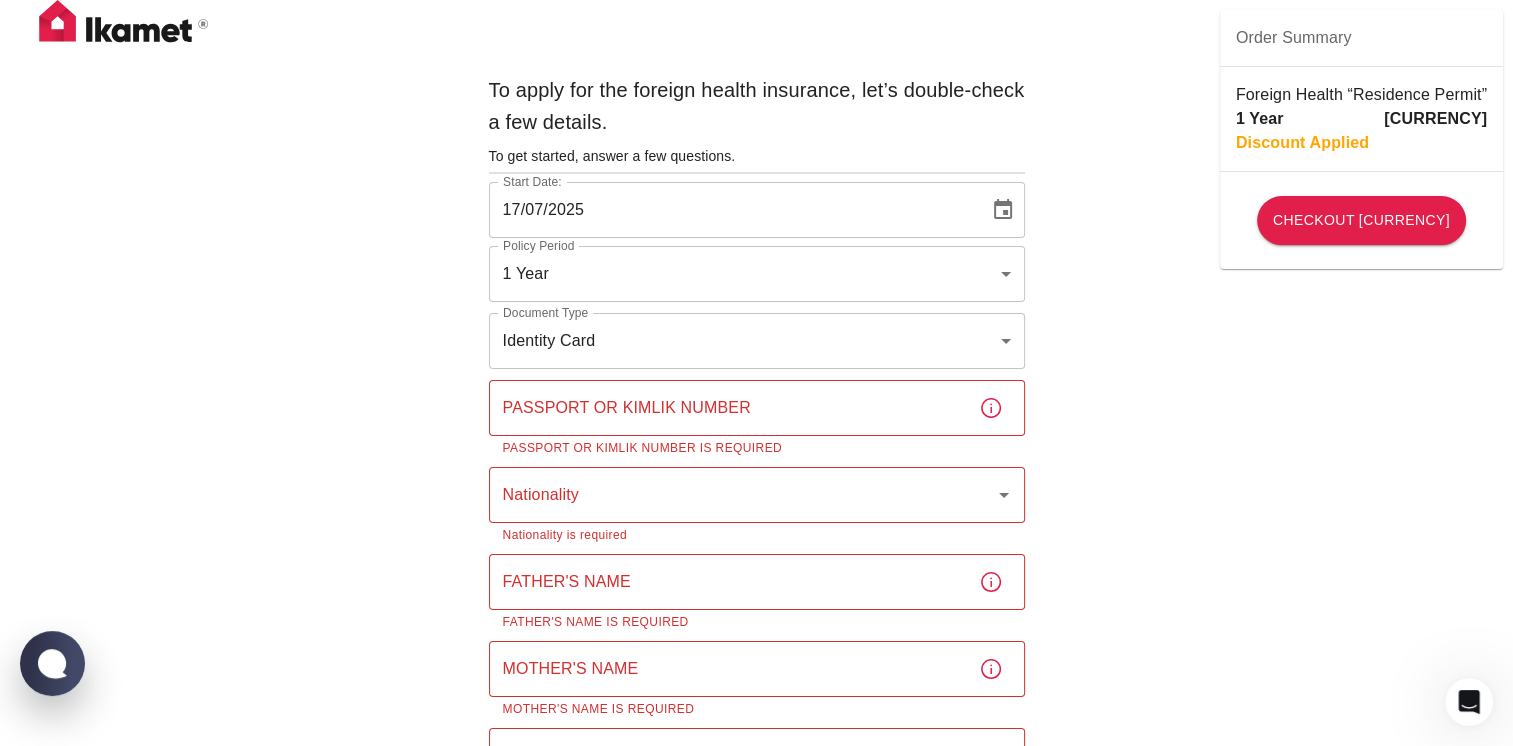click on "To apply for the foreign health insurance, let’s double-check a few details. To get started, answer a few questions. Start Date: [DATE] Start Date: Policy Period 1 Year [UUID] Policy Period Document Type Identity Card id Document Type Passport or Kimlik Number Passport or Kimlik Number Passport or Kimlik Number is required Nationality Nationality Nationality is required Father's Name Father's Name Father's Name is required Mother's Name Mother's Name Mother's Name is required Birth Place Birth Place Birth Place is required Gender ​ Gender Insured Address City City City is required Town Town Town is required Neighborhood Neighborhood Street Street Street is required Building Number Building Number Building Number is required Apartment Number Apartment Number Apartment Number is required EFT Credit Card I have read and accept the Privacy Policy and User Agreement I have read and accept the Clarification Text Order Summary Foreign Health “Residence Permit” 1 Year" at bounding box center [756, 889] 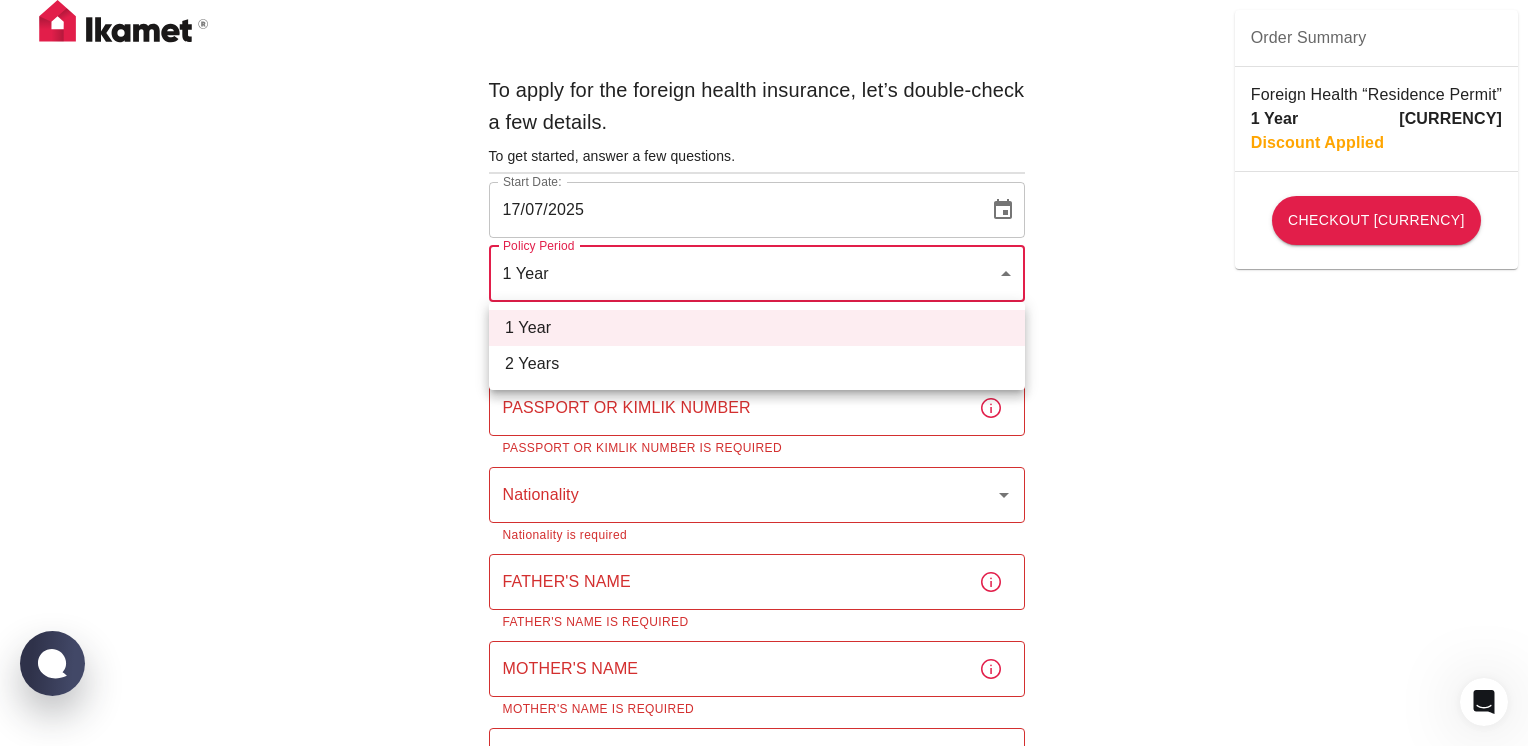 click on "2 Years" at bounding box center (757, 364) 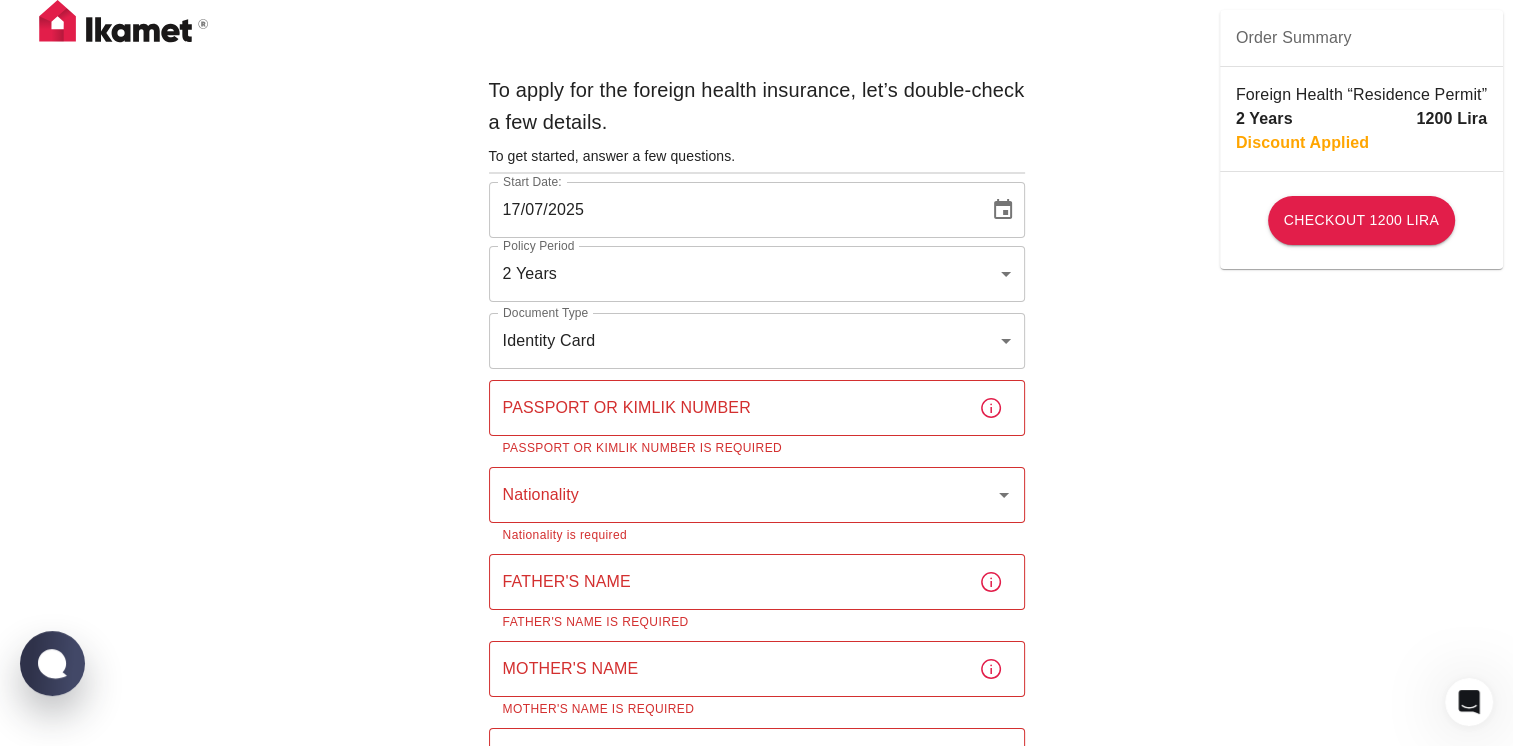 click on "To apply for the foreign health insurance, let’s double-check a few details. To get started, answer a few questions. Start Date: [DATE] Start Date: Policy Period 2 Years [UUID] Policy Period Document Type Identity Card id Document Type Passport or Kimlik Number Passport or Kimlik Number Passport or Kimlik Number is required Nationality Nationality Nationality is required Father's Name Father's Name Father's Name is required Mother's Name Mother's Name Mother's Name is required Birth Place Birth Place Birth Place is required Gender ​ Gender Insured Address City City City is required Town Town Town is required Neighborhood Neighborhood Street Street Street is required Building Number Building Number Building Number is required Apartment Number Apartment Number Apartment Number is required EFT Credit Card I have read and accept the  Privacy Policy and User Agreement I have read and accept the  Clarification Text Order Summary Foreign Health “Residence Permit” 2 Years" at bounding box center [756, 889] 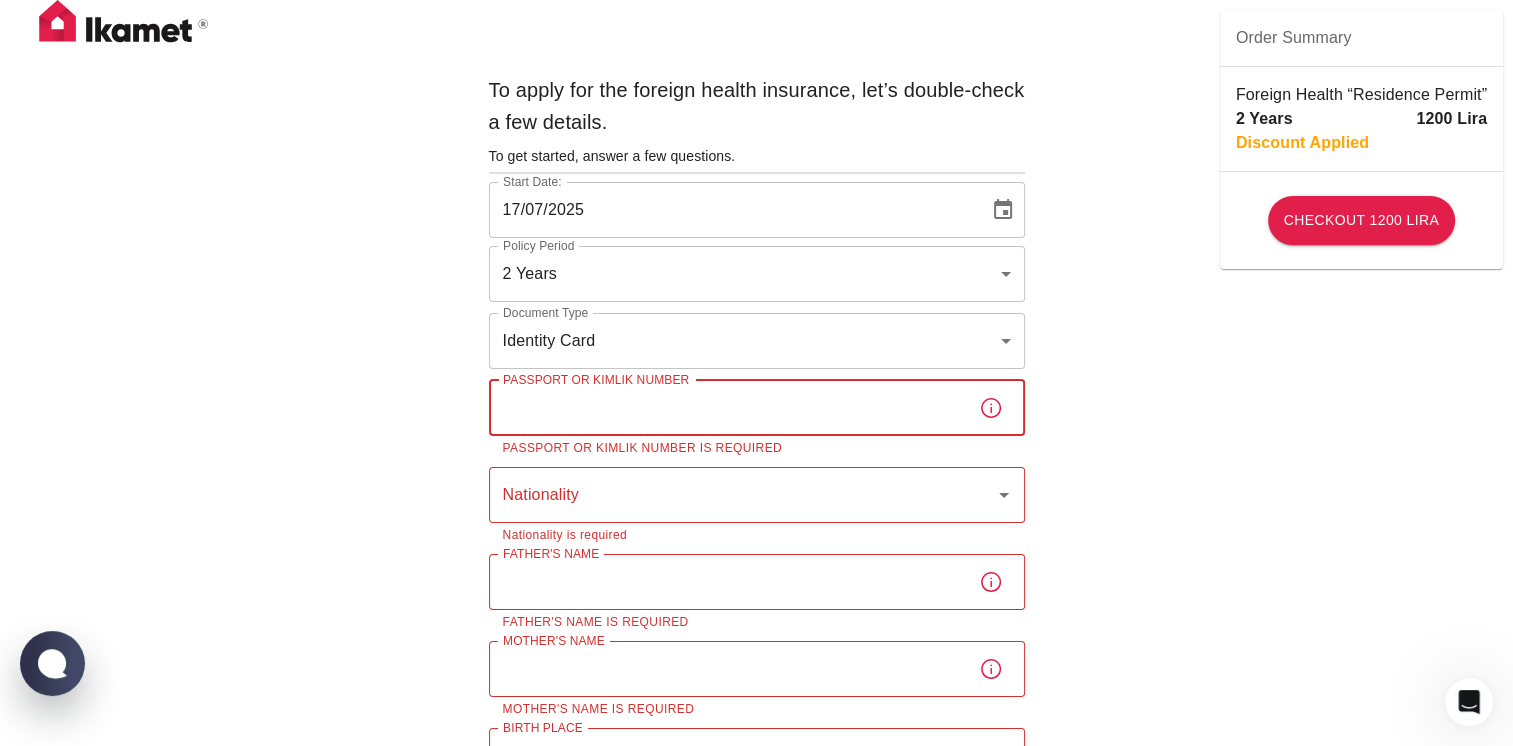 type on "[NUMBER]" 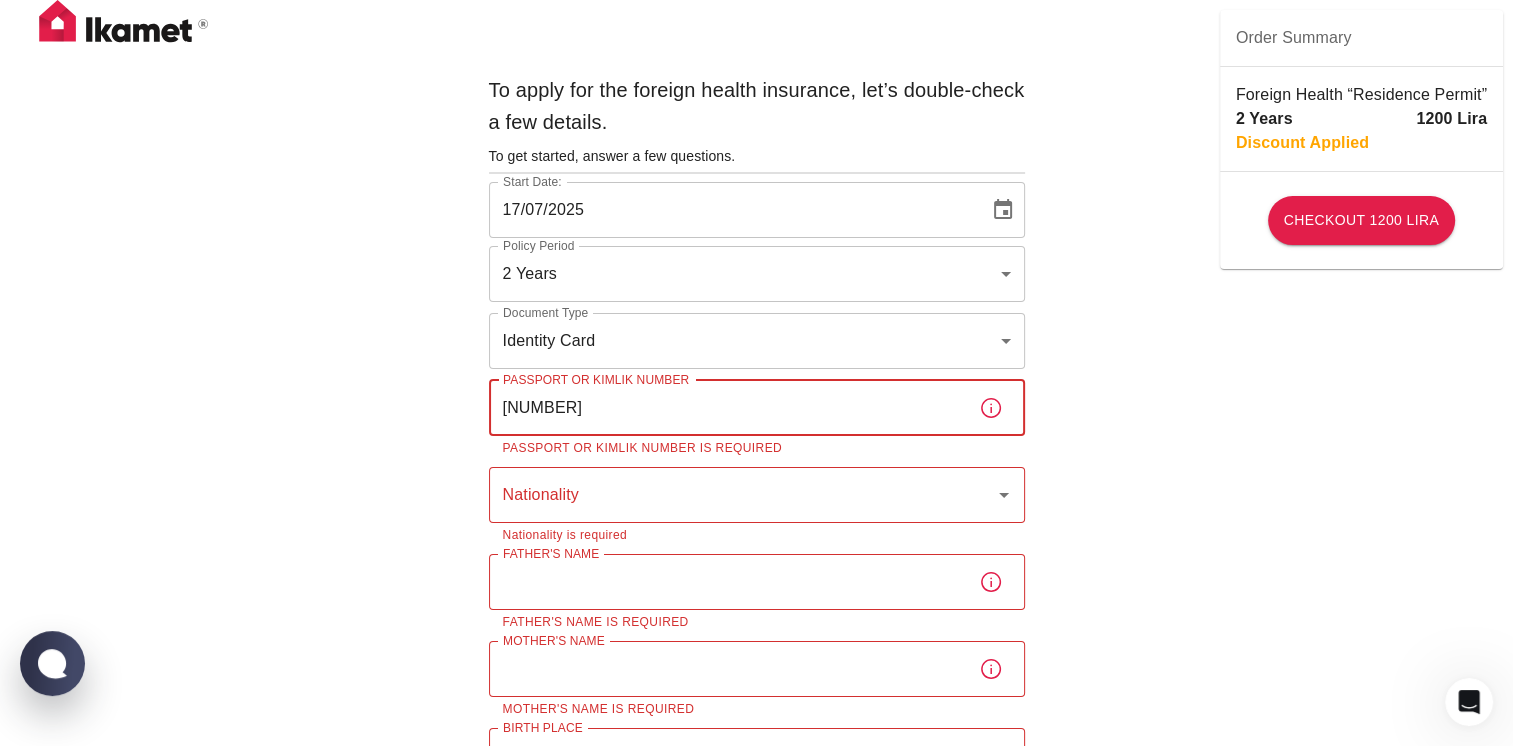 type on "[COUNTRY]" 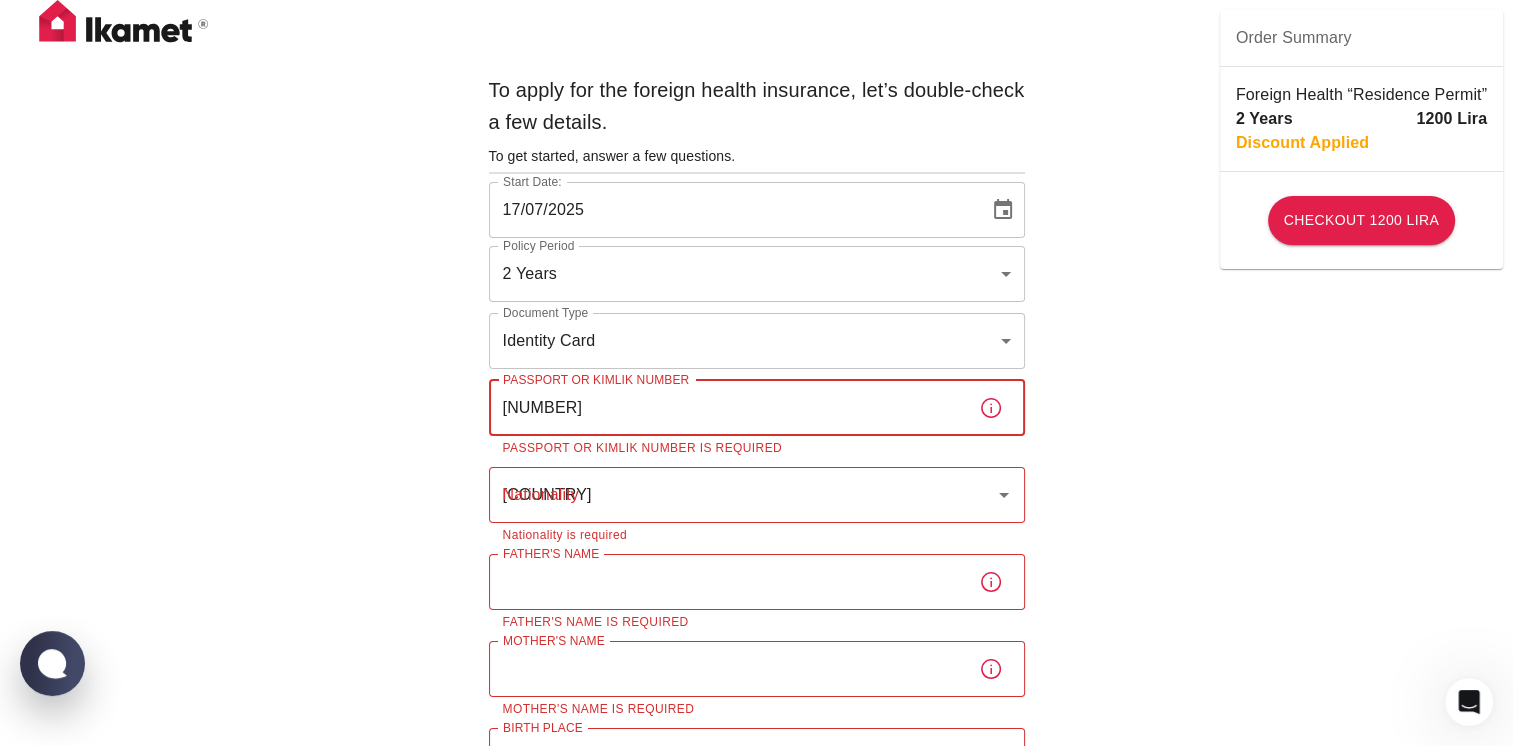 type on "[FIRST]" 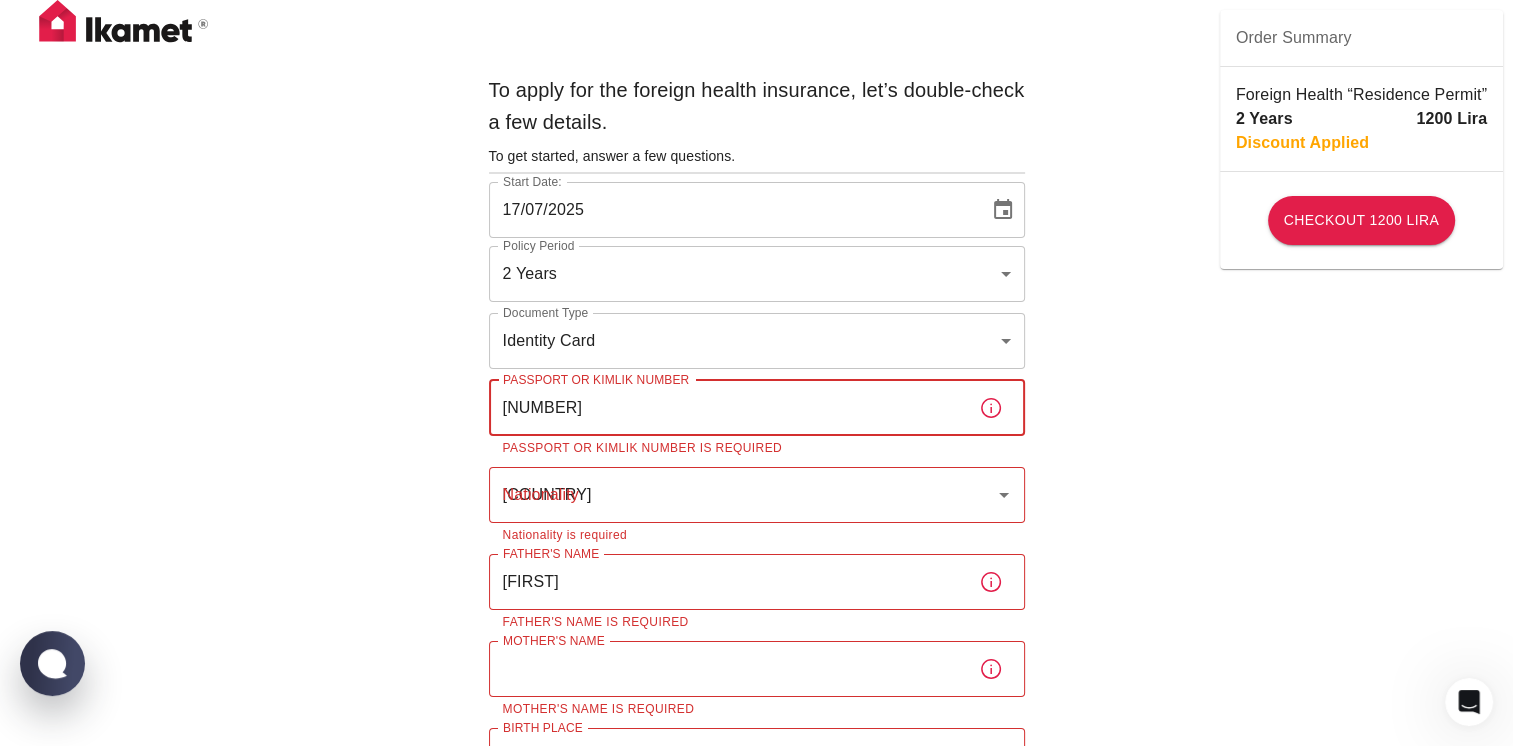 type on "[LAST]" 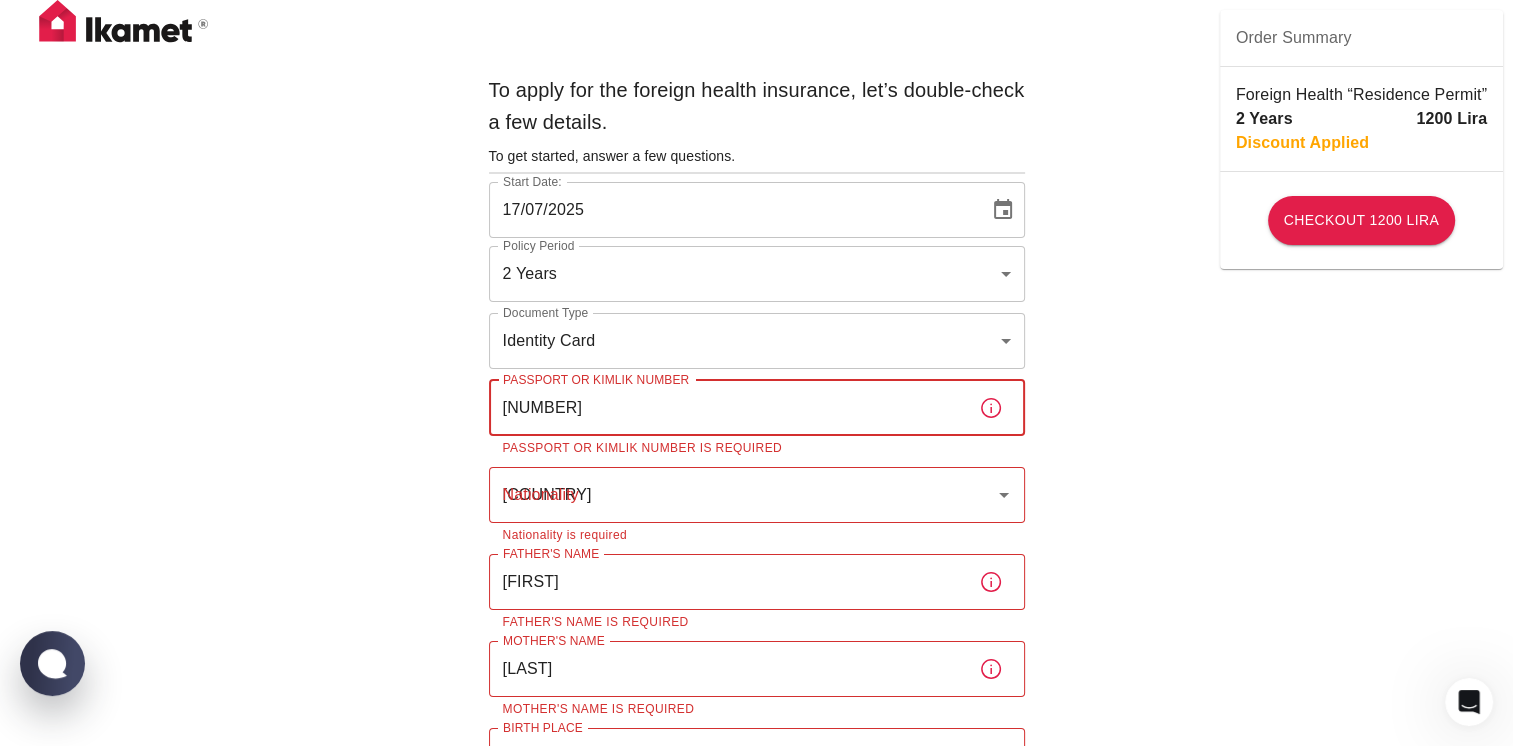 type on "[COUNTRY]" 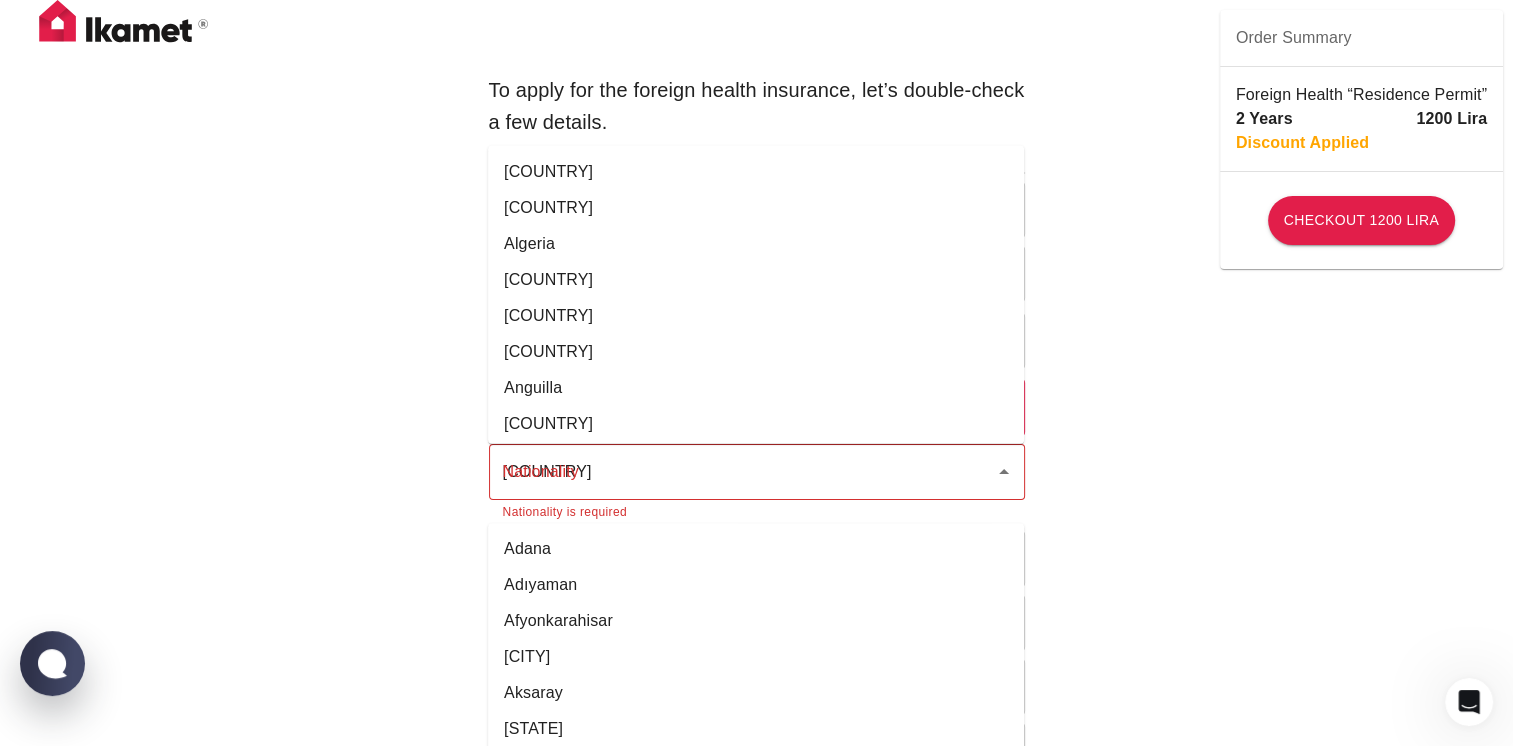 type 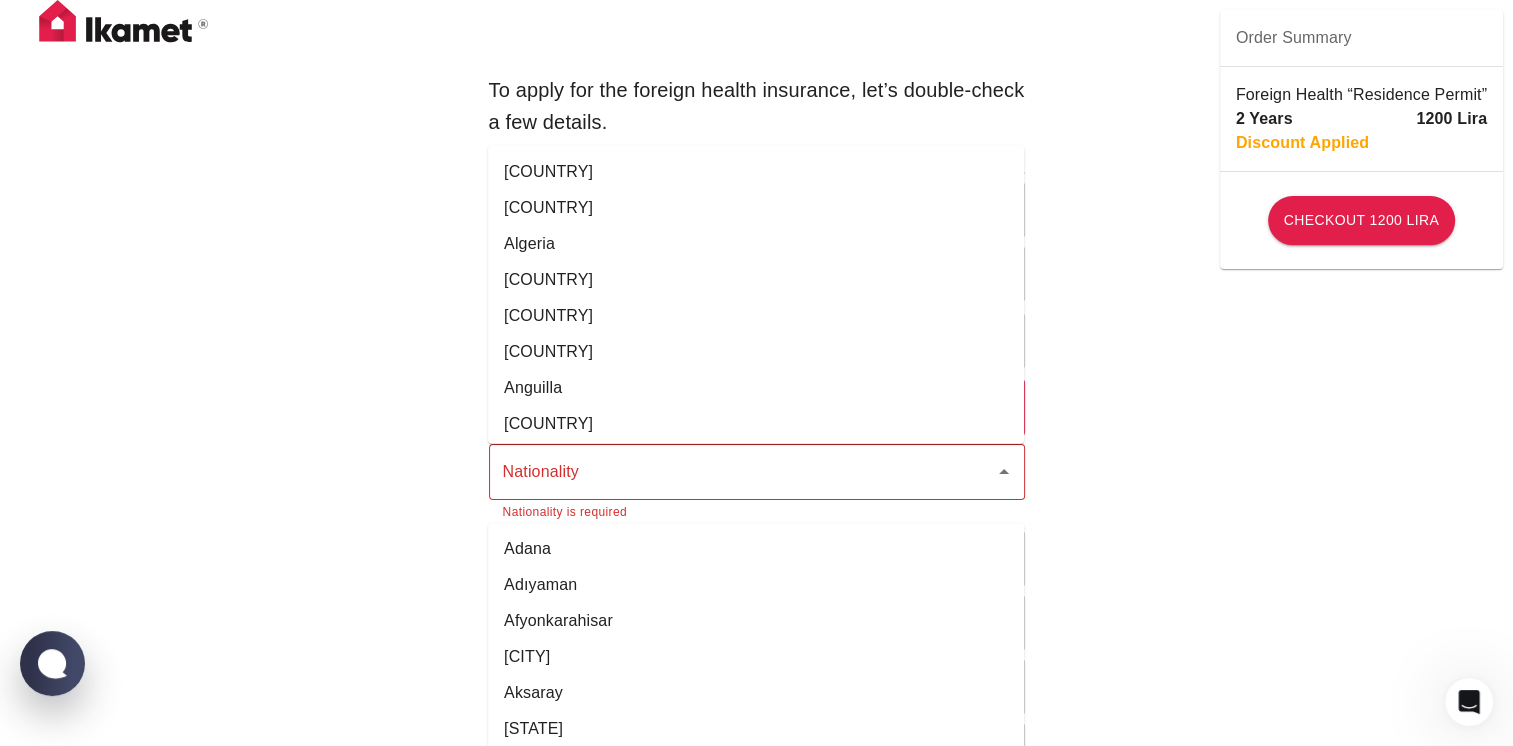 click on "To apply for the foreign health insurance, let’s double-check a few details. To get started, answer a few questions. Start Date: [DATE] Start Date: Policy Period 2 Years [UUID] Policy Period Document Type Identity Card id Document Type Passport or Kimlik Number [NUMBER] Passport or Kimlik Number Nationality Nationality Nationality is required Father's Name [FIRST] Father's Name Mother's Name [LAST] Mother's Name Birth Place [COUNTRY] Birth Place Gender Male male Gender Insured Address City City City is required Town Town Town is required Neighborhood Neighborhood Street [NUMBER] SK Street Building Number [BRAND] Building Number Apartment Number H-blok _ [NUMBER] daire Apartment Number EFT Credit Card I have read and accept the Privacy Policy and User Agreement I have read and accept the Clarification Text I agree to recieve E-mail and SMS about this offer and campaigns. Order Summary Foreign Health “Residence Permit” 2 Years 1200 Lira Discount Applied Checkout 1200 Lira" at bounding box center (756, 809) 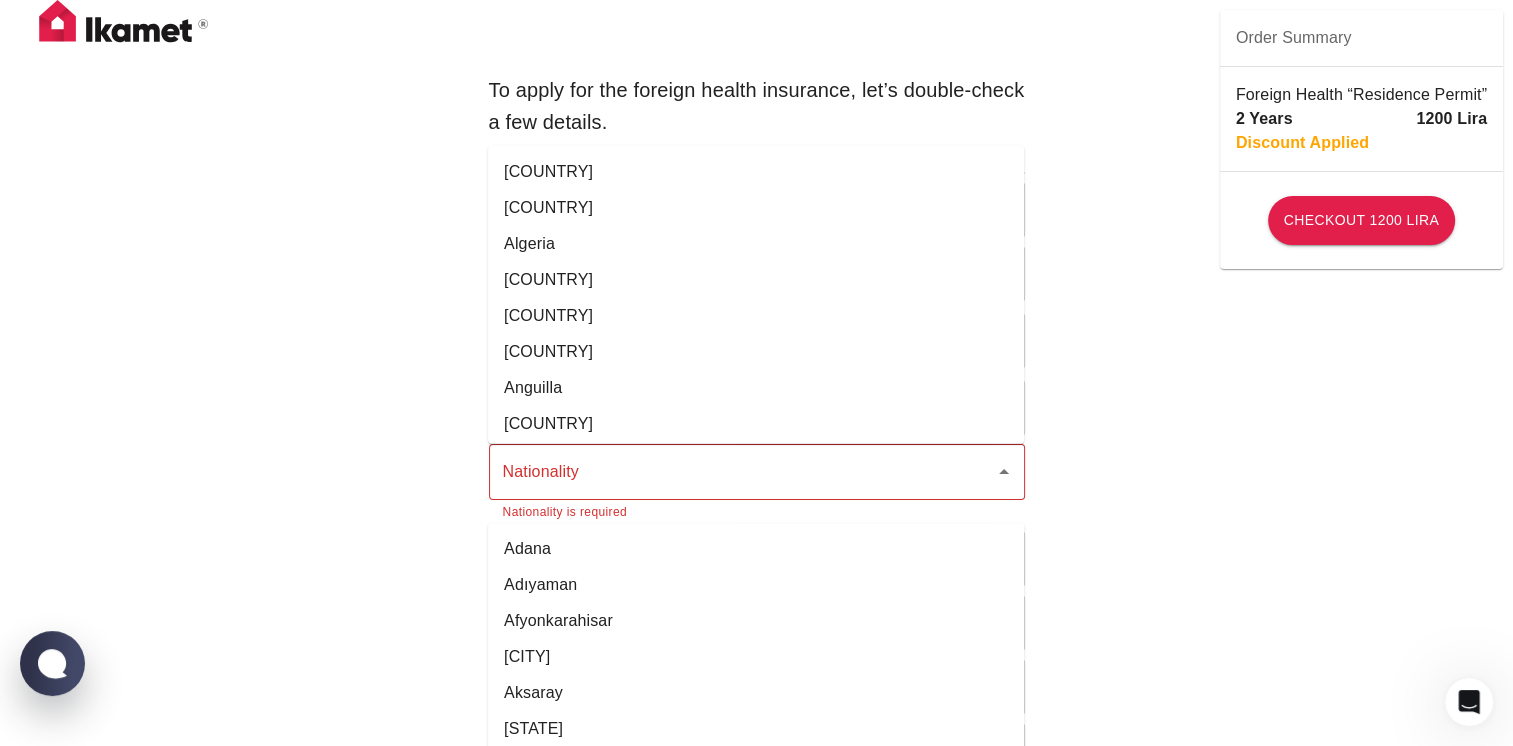 click on "To apply for the foreign health insurance, let’s double-check a few details. To get started, answer a few questions. Start Date: [DATE] Start Date: Policy Period 2 Years [UUID] Policy Period Document Type Identity Card id Document Type Passport or Kimlik Number [NUMBER] Passport or Kimlik Number Nationality Nationality Nationality is required Father's Name [FIRST] Father's Name Mother's Name [LAST] Mother's Name Birth Place [COUNTRY] Birth Place Gender Male male Gender Insured Address City City City is required Town Town Town is required Neighborhood Neighborhood Street [NUMBER] SK Street Building Number [BRAND] Building Number Apartment Number H-blok _ [NUMBER] daire Apartment Number EFT Credit Card I have read and accept the Privacy Policy and User Agreement I have read and accept the Clarification Text I agree to recieve E-mail and SMS about this offer and campaigns. Order Summary Foreign Health “Residence Permit” 2 Years 1200 Lira Discount Applied Checkout 1200 Lira" at bounding box center [756, 809] 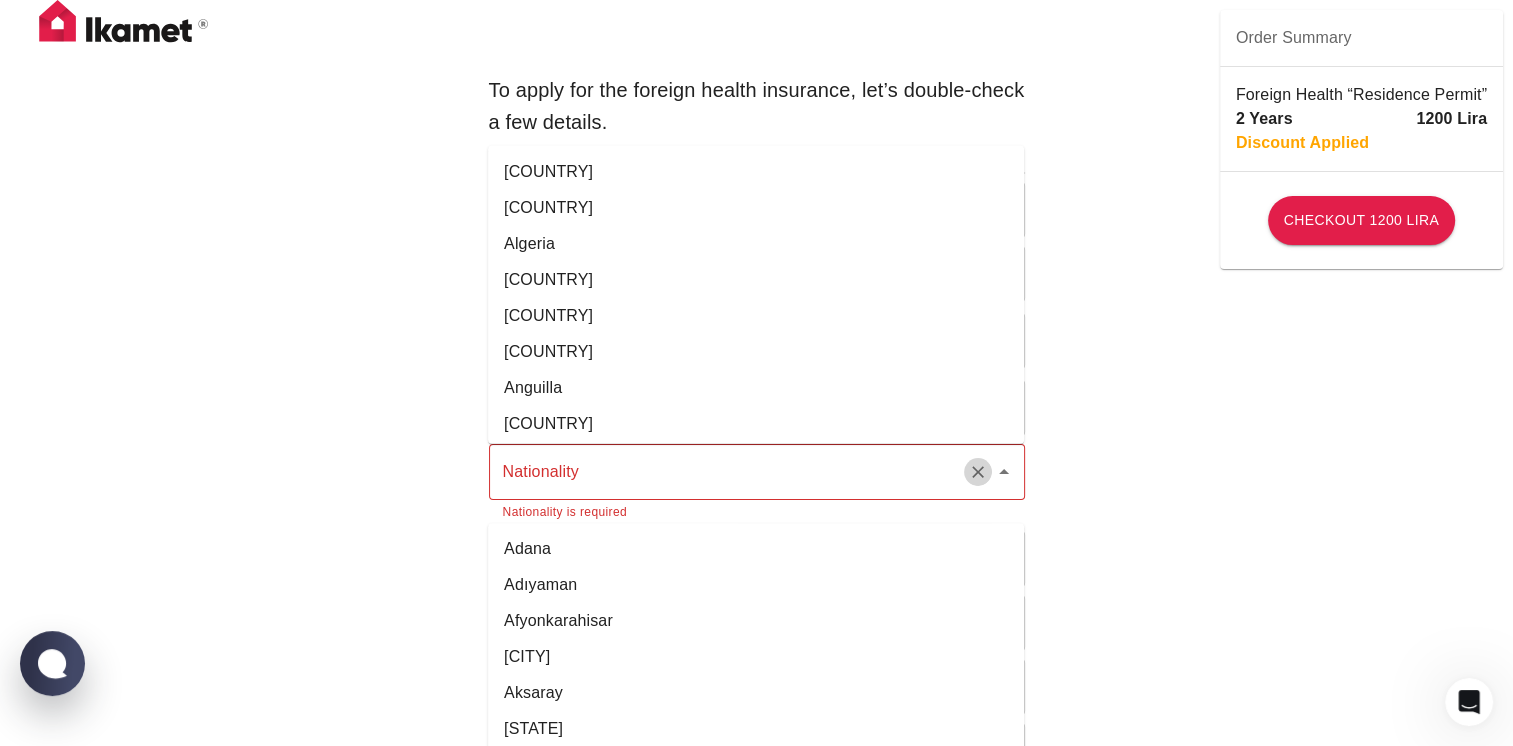 click 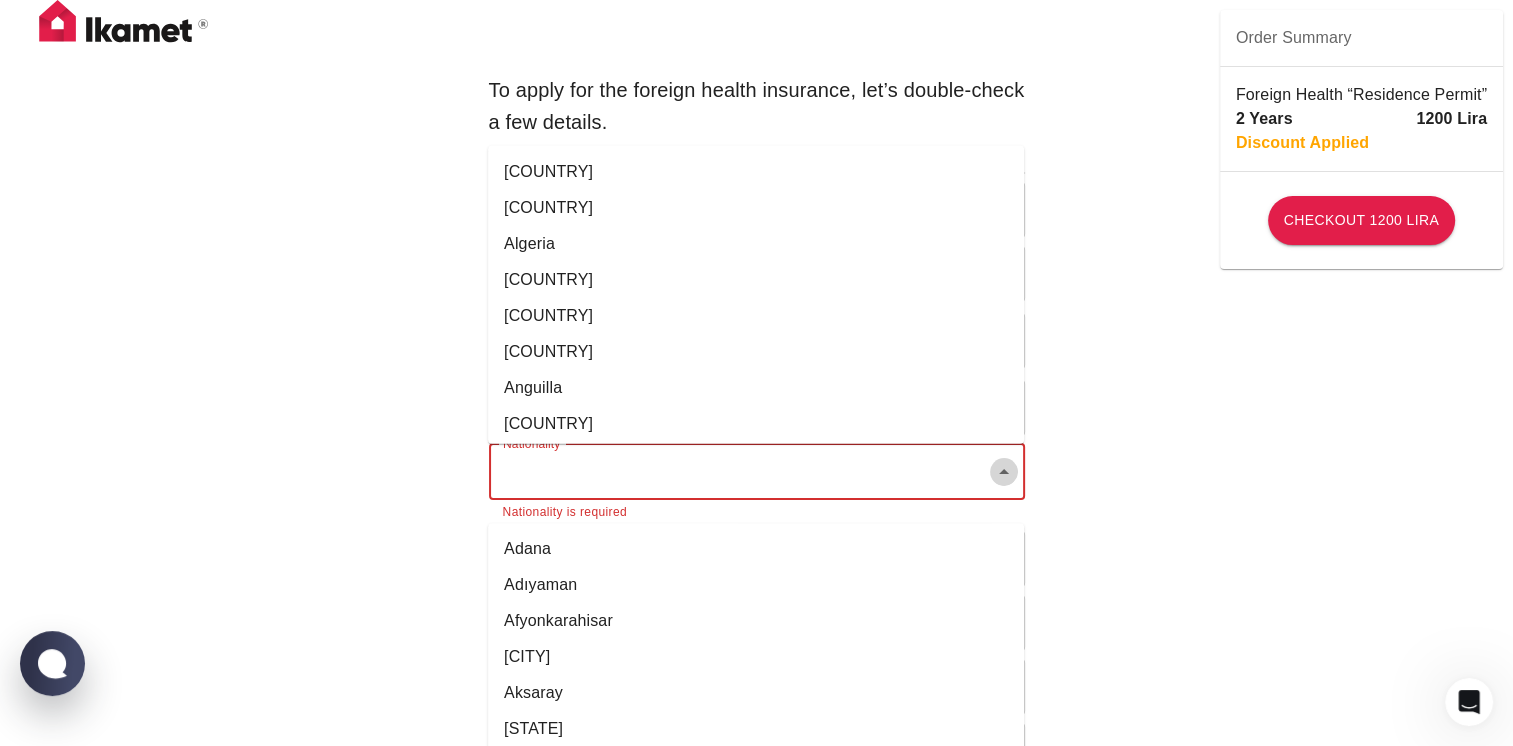 click 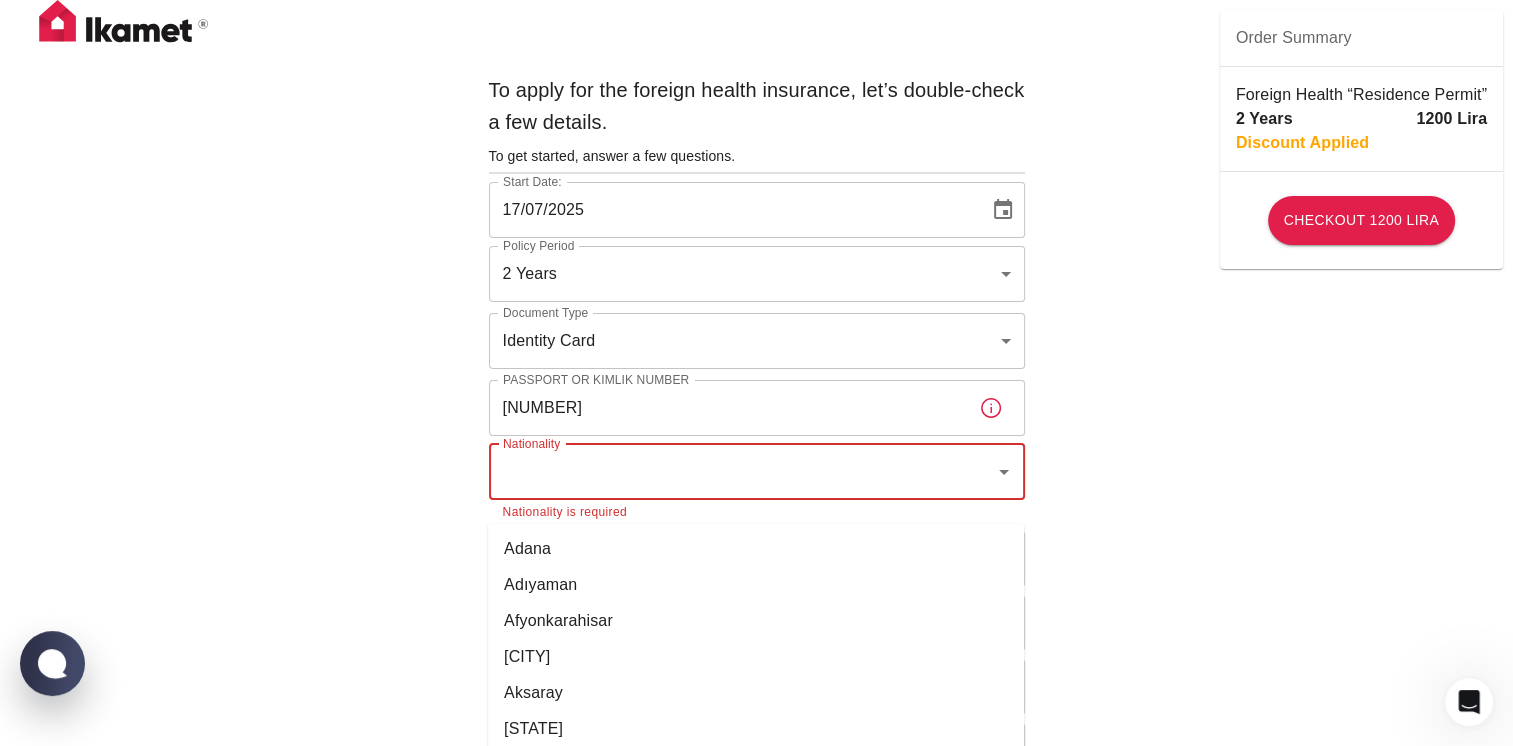 click on "To apply for the foreign health insurance, let’s double-check a few details. To get started, answer a few questions. Start Date: [DATE] Start Date: Policy Period 2 Years [UUID] Policy Period Document Type Identity Card id Document Type Passport or Kimlik Number [NUMBER] Passport or Kimlik Number Nationality Nationality Nationality is required Father's Name [FIRST] Father's Name Mother's Name [LAST] Mother's Name Birth Place [COUNTRY] Birth Place Gender Male male Gender Insured Address City City City is required Town Town Town is required Neighborhood Neighborhood Street [NUMBER] SK Street Building Number [BRAND] Building Number Apartment Number H-blok _ [NUMBER] daire Apartment Number EFT Credit Card I have read and accept the Privacy Policy and User Agreement I have read and accept the Clarification Text I agree to recieve E-mail and SMS about this offer and campaigns. Order Summary Foreign Health “Residence Permit” 2 Years 1200 Lira Discount Applied Checkout 1200 Lira" at bounding box center (756, 809) 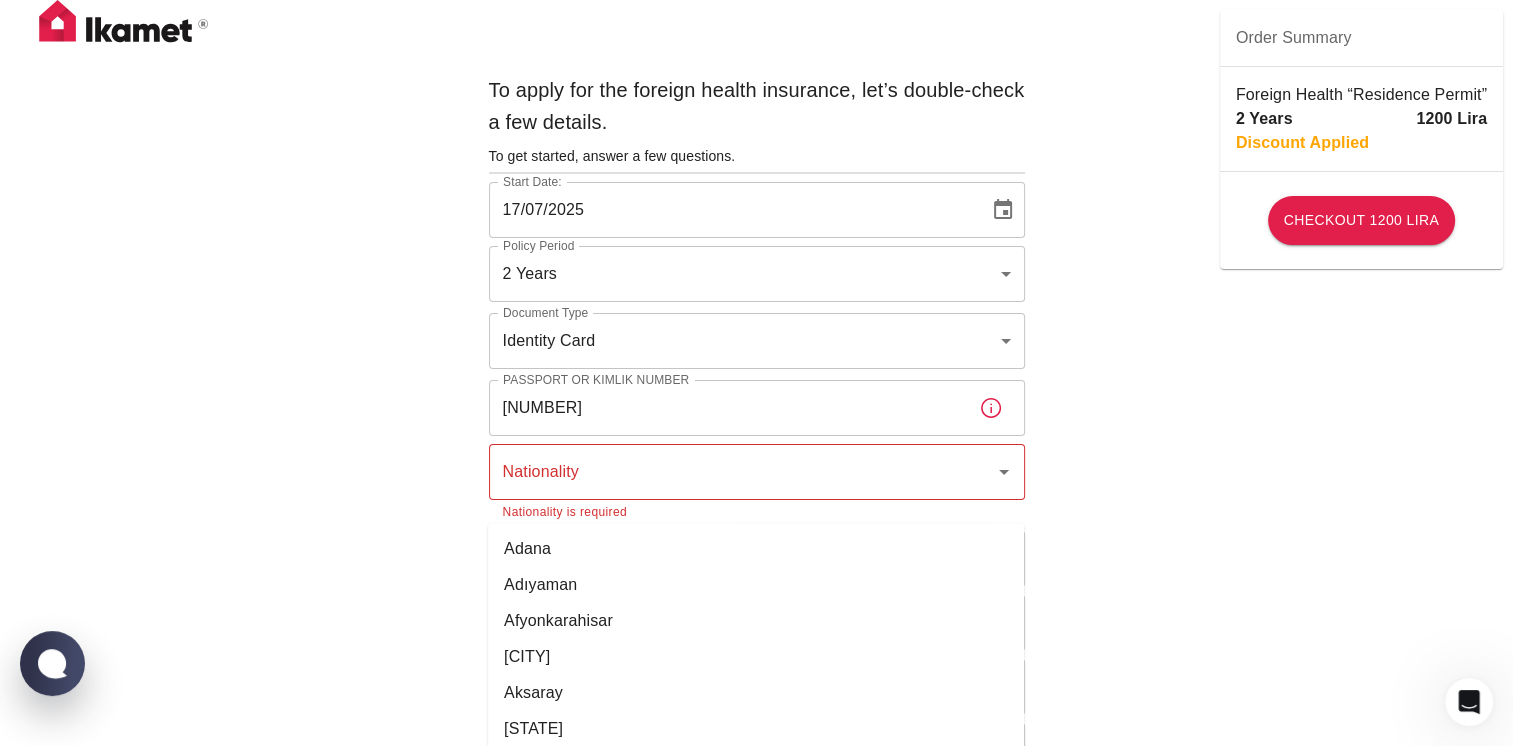 click on "[NUMBER]" at bounding box center (726, 408) 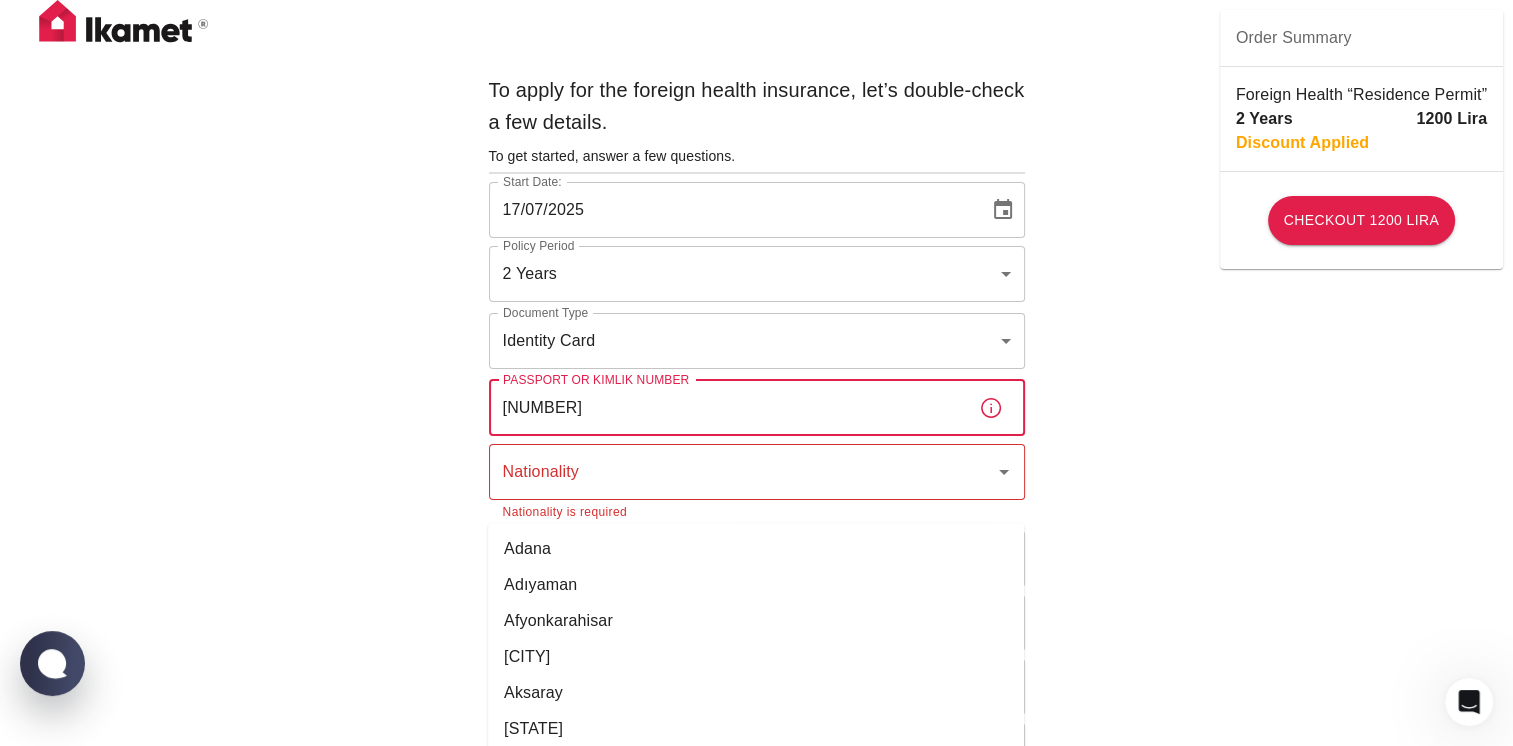 click on "To apply for the foreign health insurance, let’s double-check a few details. To get started, answer a few questions. Start Date: [DATE] Start Date: Policy Period 2 Years [UUID] Policy Period Document Type Identity Card id Document Type Passport or Kimlik Number [NUMBER] Passport or Kimlik Number Nationality Nationality Nationality is required Father's Name [FIRST] Father's Name Mother's Name [LAST] Mother's Name Birth Place [COUNTRY] Birth Place Gender Male male Gender Insured Address City City City is required Town Town Town is required Neighborhood Neighborhood Street [NUMBER] SK Street Building Number [BRAND] Building Number Apartment Number H-blok _ [NUMBER] daire Apartment Number EFT Credit Card I have read and accept the Privacy Policy and User Agreement I have read and accept the Clarification Text I agree to recieve E-mail and SMS about this offer and campaigns. Order Summary Foreign Health “Residence Permit” 2 Years 1200 Lira Discount Applied Checkout 1200 Lira" at bounding box center [756, 809] 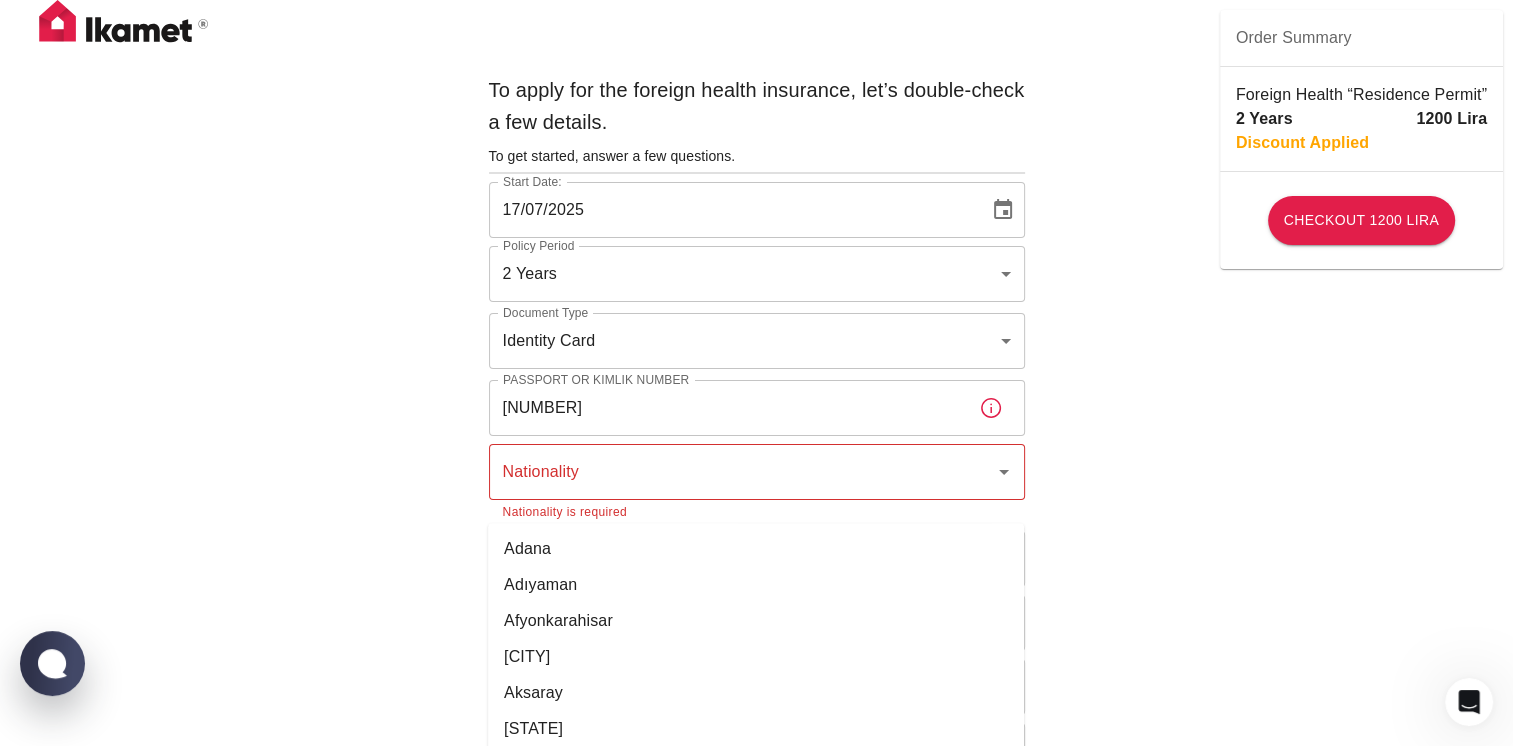 click on "Nationality" at bounding box center [742, 472] 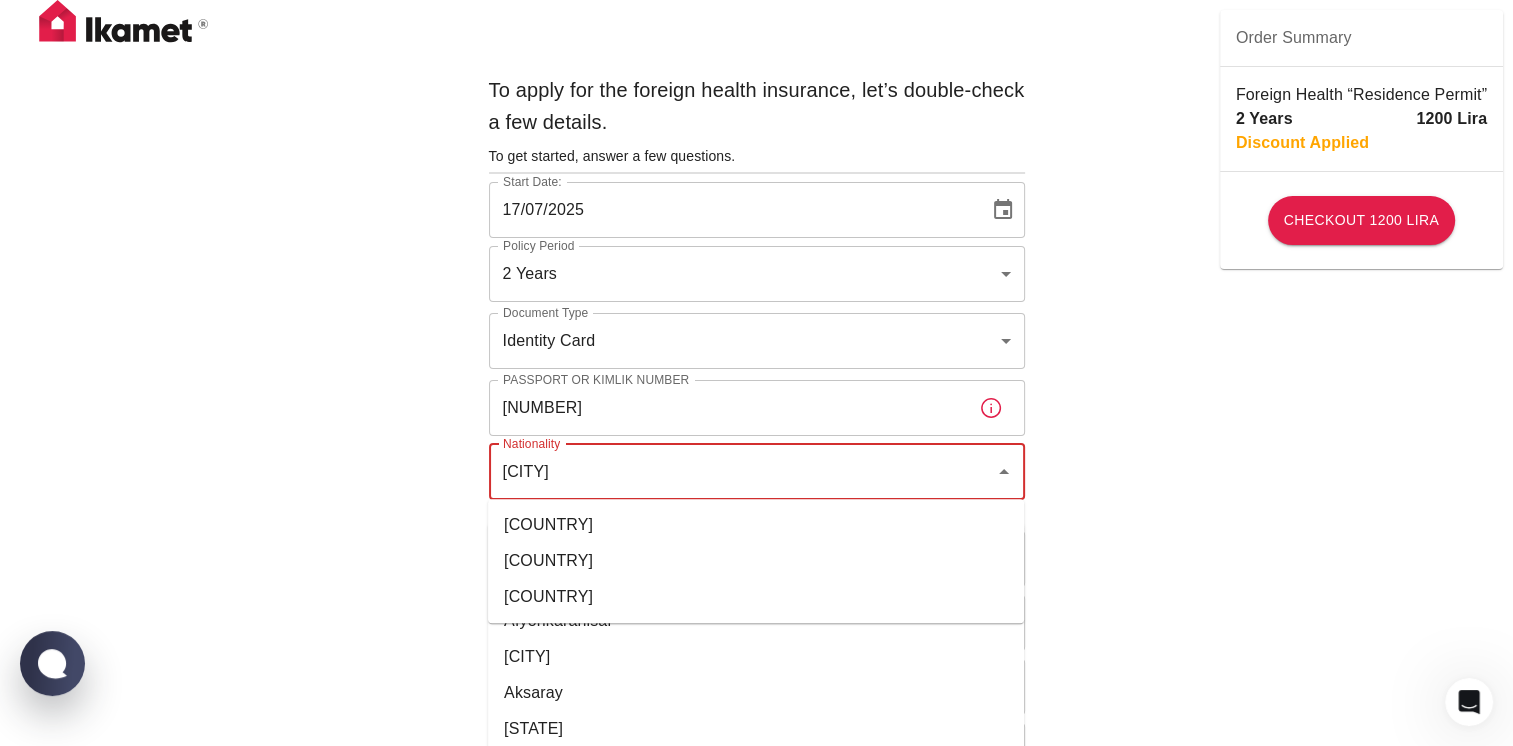 click on "[COUNTRY]" at bounding box center (756, 525) 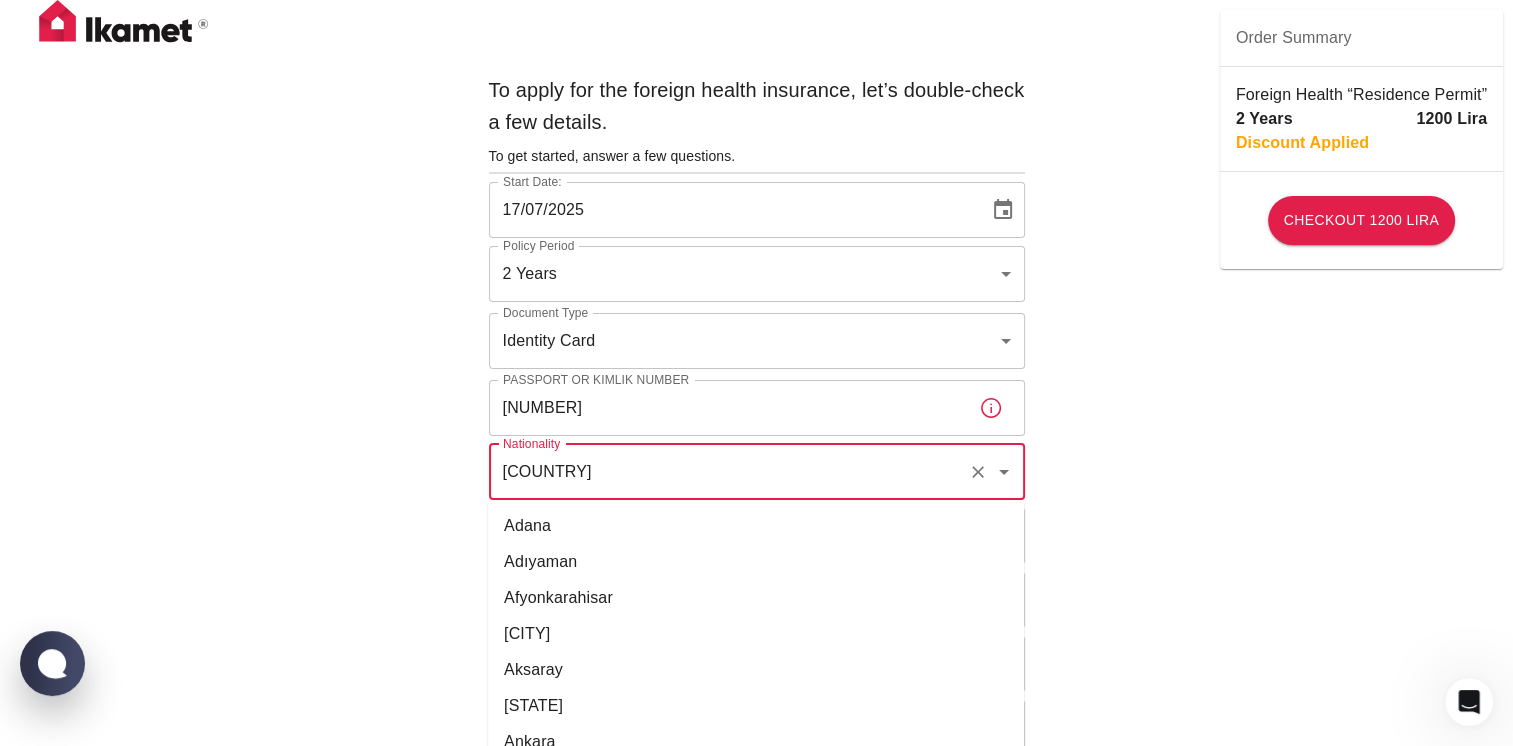 type on "[COUNTRY]" 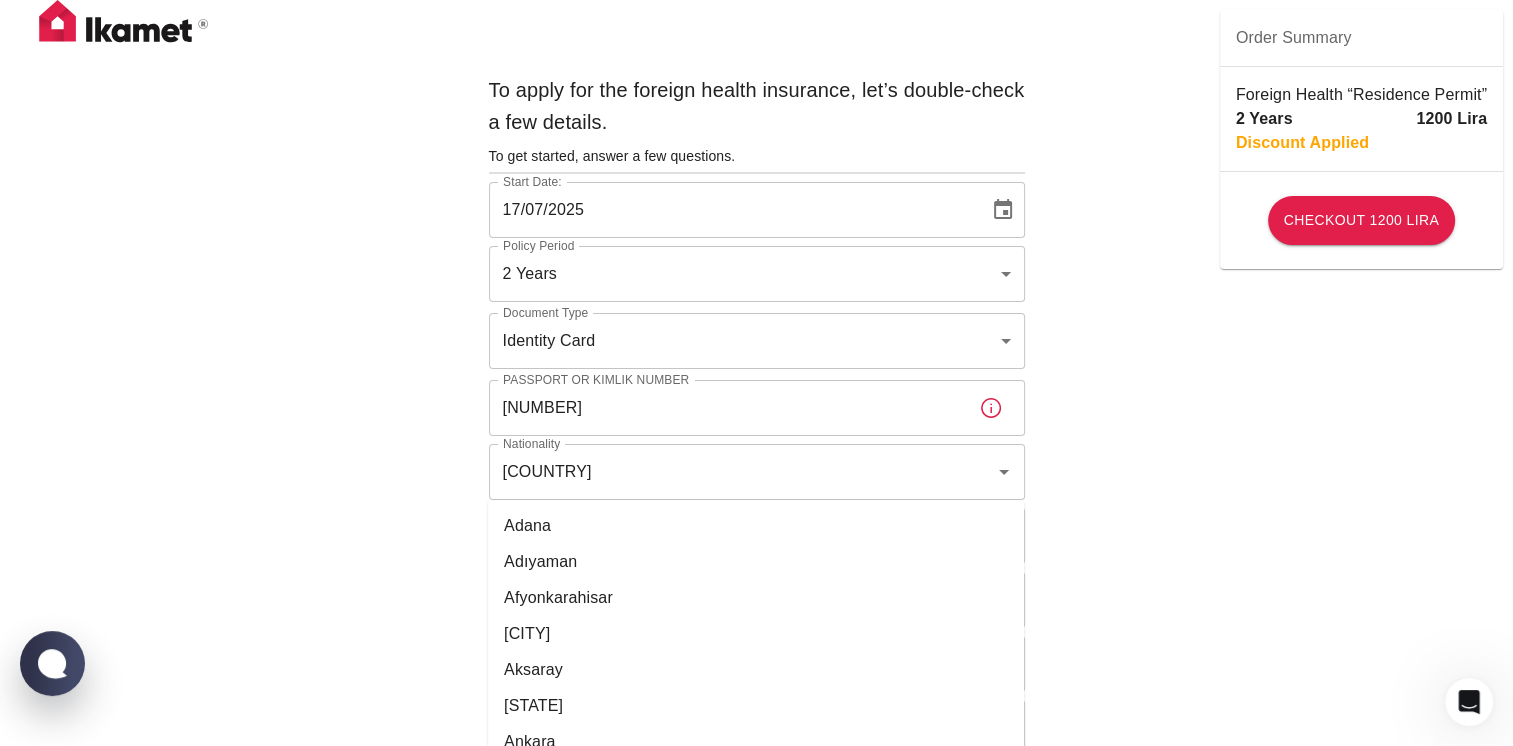 click on "To apply for the foreign health insurance, let’s double-check a few details. To get started, answer a few questions. Start Date: [DATE] Start Date: Policy Period 2 Years b7343ef8-d55e-4554-96a8-76e30347e985 Policy Period Document Type Identity Card id Document Type Passport or Kimlik Number [NUMBER] Passport or Kimlik Number Nationality Iran (Islamic Republic of) Nationality Father's Name [FIRST] Father's Name Mother's Name [LAST] Mother's Name Birth Place iran Birth Place Gender Male male Gender Insured Address City City City is required Town Town Town is required Neighborhood Neighborhood Street 564 SK Street Building Number odul istanbul Building Number Apartment Number H-blok _ 474 daire Apartment Number EFT Credit Card I have read and accept the  Privacy Policy and User Agreement I have read and accept the  Clarification Text I agree to recieve E-mail and SMS about this offer and campaigns. Order Summary Foreign Health “Residence Permit” 2 Years 1200 Lira Discount Applied Checkout 1200 Lira" at bounding box center (756, 798) 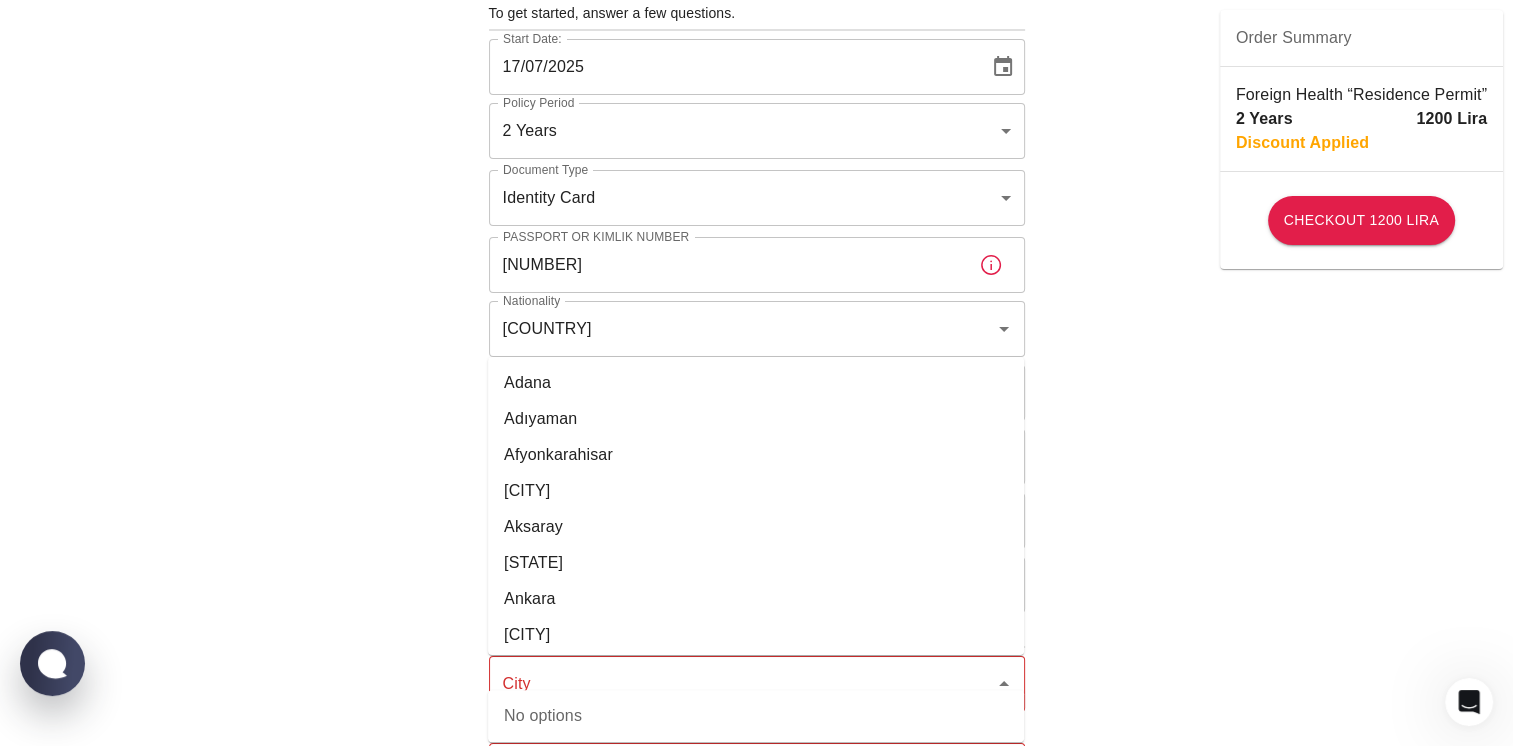 scroll, scrollTop: 147, scrollLeft: 0, axis: vertical 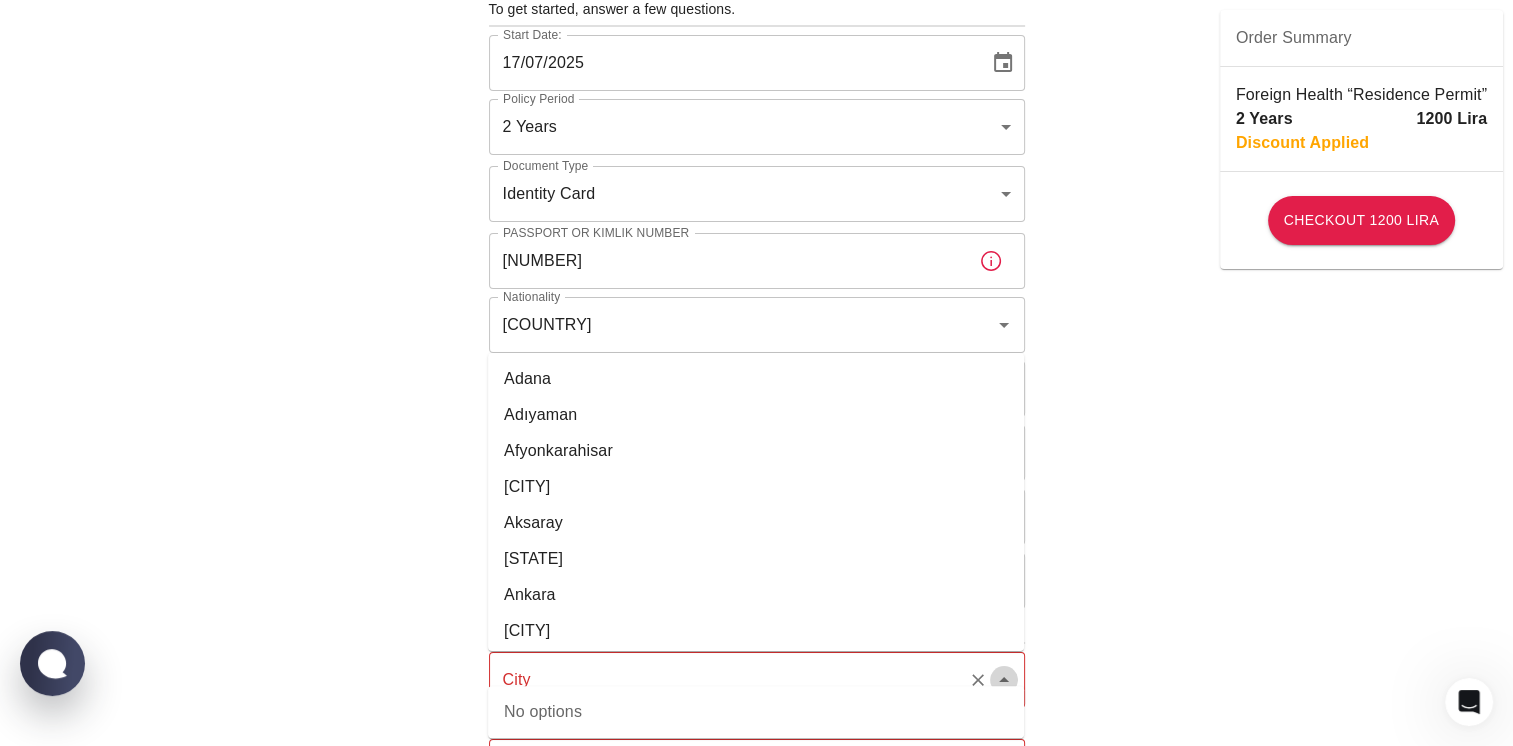click 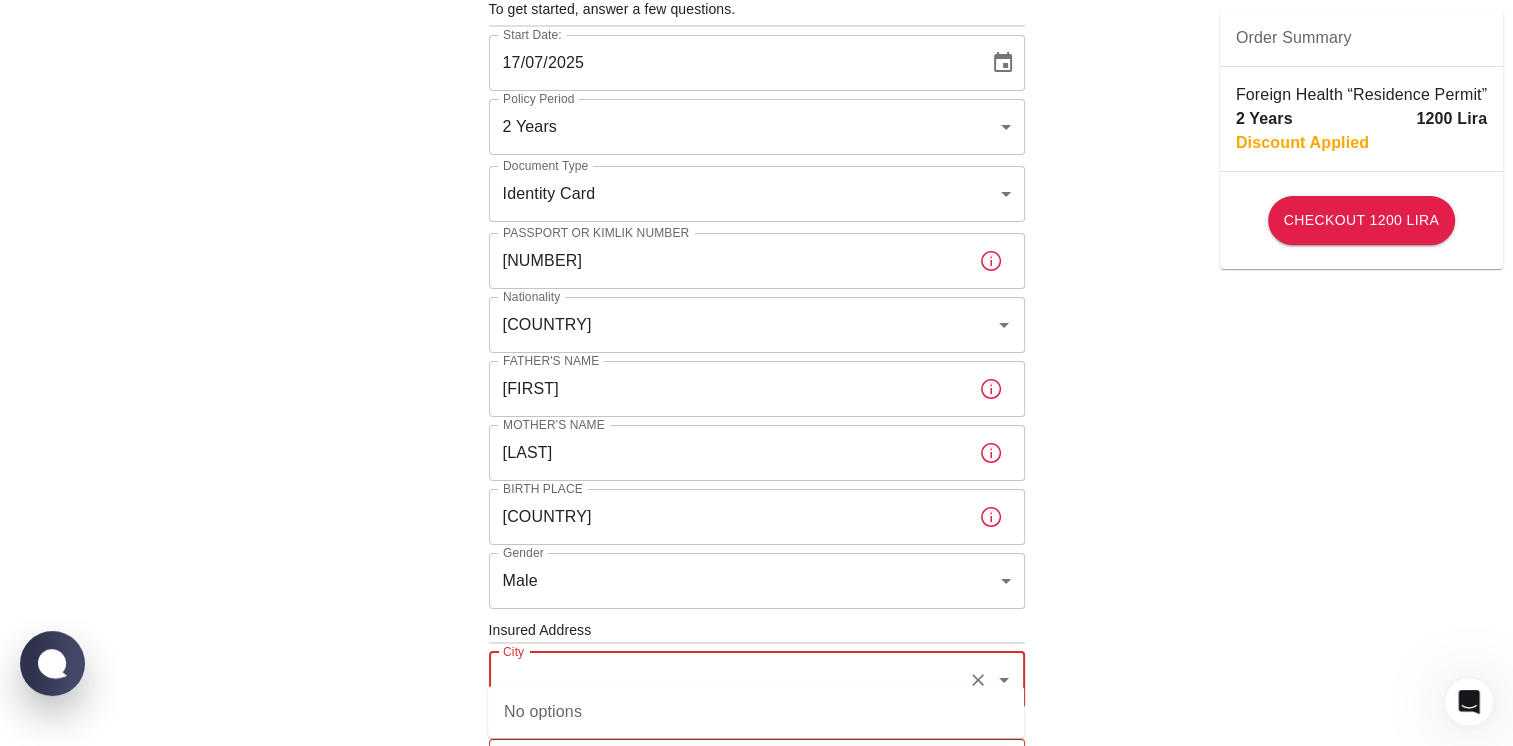 click on "To apply for the foreign health insurance, let’s double-check a few details. To get started, answer a few questions. Start Date: [DATE] Start Date: Policy Period 2 Years b7343ef8-d55e-4554-96a8-76e30347e985 Policy Period Document Type Identity Card id Document Type Passport or Kimlik Number [NUMBER] Passport or Kimlik Number Nationality Iran (Islamic Republic of) Nationality Father's Name [FIRST] Father's Name Mother's Name [LAST] Mother's Name Birth Place iran Birth Place Gender Male male Gender Insured Address City City City is required Town Town Town is required Neighborhood Neighborhood Street 564 SK Street Building Number odul istanbul Building Number Apartment Number H-blok _ 474 daire Apartment Number EFT Credit Card I have read and accept the  Privacy Policy and User Agreement I have read and accept the  Clarification Text I agree to recieve E-mail and SMS about this offer and campaigns. Order Summary Foreign Health “Residence Permit” 2 Years 1200 Lira Discount Applied Checkout 1200 Lira" at bounding box center (756, 651) 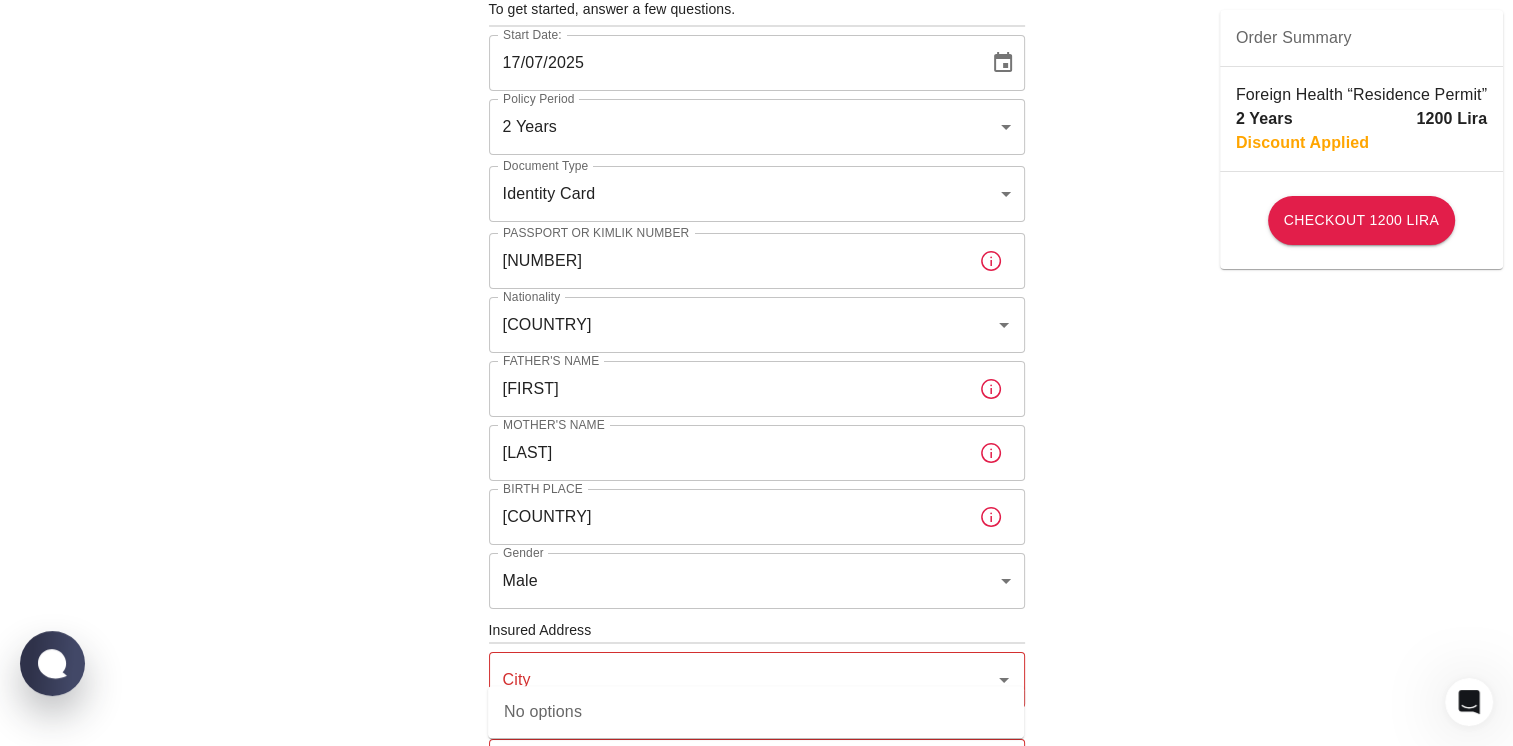 click on "To apply for the foreign health insurance, let’s double-check a few details. To get started, answer a few questions. Start Date: [DATE] Start Date: Policy Period 2 Years b7343ef8-d55e-4554-96a8-76e30347e985 Policy Period Document Type Identity Card id Document Type Passport or Kimlik Number [NUMBER] Passport or Kimlik Number Nationality Iran (Islamic Republic of) Nationality Father's Name [FIRST] Father's Name Mother's Name [LAST] Mother's Name Birth Place iran Birth Place Gender Male male Gender Insured Address City City City is required Town Town Town is required Neighborhood Neighborhood Street 564 SK Street Building Number odul istanbul Building Number Apartment Number H-blok _ 474 daire Apartment Number EFT Credit Card I have read and accept the  Privacy Policy and User Agreement I have read and accept the  Clarification Text I agree to recieve E-mail and SMS about this offer and campaigns. Order Summary Foreign Health “Residence Permit” 2 Years 1200 Lira Discount Applied Checkout 1200 Lira" at bounding box center (756, 651) 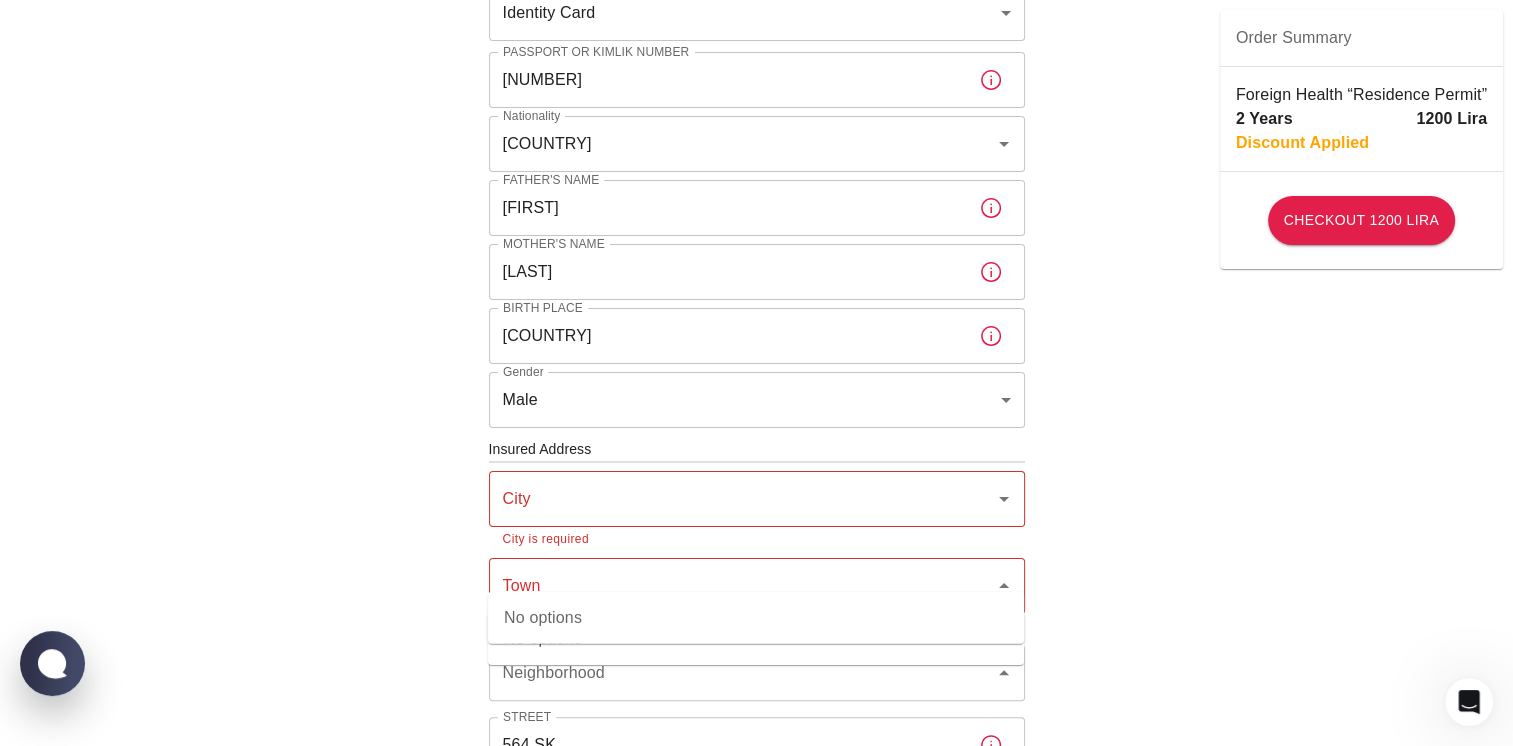 scroll, scrollTop: 304, scrollLeft: 0, axis: vertical 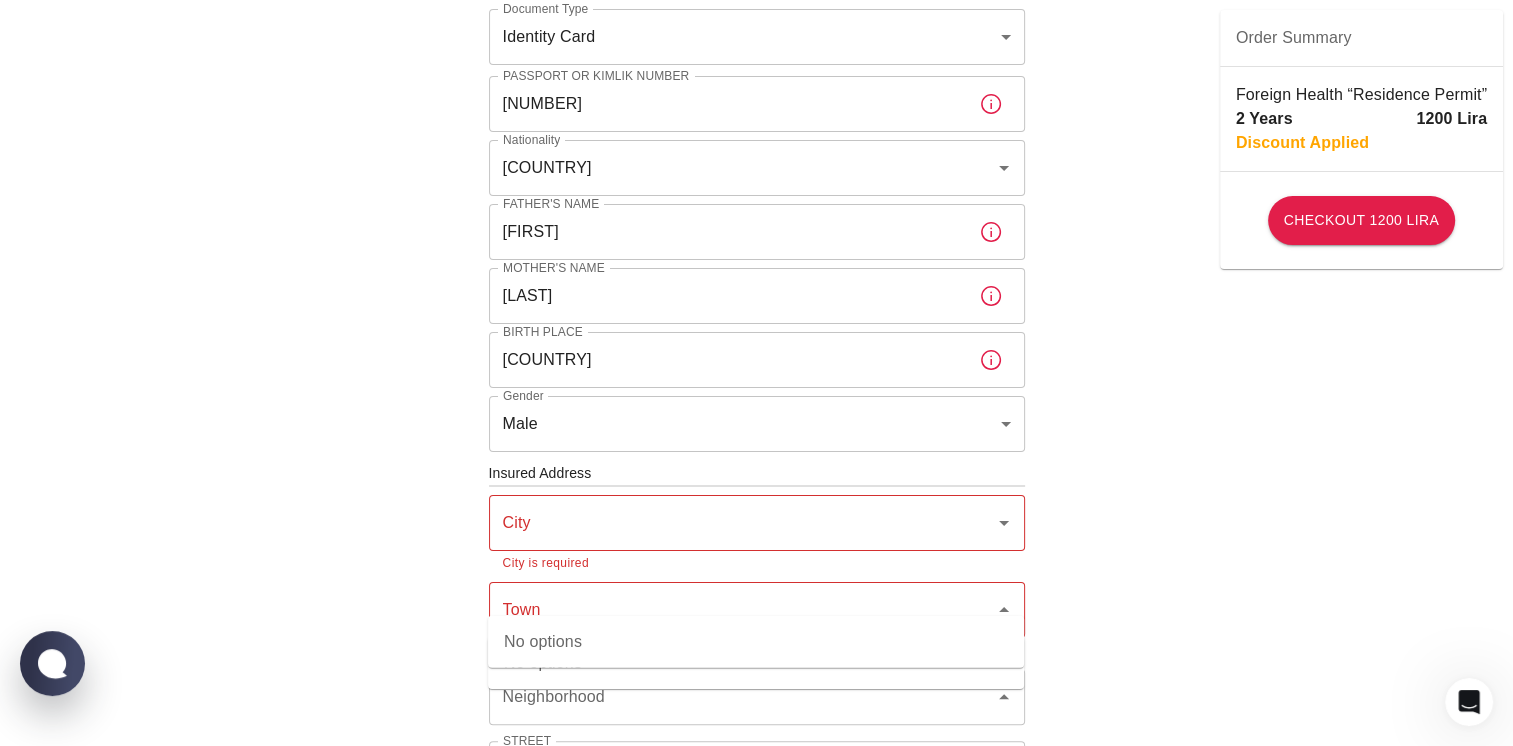 click on "To apply for the foreign health insurance, let’s double-check a few details. To get started, answer a few questions. Start Date: [DATE] Start Date: Policy Period 2 Years b7343ef8-d55e-4554-96a8-76e30347e985 Policy Period Document Type Identity Card id Document Type Passport or Kimlik Number [NUMBER] Passport or Kimlik Number Nationality Iran (Islamic Republic of) Nationality Father's Name [FIRST] Father's Name Mother's Name [LAST] Mother's Name Birth Place iran Birth Place Gender Male male Gender Insured Address City City City is required Town Town Town is required Neighborhood Neighborhood Street 564 SK Street Building Number odul istanbul Building Number Apartment Number H-blok _ 474 daire Apartment Number EFT Credit Card I have read and accept the  Privacy Policy and User Agreement I have read and accept the  Clarification Text I agree to recieve E-mail and SMS about this offer and campaigns. Order Summary Foreign Health “Residence Permit” 2 Years 1200 Lira Discount Applied Checkout 1200 Lira" at bounding box center [756, 494] 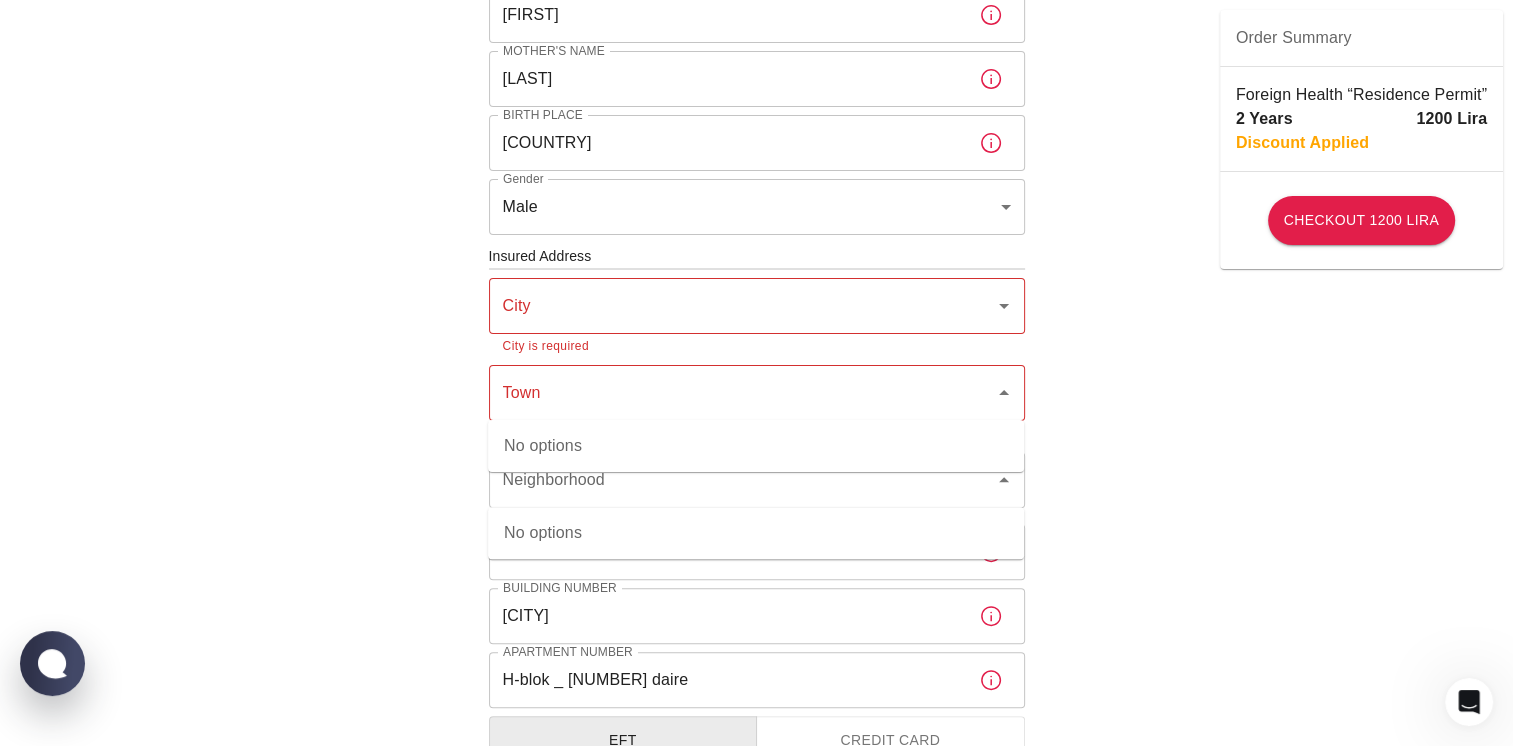 scroll, scrollTop: 563, scrollLeft: 0, axis: vertical 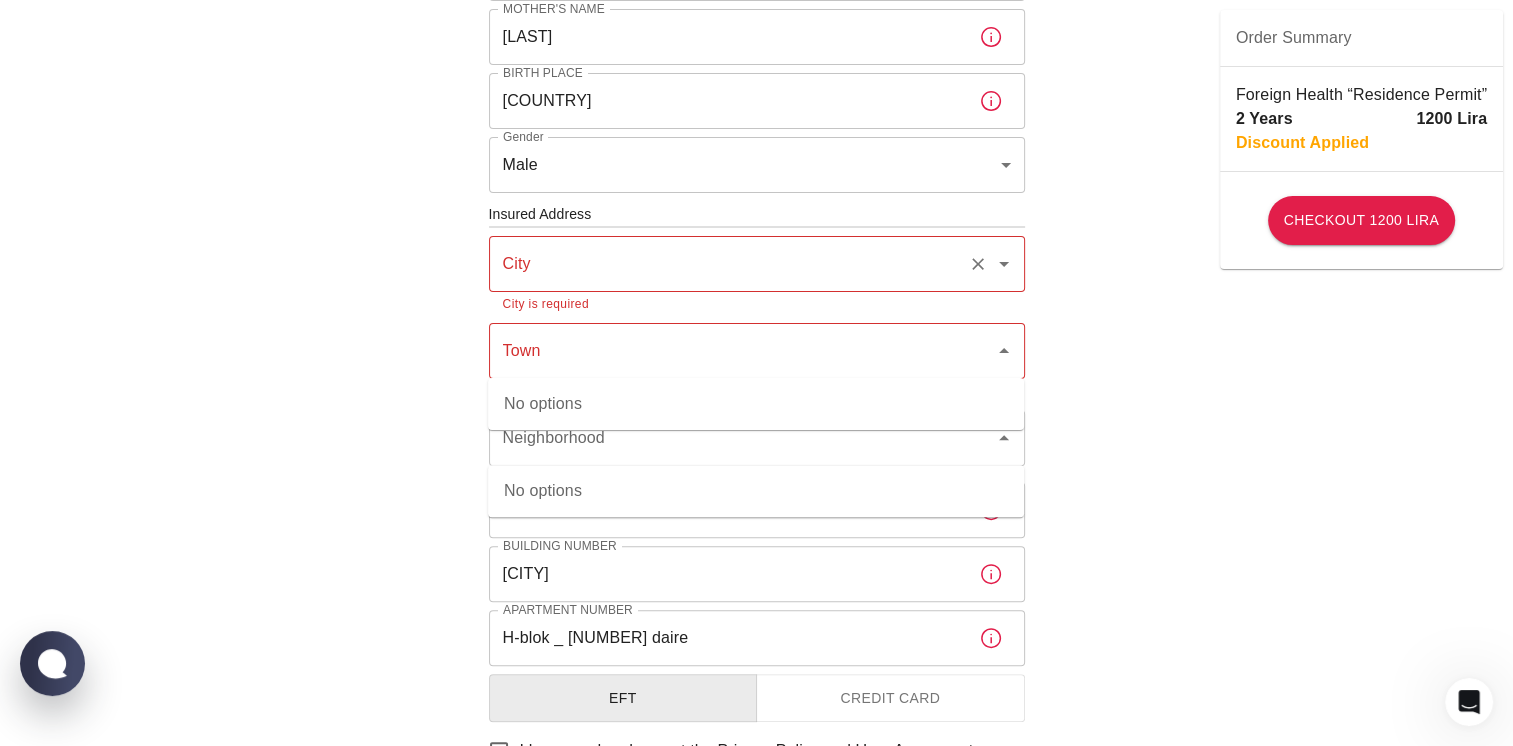click on "City" at bounding box center (729, 264) 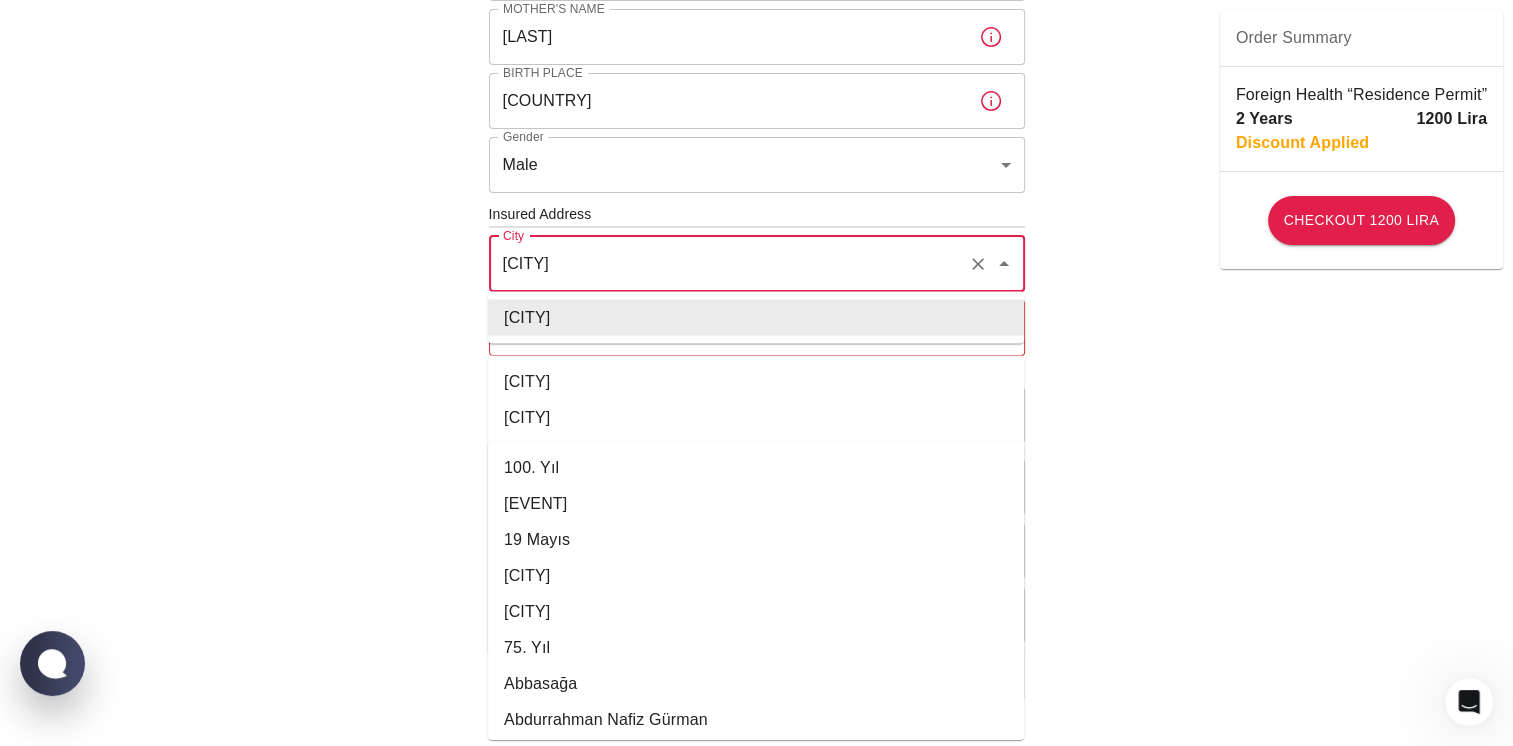 click on "[CITY]" at bounding box center (756, 317) 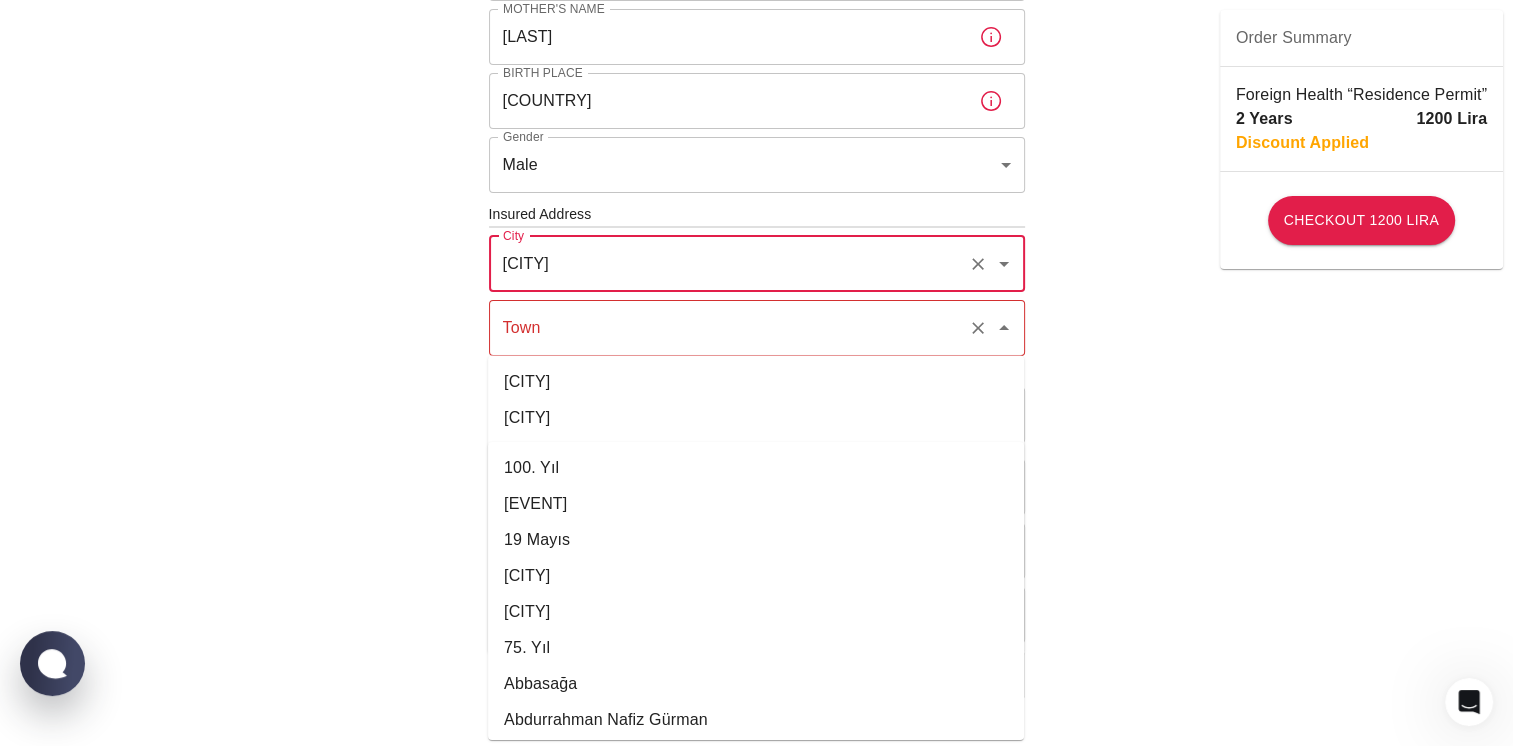 click on "Town" at bounding box center [757, 328] 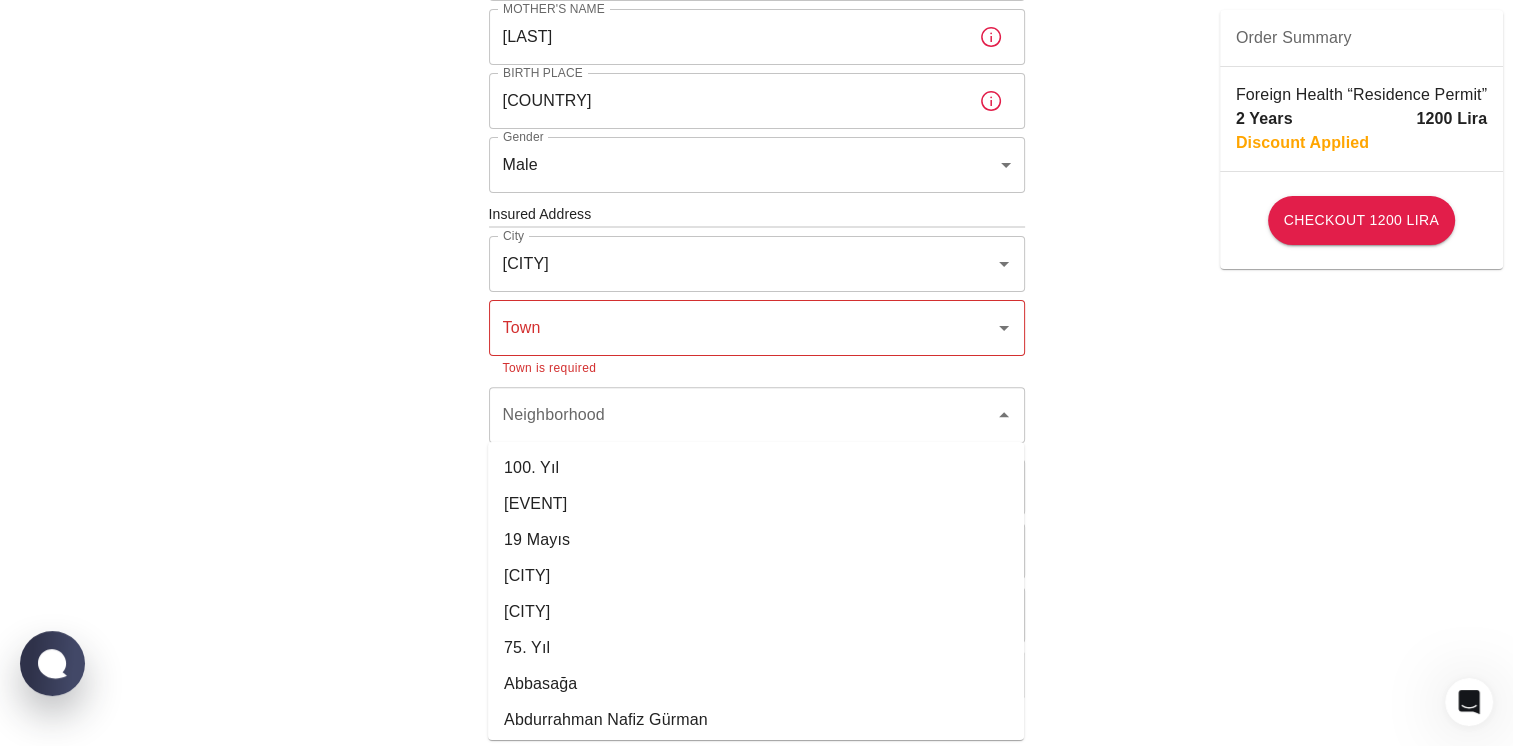 click on "To apply for the foreign health insurance, let’s double-check a few details. To get started, answer a few questions. Start Date: [DATE] Start Date: Policy Period 2 Years 572c7356-bd2e-44a0-a5fb-f98fe7448427 Policy Period Document Type Identity Card id Document Type Passport or Kimlik Number [NUMBER] Passport or Kimlik Number Nationality Iran (Islamic Republic of) Nationality Father's Name [FIRST] Father's Name Mother's Name [LAST] Mother's Name Birth Place iran Birth Place Gender Male male Gender Insured Address City İstanbul City Town Town Town is required Neighborhood Neighborhood Street 564 SK Street Building Number odul istanbul Building Number Apartment Number H-blok _ 474 daire Apartment Number EFT Credit Card I have read and accept the  Privacy Policy and User Agreement I have read and accept the  Clarification Text I agree to recieve E-mail and SMS about this offer and campaigns. Order Summary Foreign Health “Residence Permit” 2 Years 1200 Lira Discount Applied Checkout 1200 Lira" at bounding box center (756, 223) 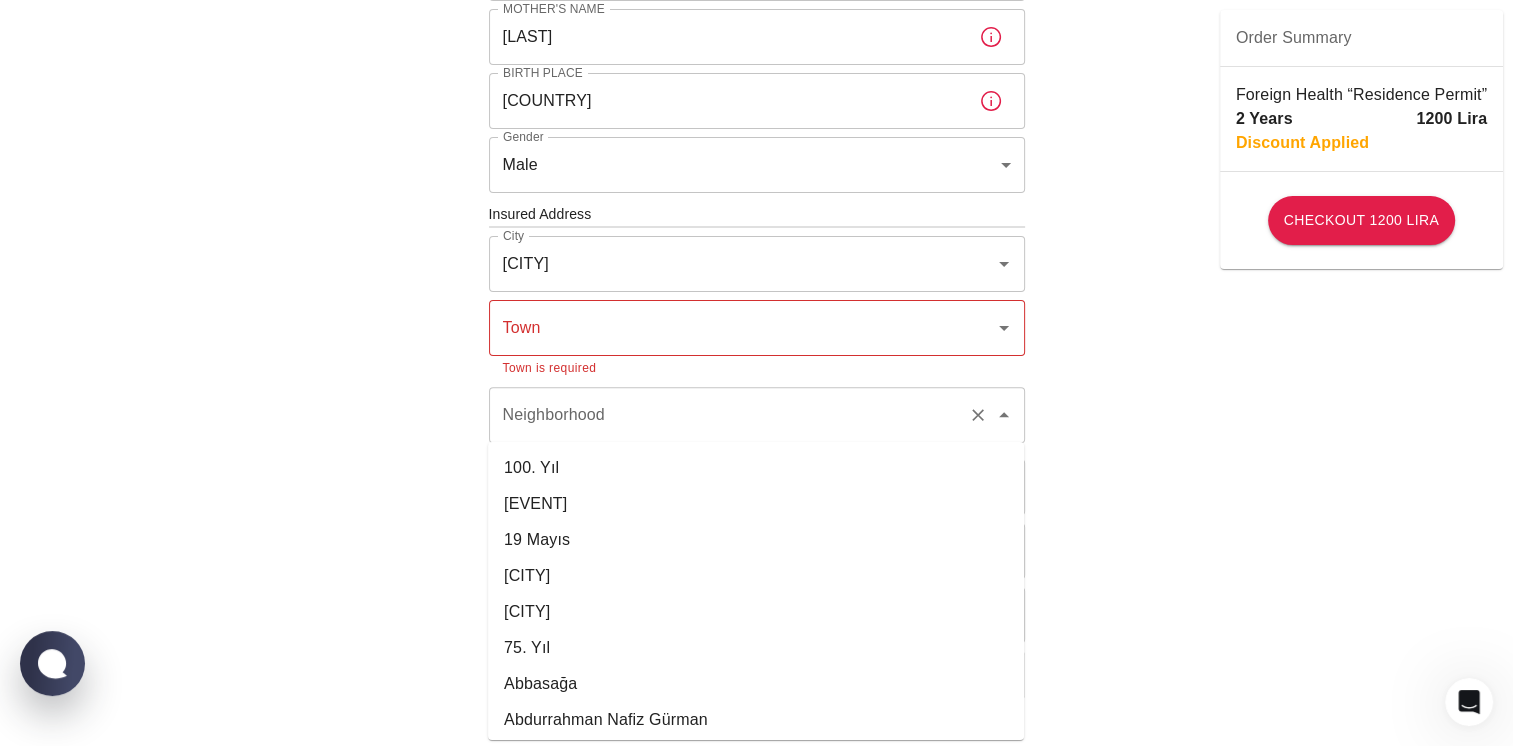 click 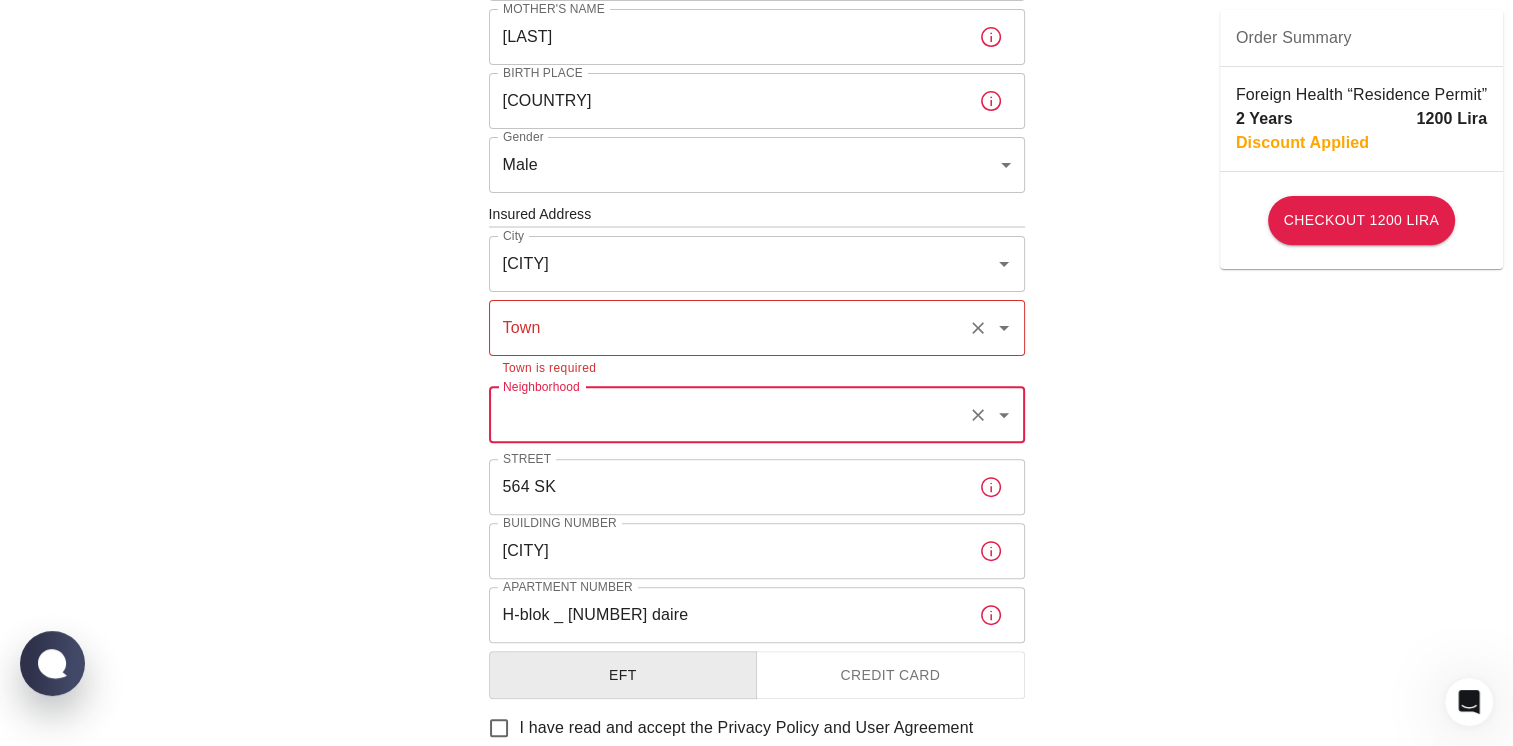 click 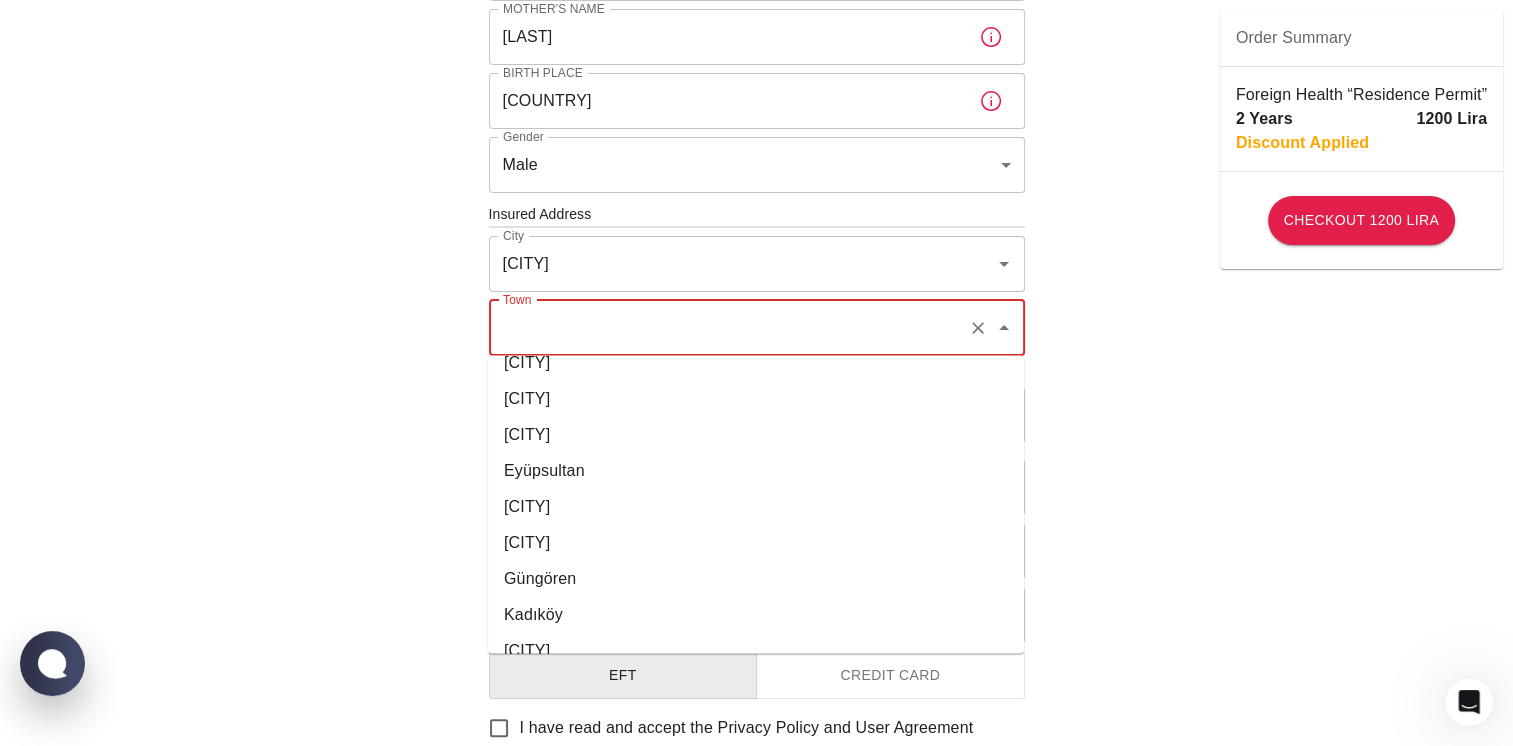 scroll, scrollTop: 481, scrollLeft: 0, axis: vertical 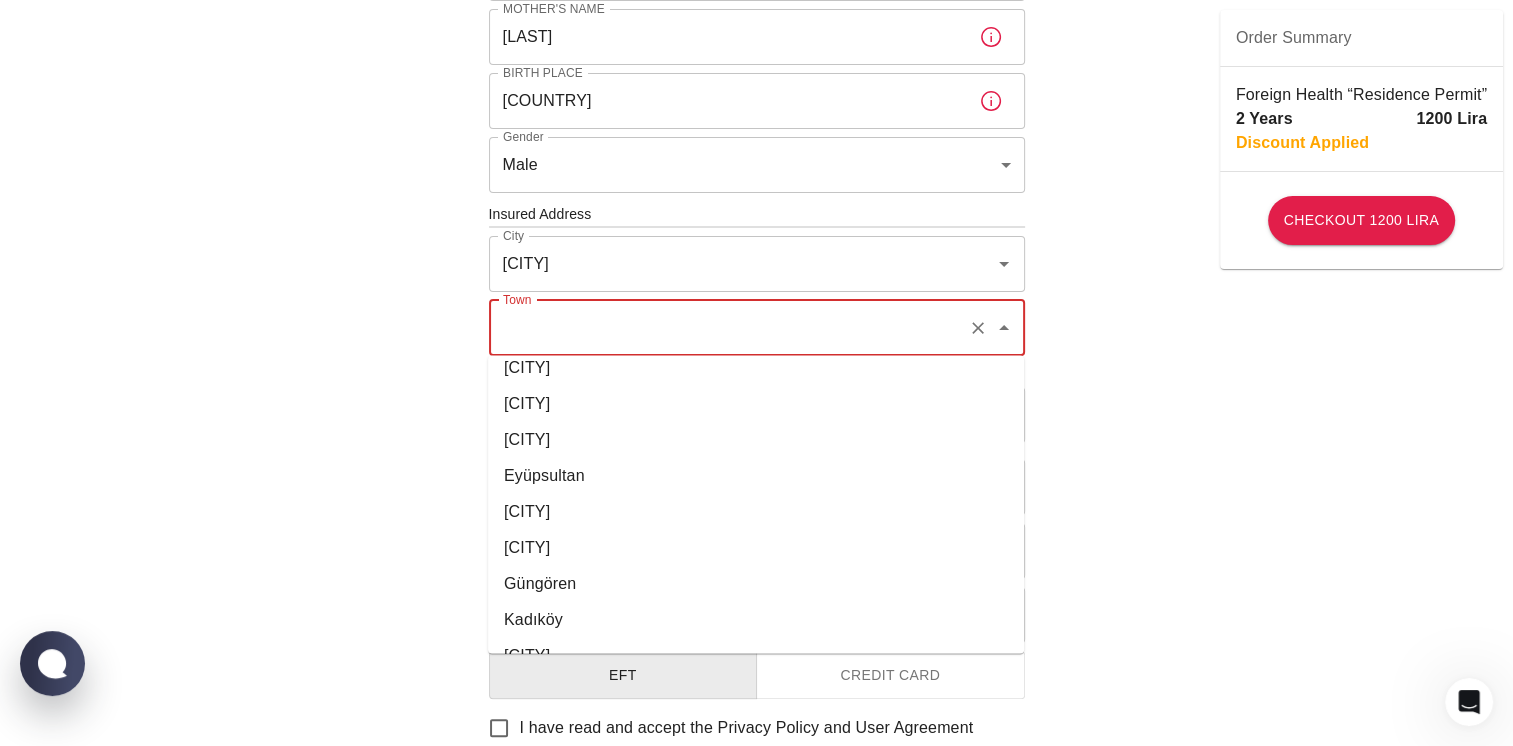 click on "[CITY]" at bounding box center [756, 440] 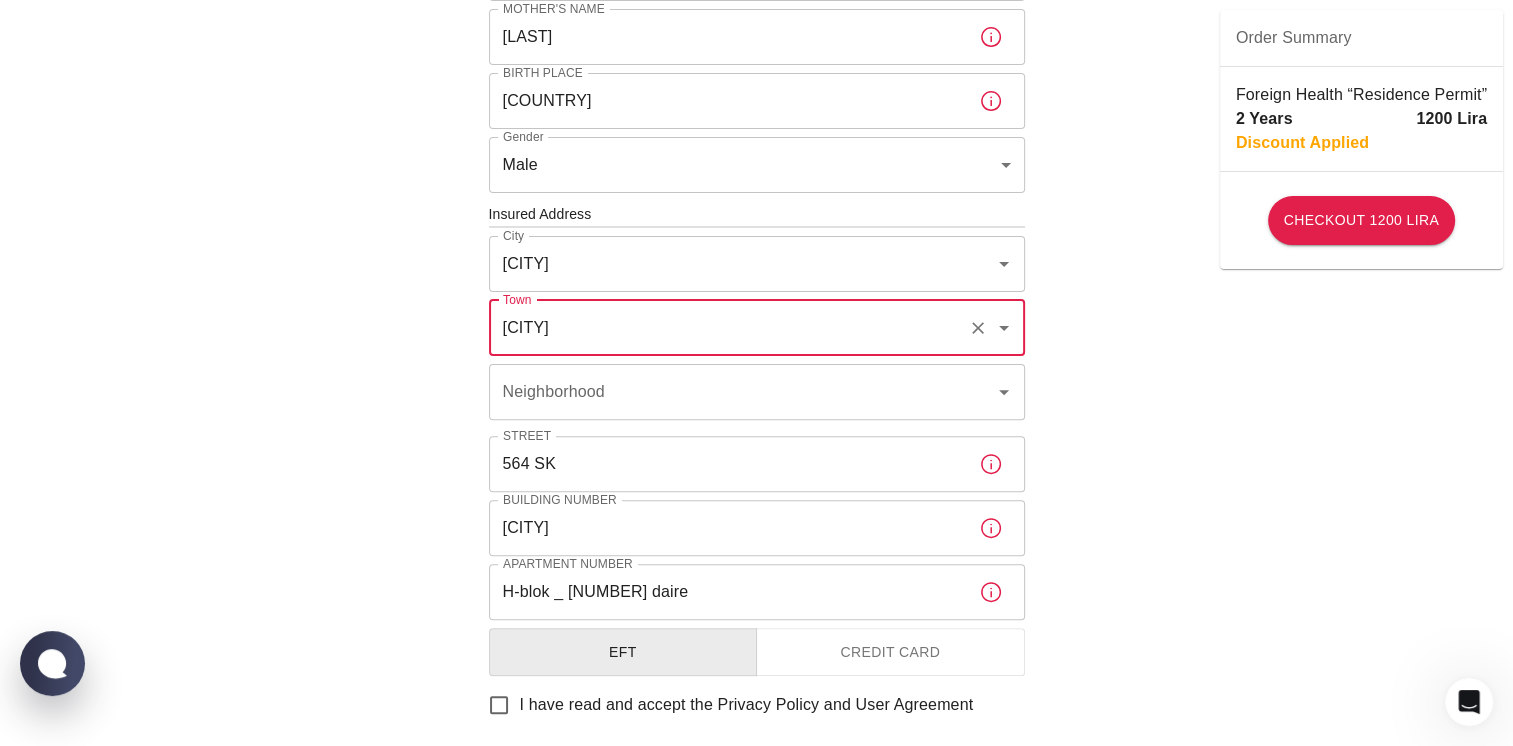 click on "To apply for the foreign health insurance, let’s double-check a few details. To get started, answer a few questions. Start Date: [DATE] Start Date: Policy Period 2 Years [UUID] Policy Period Document Type Identity Card id Document Type Passport or Kimlik Number [NUMBER] Passport or Kimlik Number Nationality Iran (Islamic Republic of) Nationality Father's Name [FIRST] Father's Name Mother's Name [LAST] Mother's Name Birth Place iran Birth Place Gender Male male Gender Insured Address City İstanbul City Town Esenyurt Town Neighborhood Neighborhood Street [NUMBER] SK Street Building Number [BRAND] Building Number Apartment Number H-blok _ [NUMBER] daire Apartment Number EFT Credit Card I have read and accept the Privacy Policy and User Agreement I have read and accept the Clarification Text I agree to recieve E-mail and SMS about this offer and campaigns. Order Summary Foreign Health “Residence Permit” 2 Years 1200 Lira Discount Applied Checkout 1200 Lira" at bounding box center (756, 212) 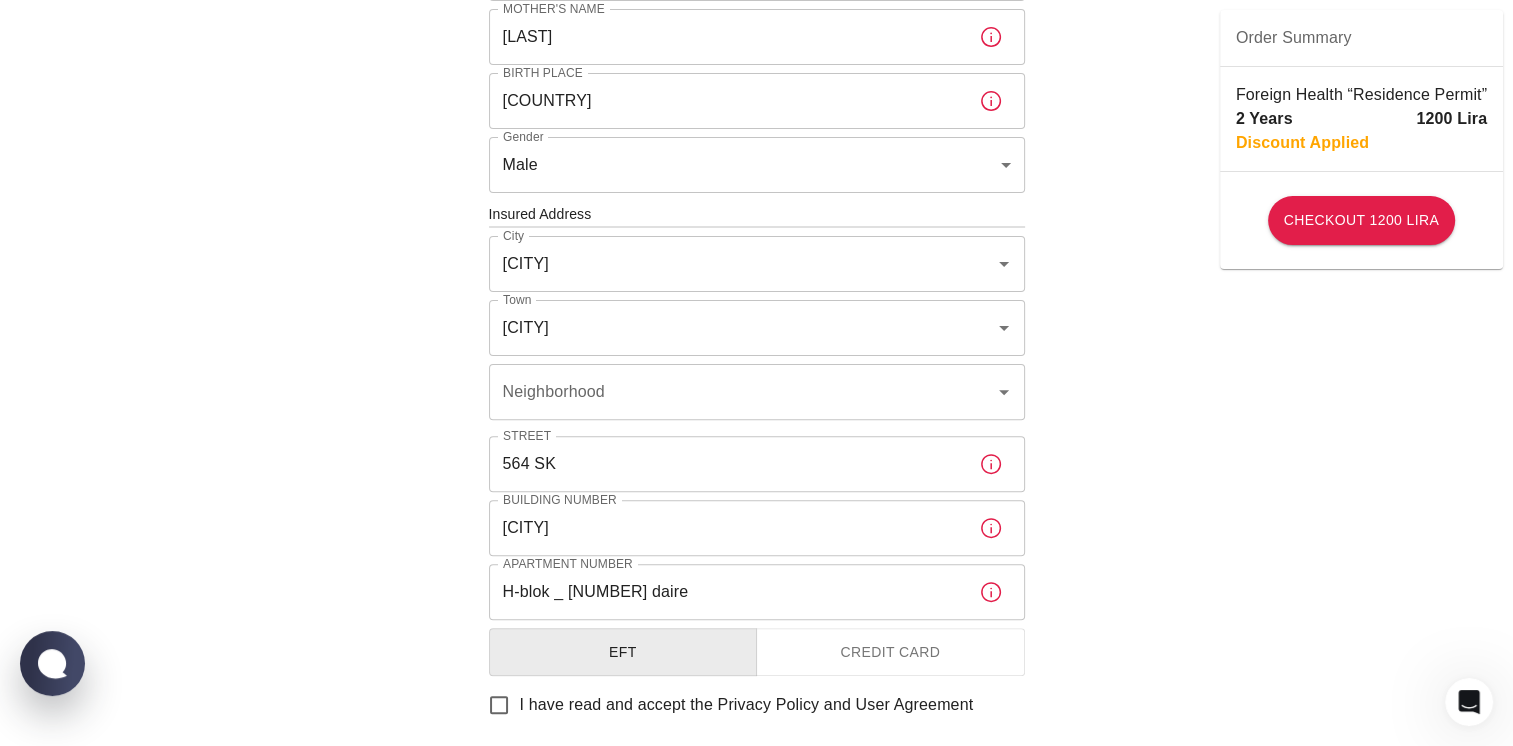 click on "To apply for the foreign health insurance, let’s double-check a few details. To get started, answer a few questions. Start Date: [DATE] Start Date: Policy Period 2 Years [UUID] Policy Period Document Type Identity Card id Document Type Passport or Kimlik Number [NUMBER] Passport or Kimlik Number Nationality Iran (Islamic Republic of) Nationality Father's Name [FIRST] Father's Name Mother's Name [LAST] Mother's Name Birth Place iran Birth Place Gender Male male Gender Insured Address City İstanbul City Town Esenyurt Town Neighborhood Neighborhood Street [NUMBER] SK Street Building Number [BRAND] Building Number Apartment Number H-blok _ [NUMBER] daire Apartment Number EFT Credit Card I have read and accept the Privacy Policy and User Agreement I have read and accept the Clarification Text I agree to recieve E-mail and SMS about this offer and campaigns. Order Summary Foreign Health “Residence Permit” 2 Years 1200 Lira Discount Applied Checkout 1200 Lira" at bounding box center [756, 212] 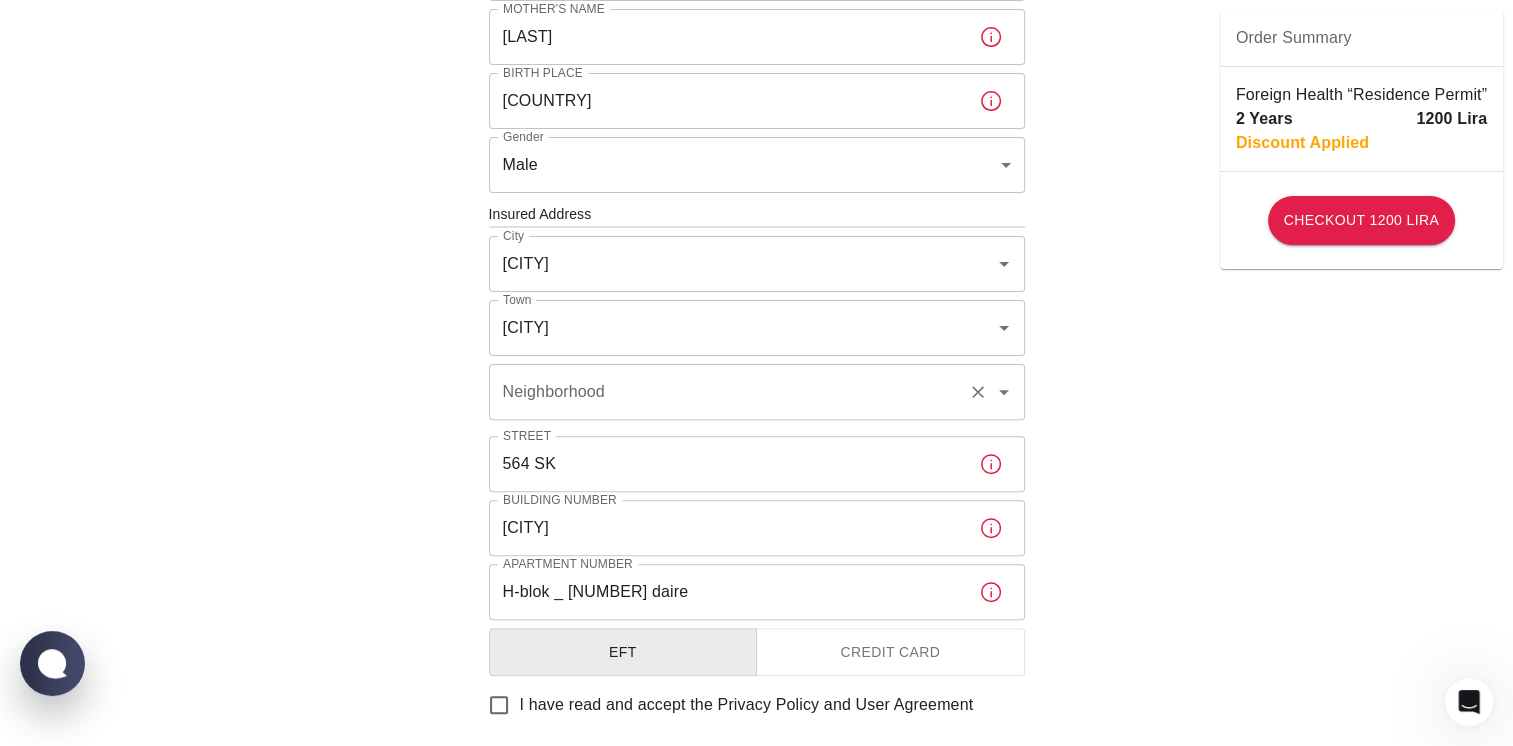 click on "Neighborhood" at bounding box center (729, 392) 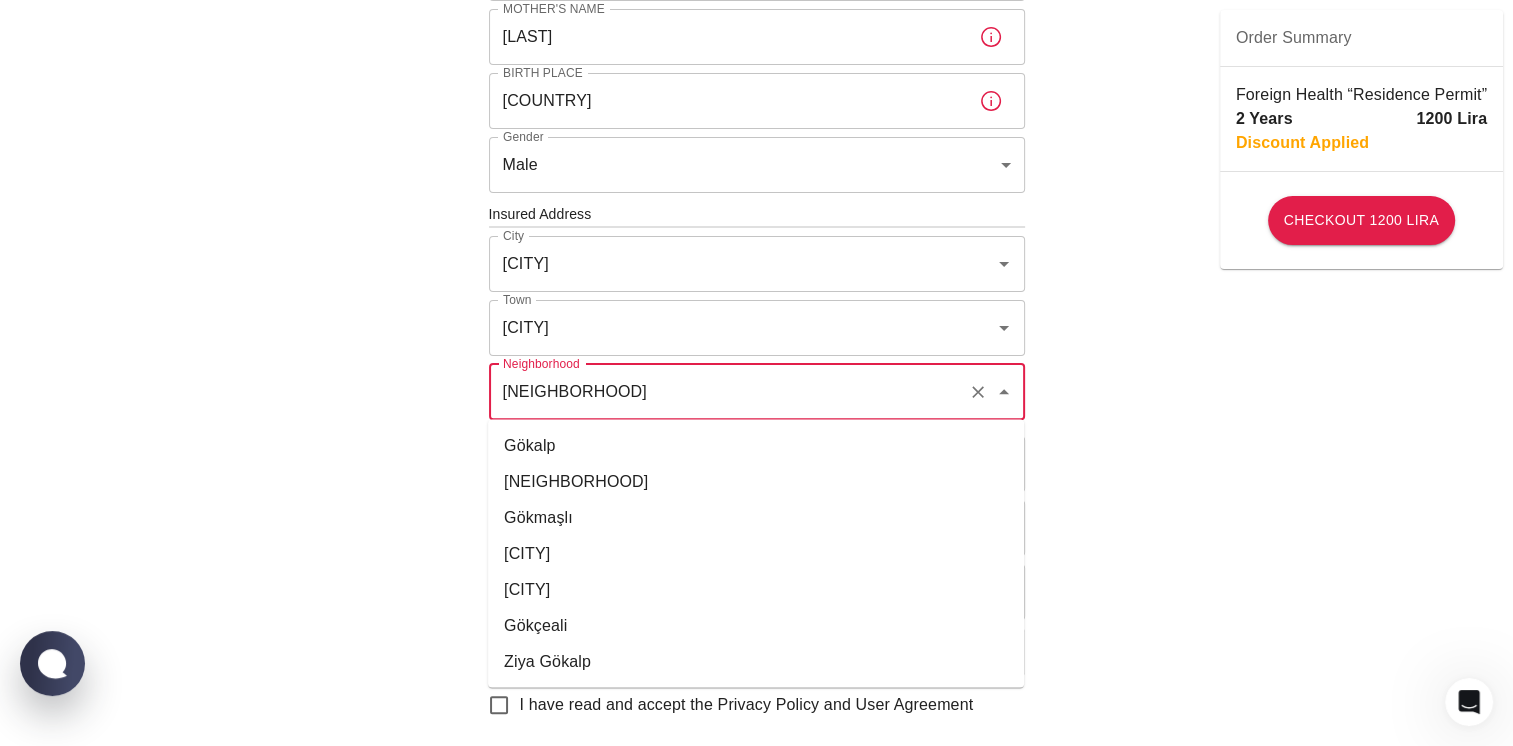 click on "[NEIGHBORHOOD]" at bounding box center [756, 481] 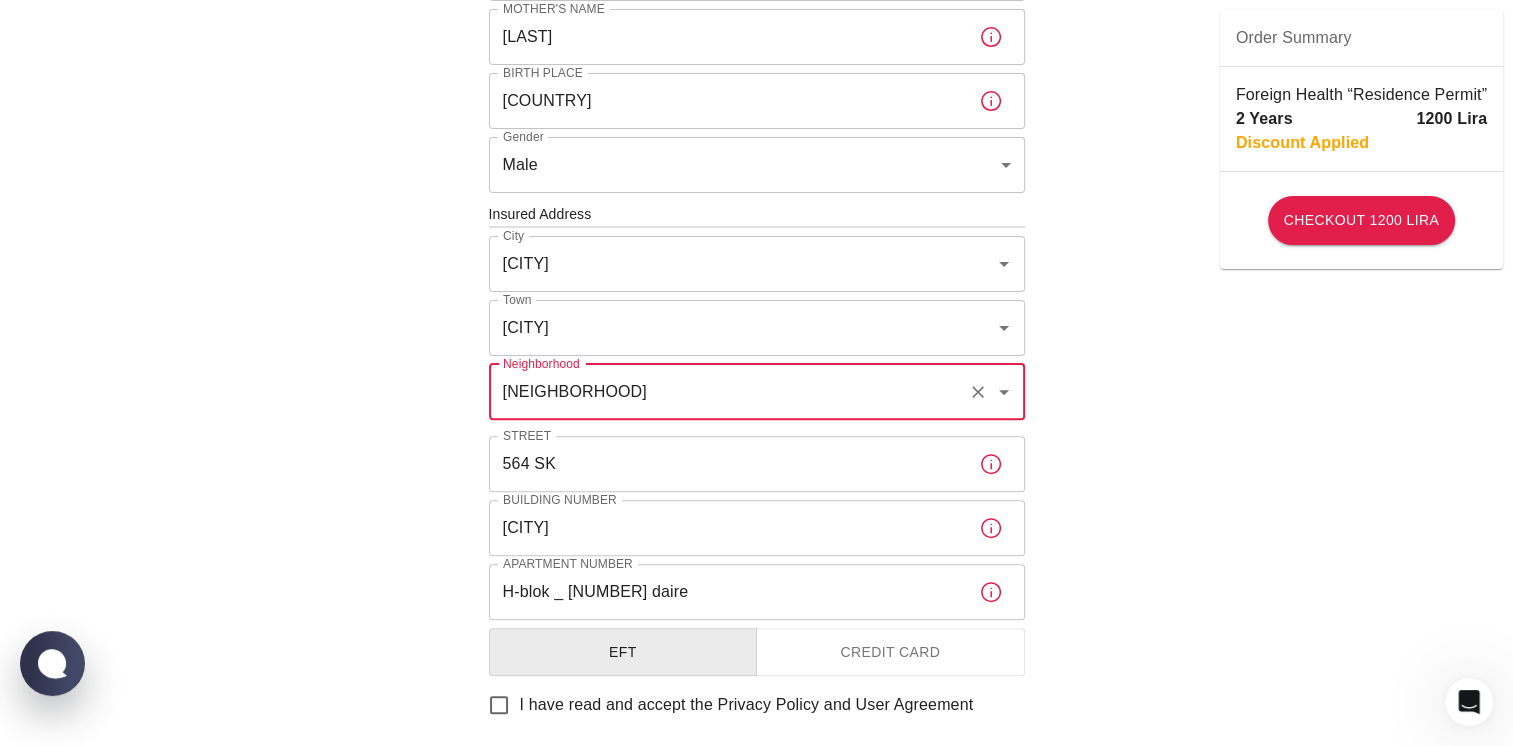 type on "[NEIGHBORHOOD]" 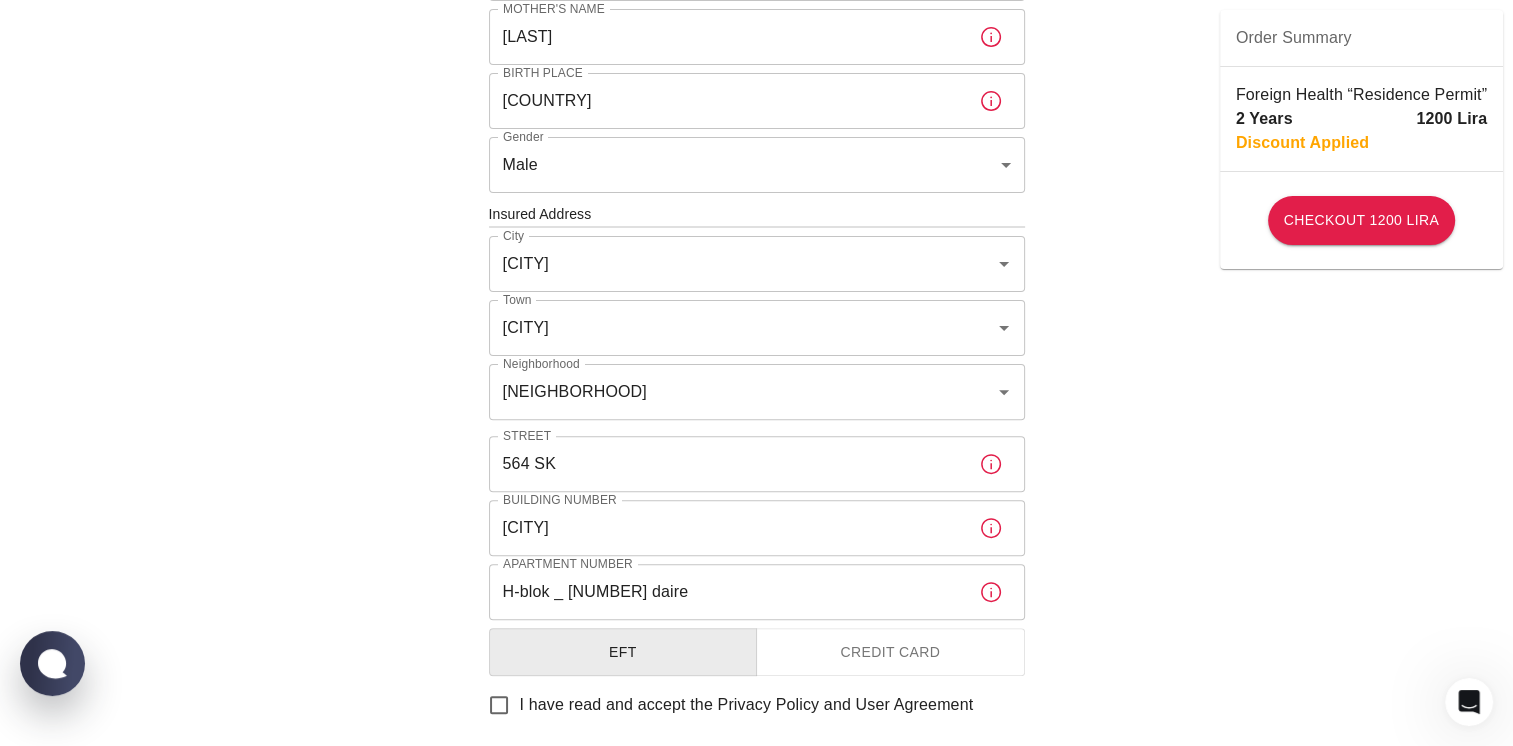 click 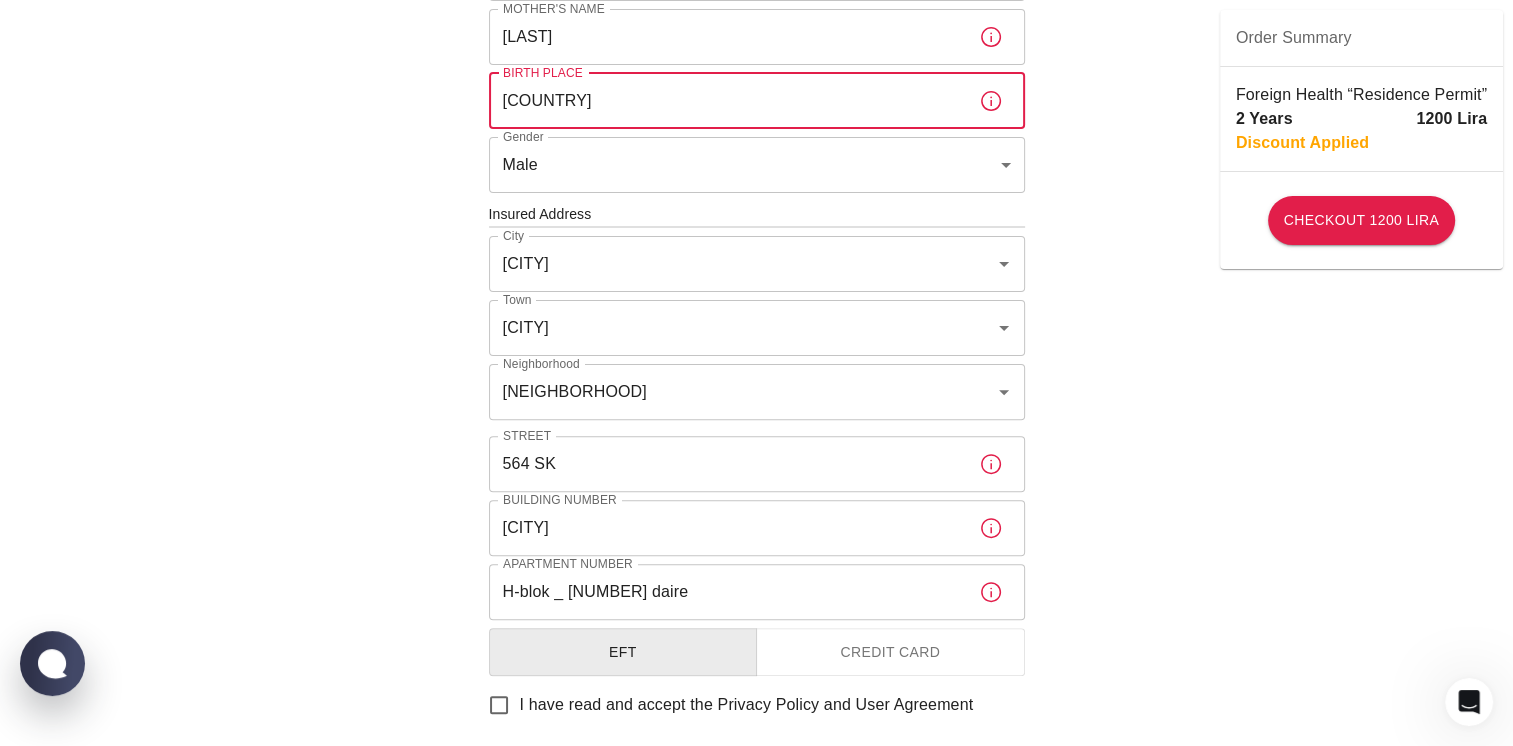 click on "[LAST]" at bounding box center [726, 37] 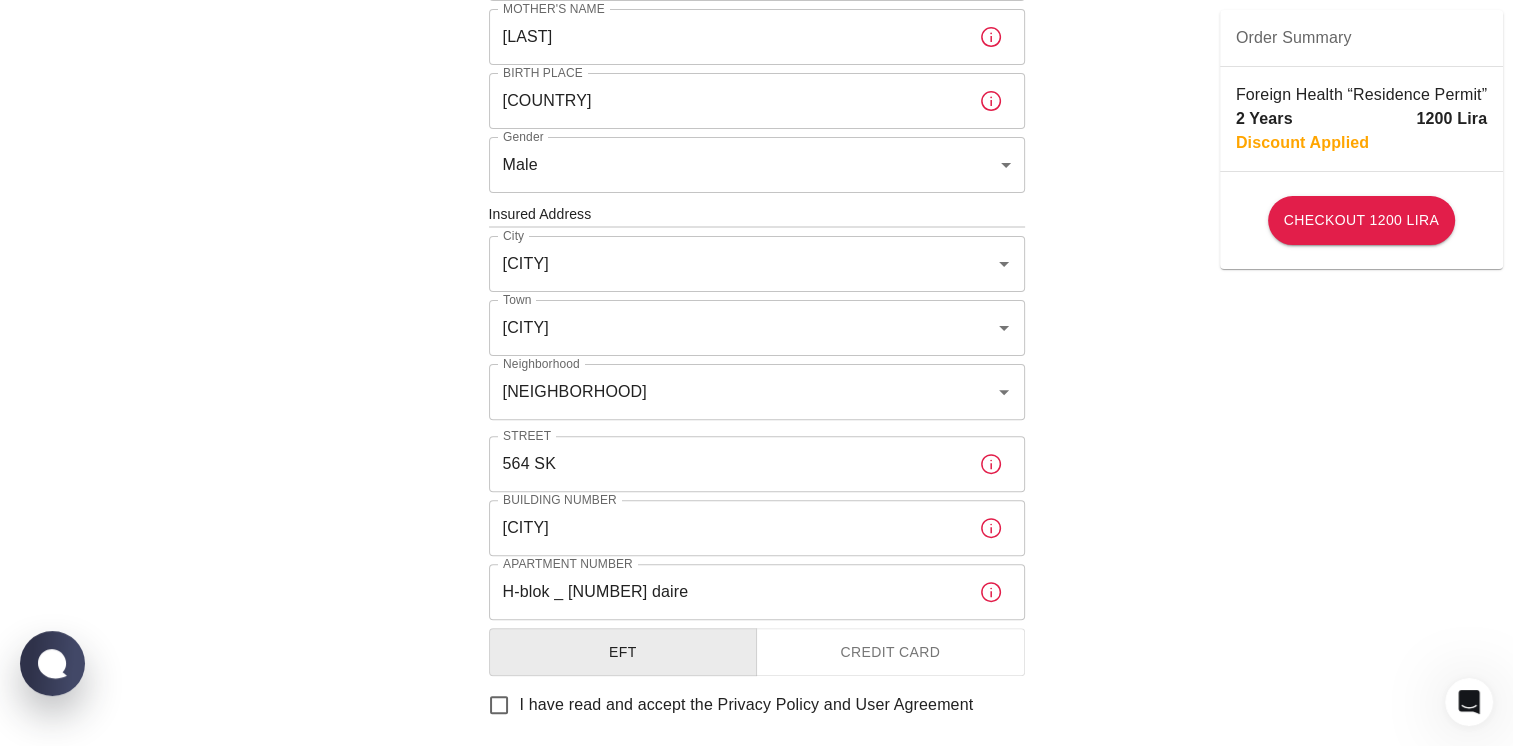 click on "To apply for the foreign health insurance, let’s double-check a few details. To get started, answer a few questions. Start Date: [DATE] Start Date: Policy Period 2 Years [UUID] Policy Period Document Type Identity Card id Document Type Passport or Kimlik Number [NUMBER] Passport or Kimlik Number Nationality [COUNTRY] Nationality Father's Name [FIRSTNAME] Father's Name Mother's Name [LASTNAME] Mother's Name Birth Place [CITY] Birth Place Gender Male male Gender Insured Address City İstanbul City Town Esenyurt Town Neighborhood Gökevler Neighborhood Street 564 SK Street Building Number odul istanbul Building Number Apartment Number H-blok _ 474 daire Apartment Number EFT Credit Card I have read and accept the Privacy Policy and User Agreement I have read and accept the Clarification Text I agree to recieve E-mail and SMS about this offer and campaigns. Order Summary Foreign Health “Residence Permit” 2 Years 1200 Lira Discount Applied Checkout 1200 Lira" at bounding box center (756, 212) 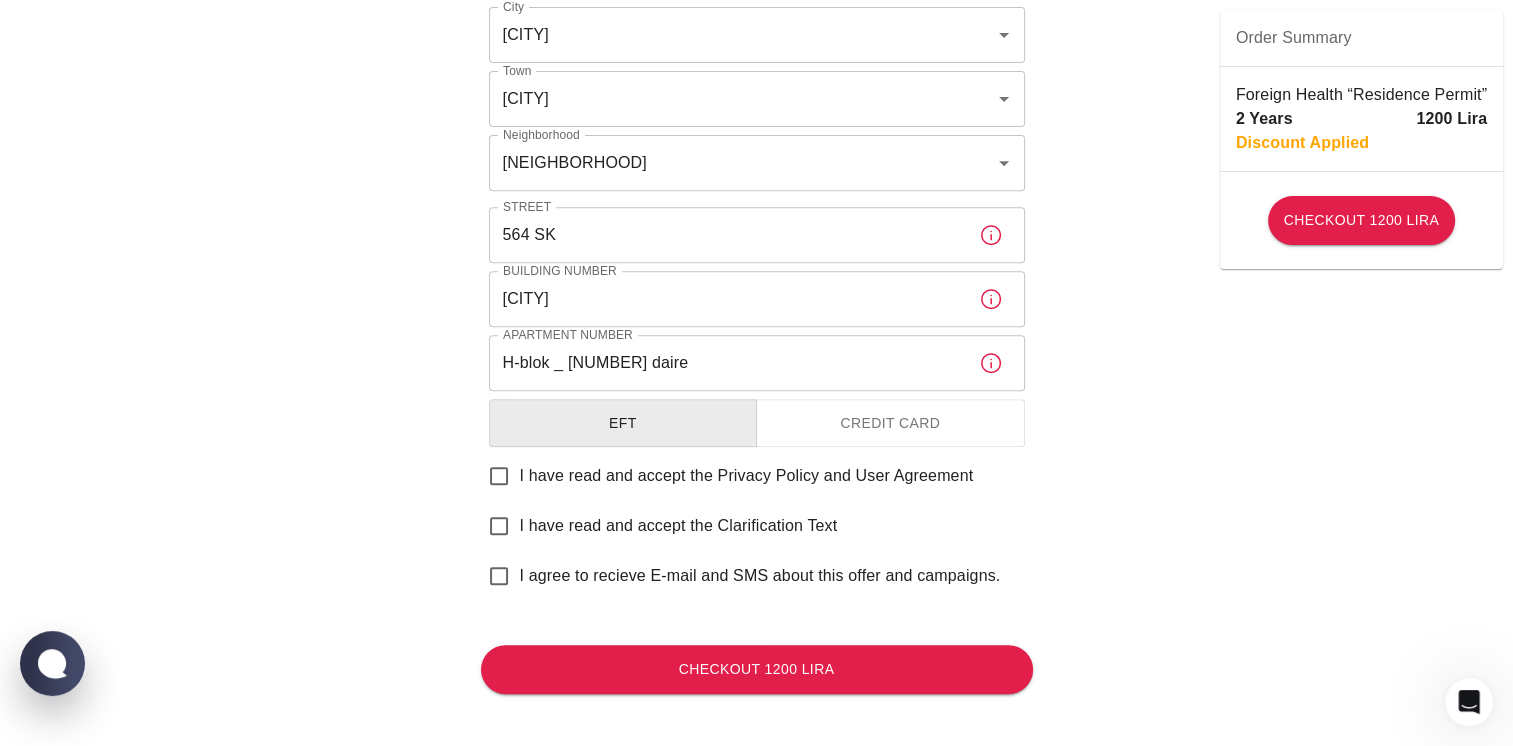 scroll, scrollTop: 802, scrollLeft: 0, axis: vertical 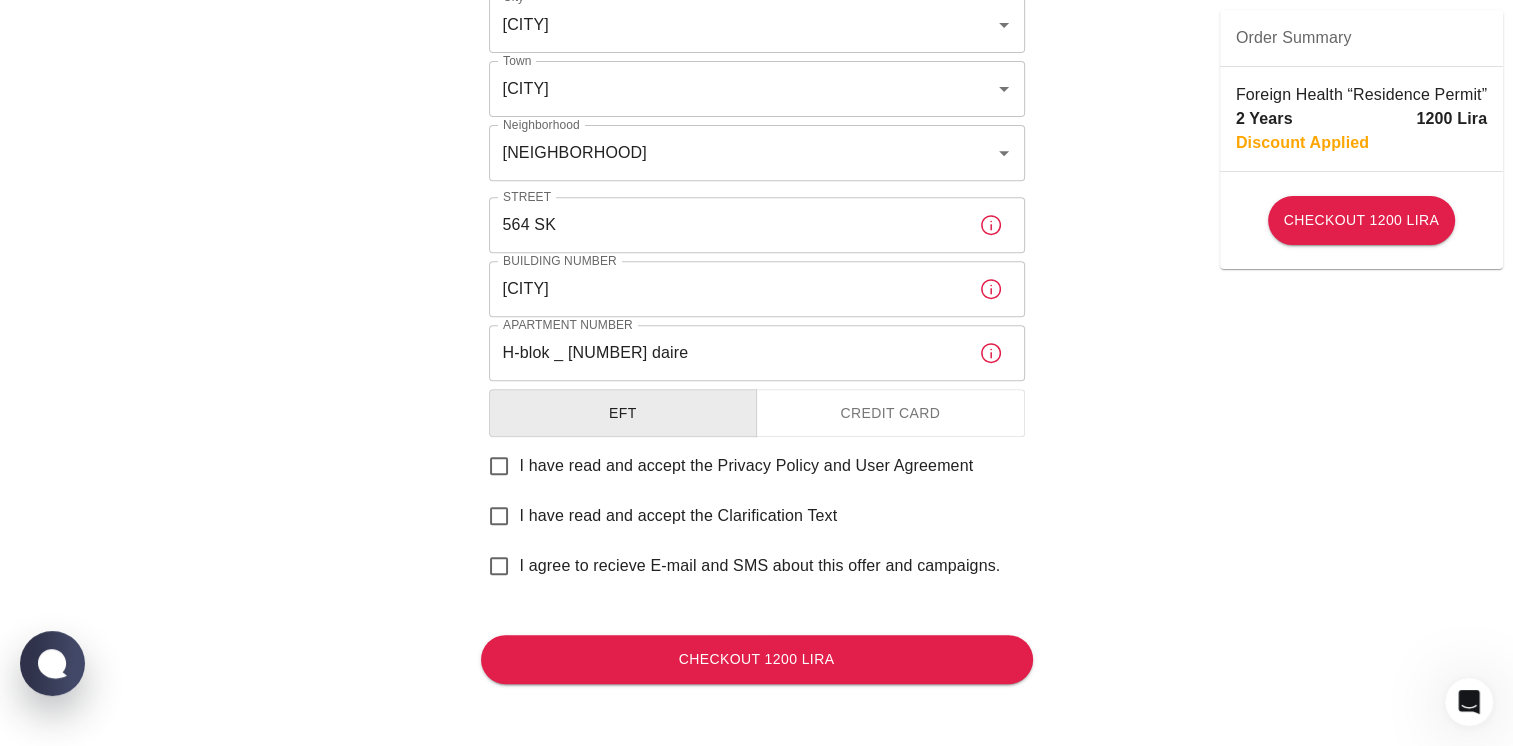 click on "I have read and accept the  Privacy Policy and User Agreement" at bounding box center (499, 466) 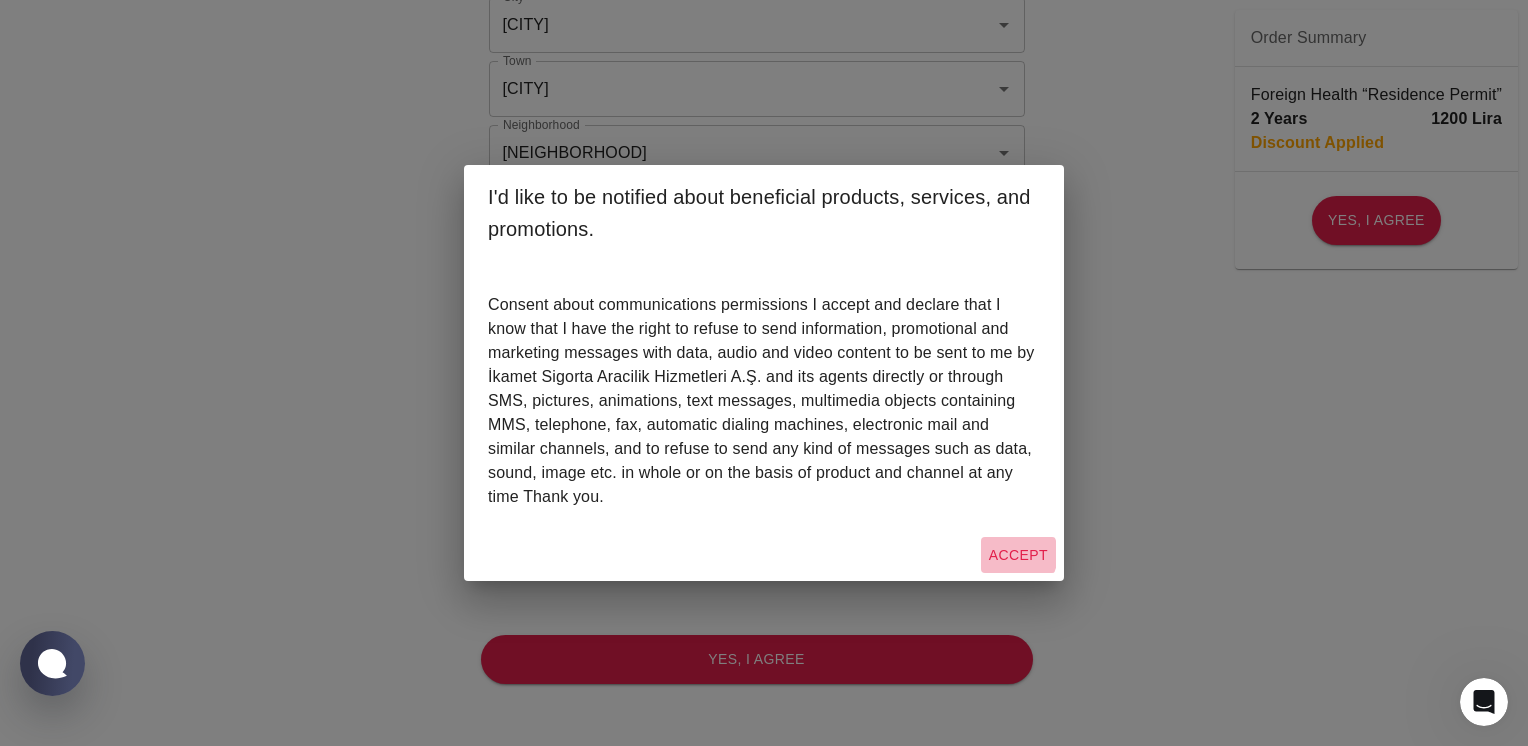 click on "Accept" at bounding box center [1018, 555] 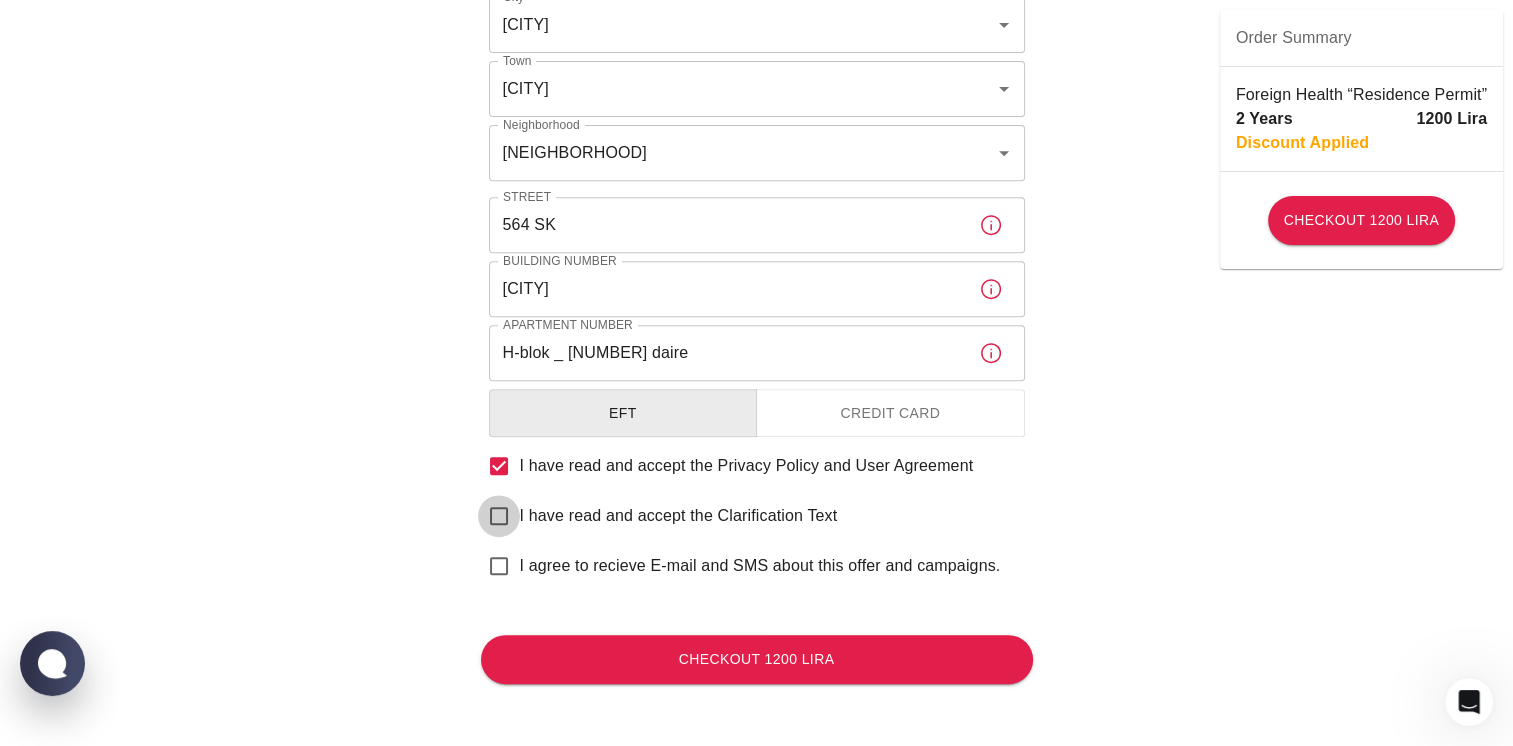 click on "I have read and accept the  Clarification Text" at bounding box center (499, 516) 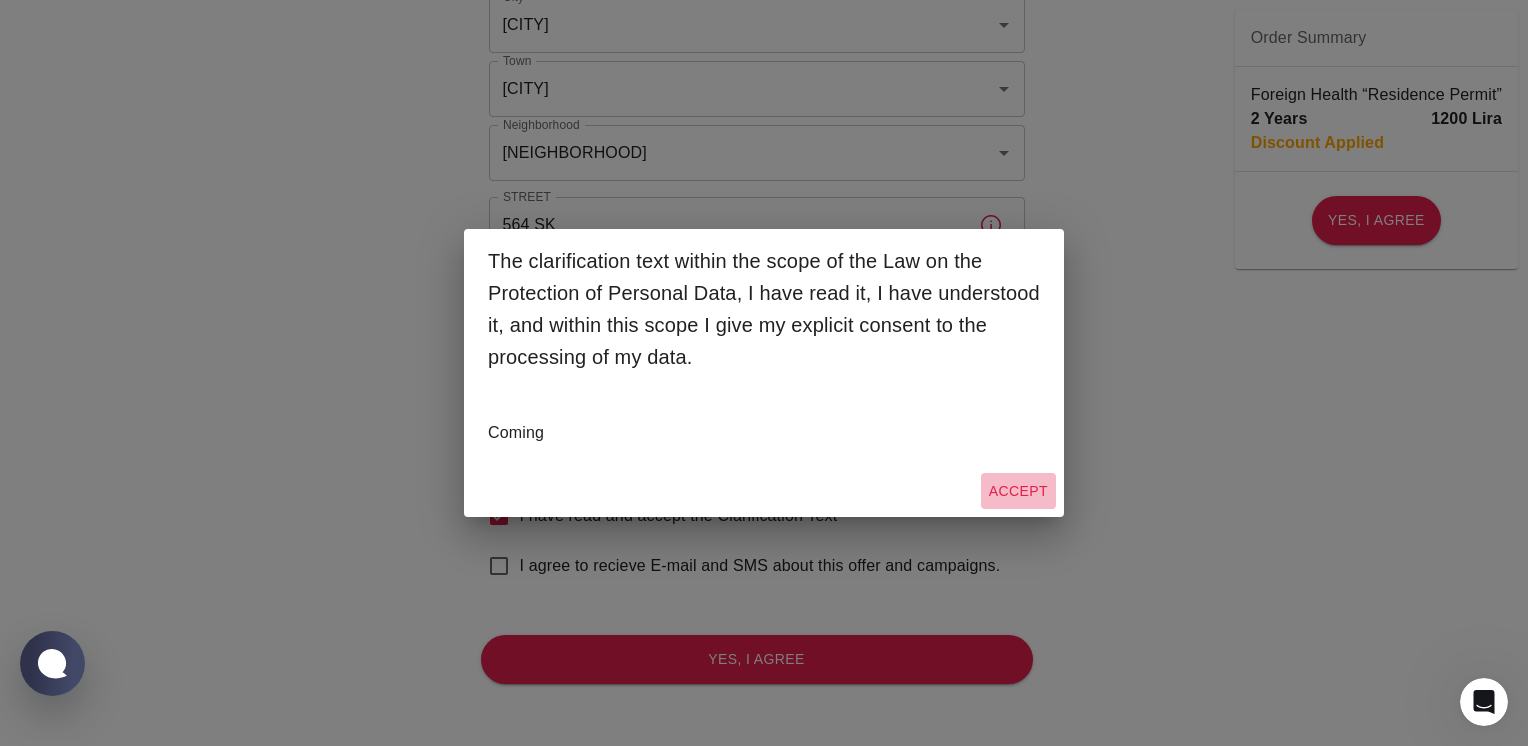 click on "Accept" at bounding box center [1018, 491] 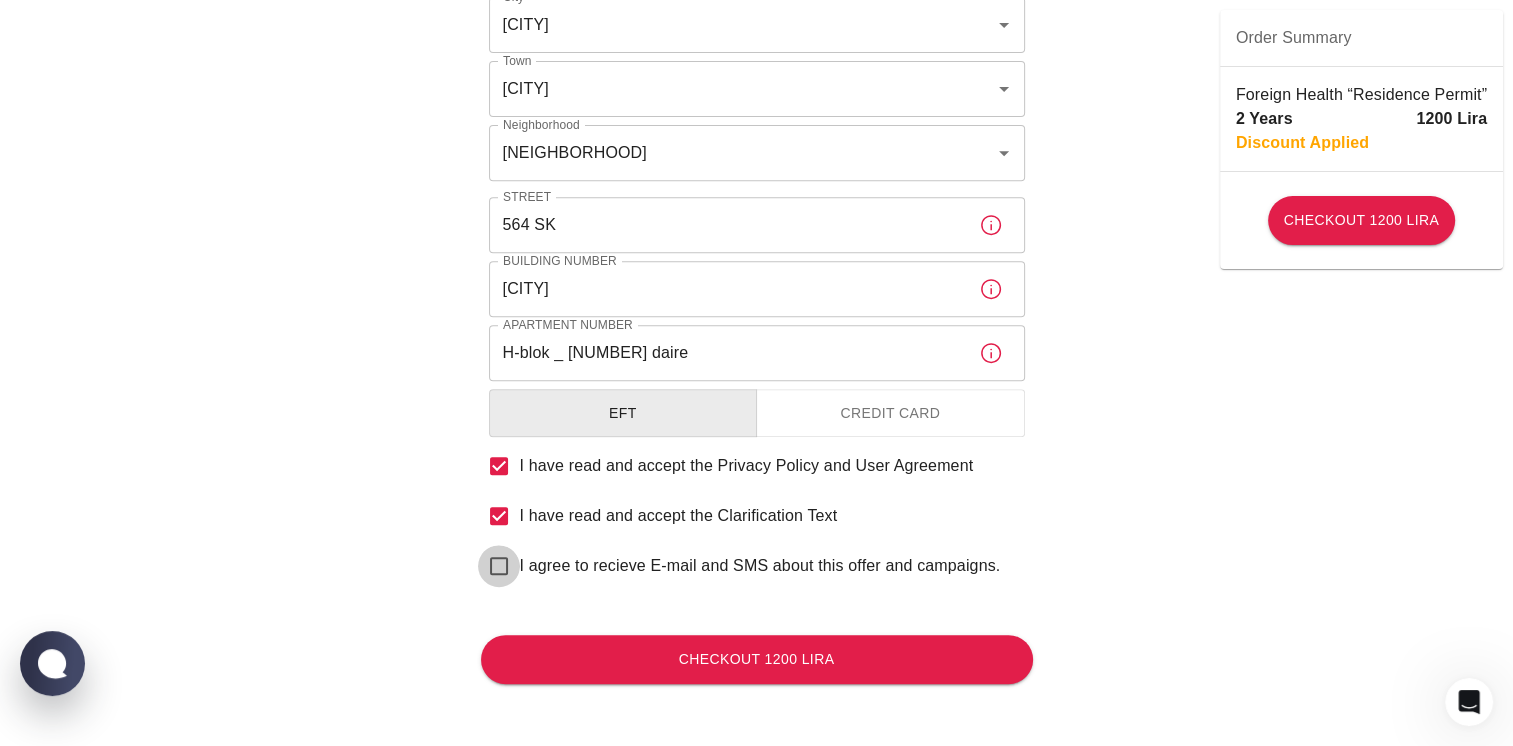 click on "I agree to recieve E-mail and SMS about this offer and campaigns." at bounding box center (499, 566) 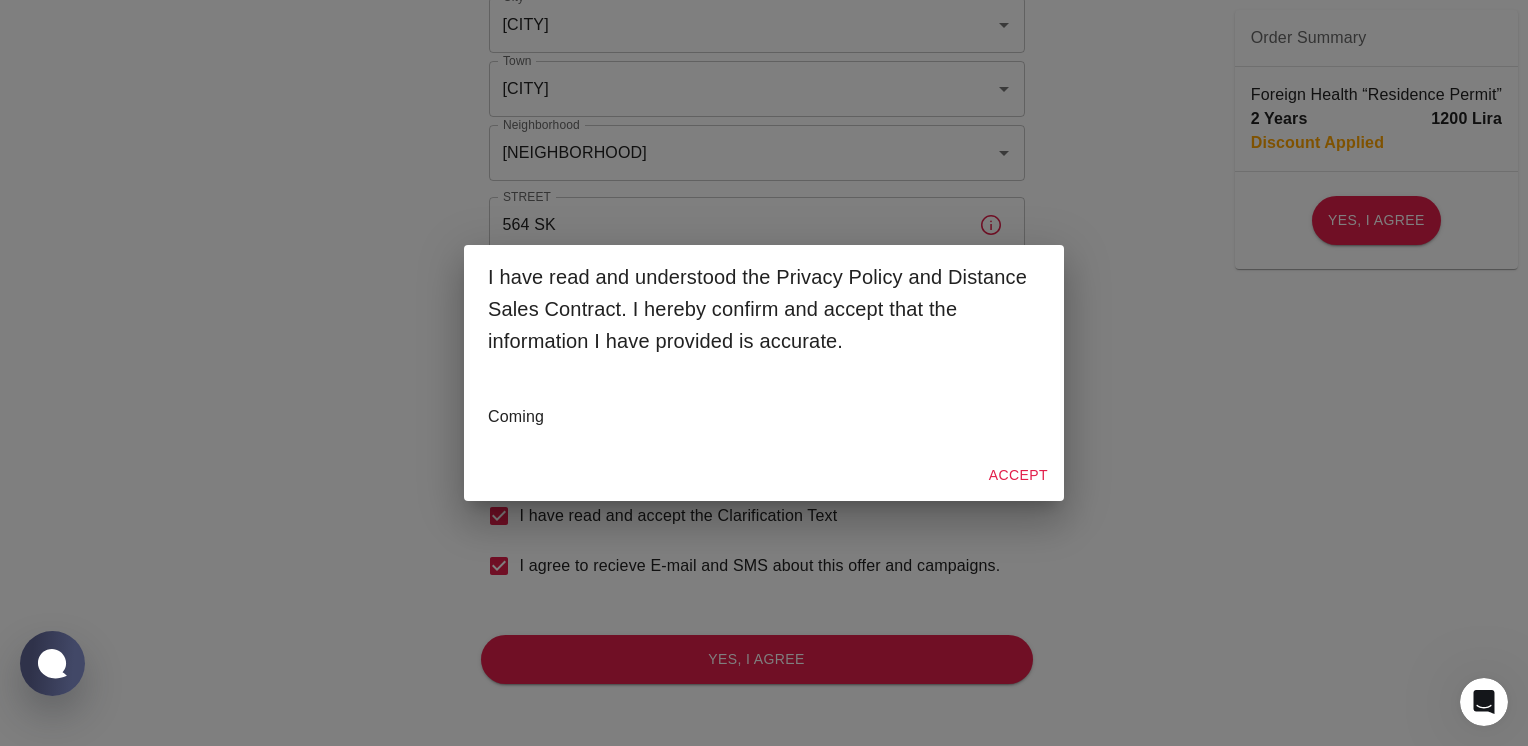 click on "Accept" at bounding box center [1018, 475] 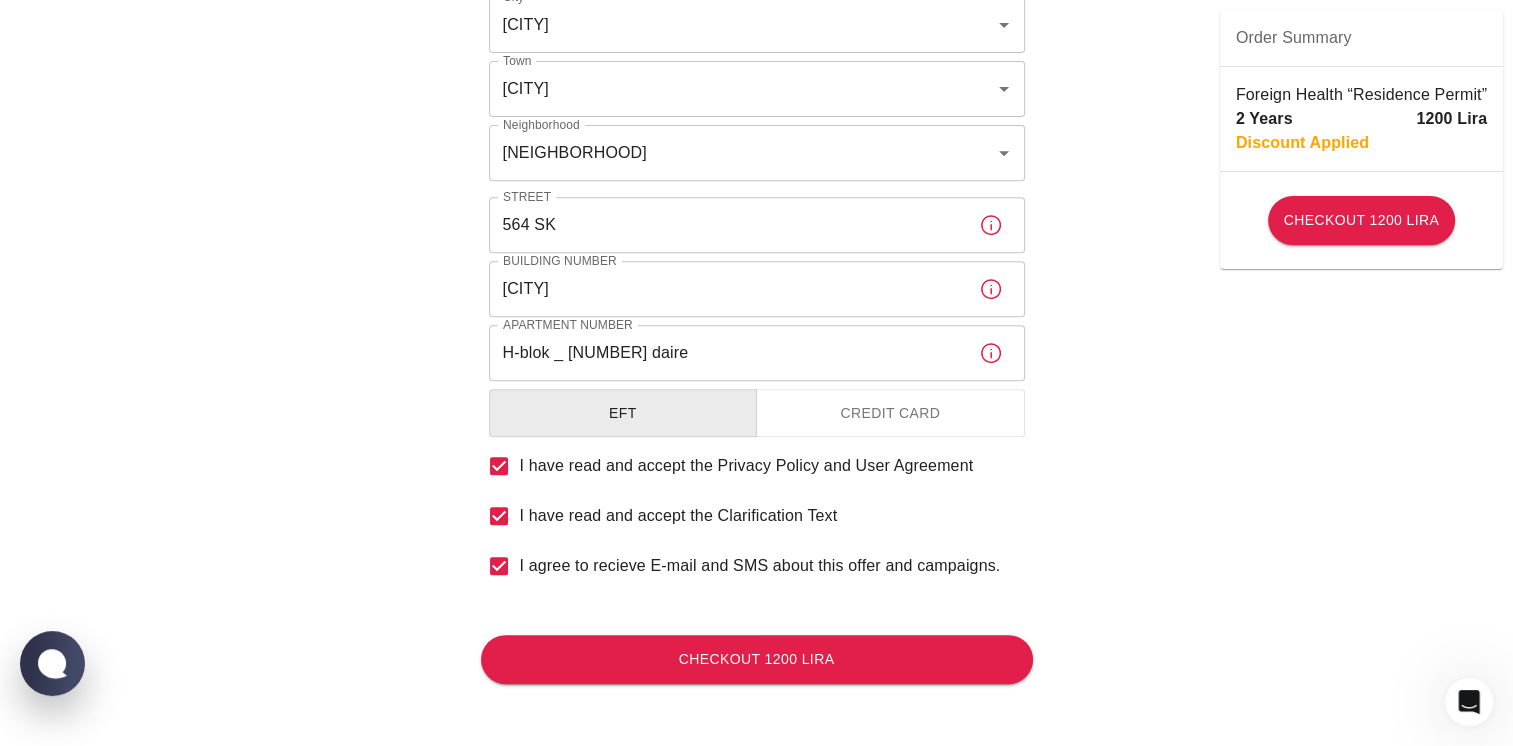 click on "To apply for the foreign health insurance, let’s double-check a few details. To get started, answer a few questions. Start Date: [DATE] Start Date: Policy Period 2 Years [UUID] Policy Period Document Type Identity Card id Document Type Passport or Kimlik Number [NUMBER] Passport or Kimlik Number Nationality [COUNTRY] Nationality Father's Name [FIRSTNAME] Father's Name Mother's Name [LASTNAME] Mother's Name Birth Place [CITY] Birth Place Gender Male male Gender Insured Address City İstanbul City Town Esenyurt Town Neighborhood Gökevler Neighborhood Street 564 SK Street Building Number odul istanbul Building Number Apartment Number H-blok _ 474 daire Apartment Number EFT Credit Card I have read and accept the Privacy Policy and User Agreement I have read and accept the Clarification Text I agree to recieve E-mail and SMS about this offer and campaigns. Order Summary Foreign Health “Residence Permit” 2 Years 1200 Lira Discount Applied Checkout 1200 Lira" at bounding box center (756, -27) 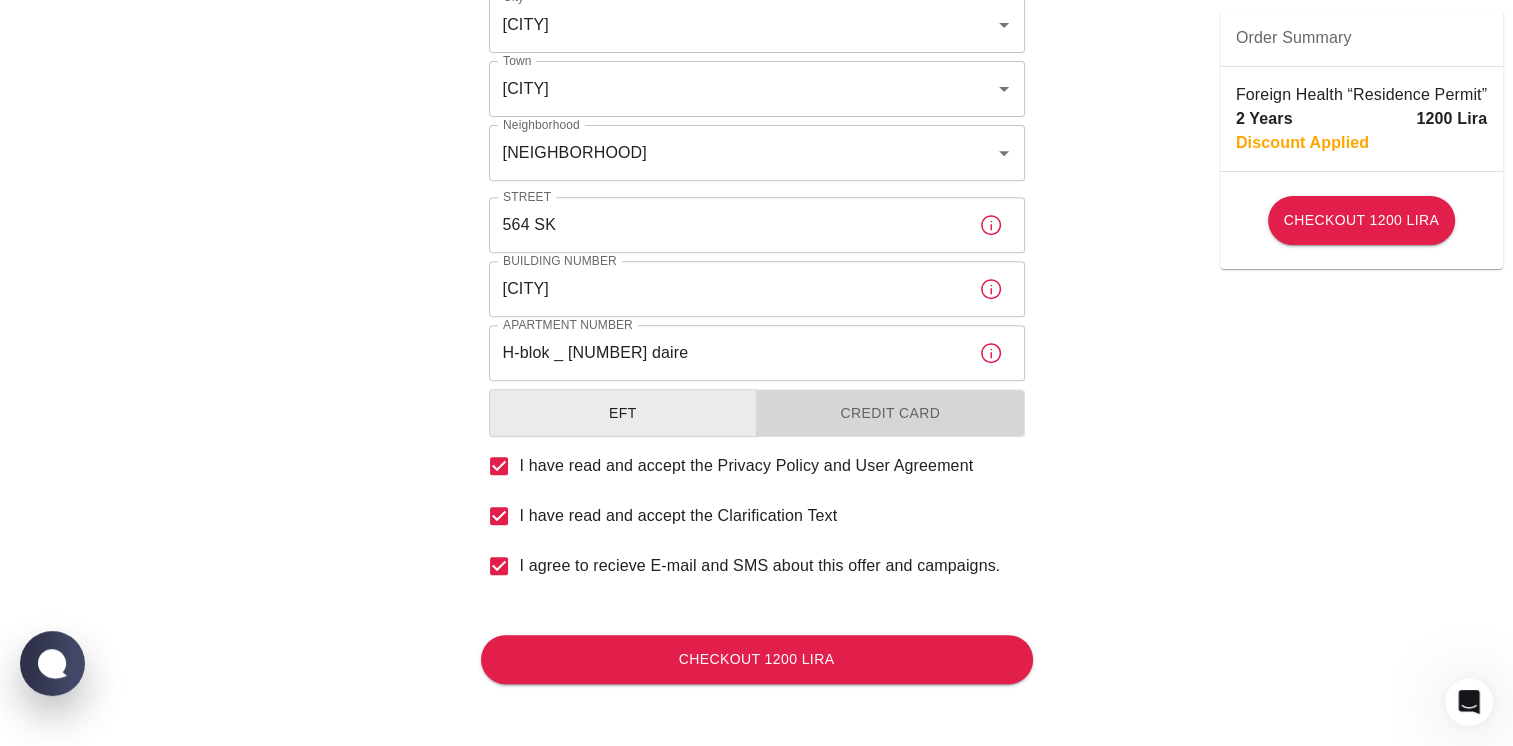 click on "Credit Card" at bounding box center [890, 413] 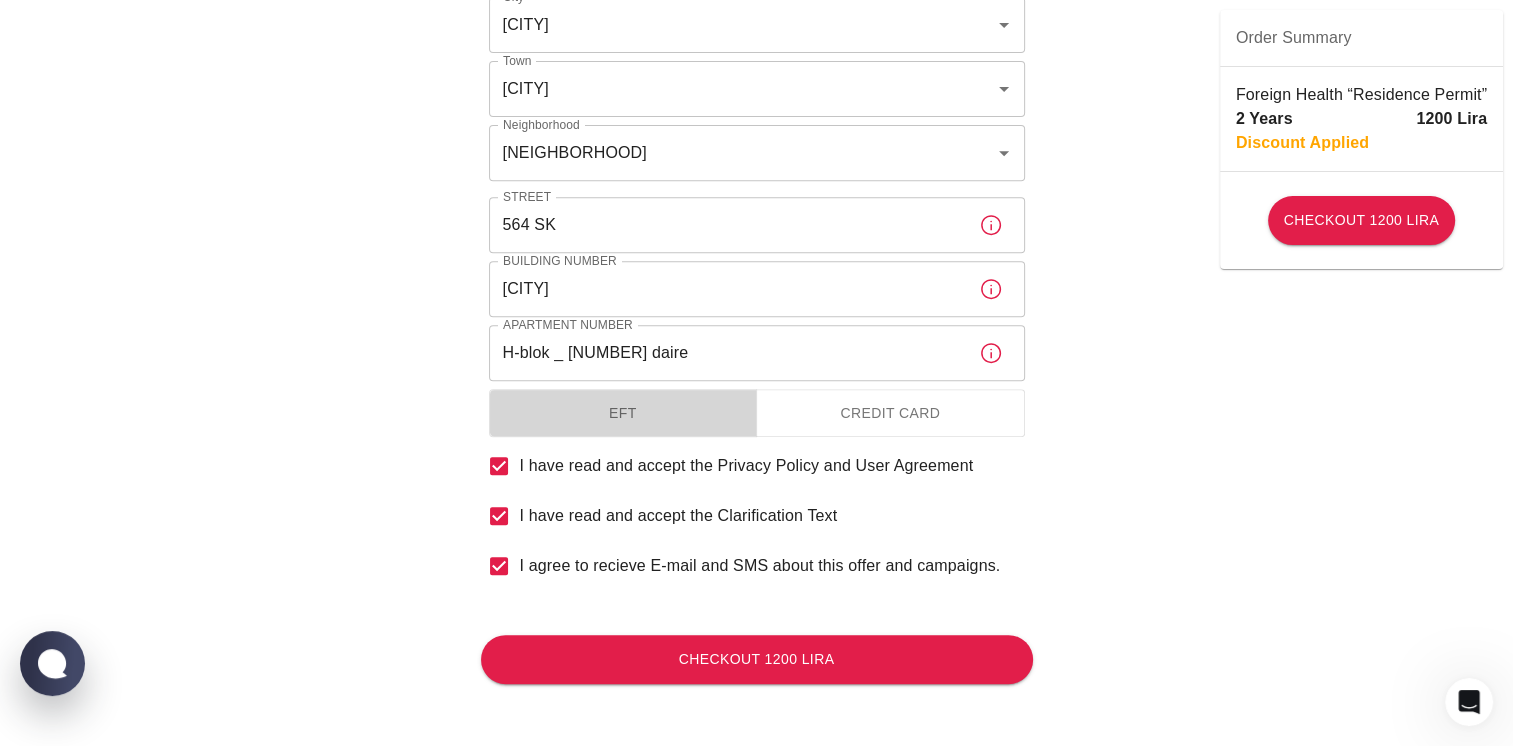 click on "EFT" at bounding box center (623, 413) 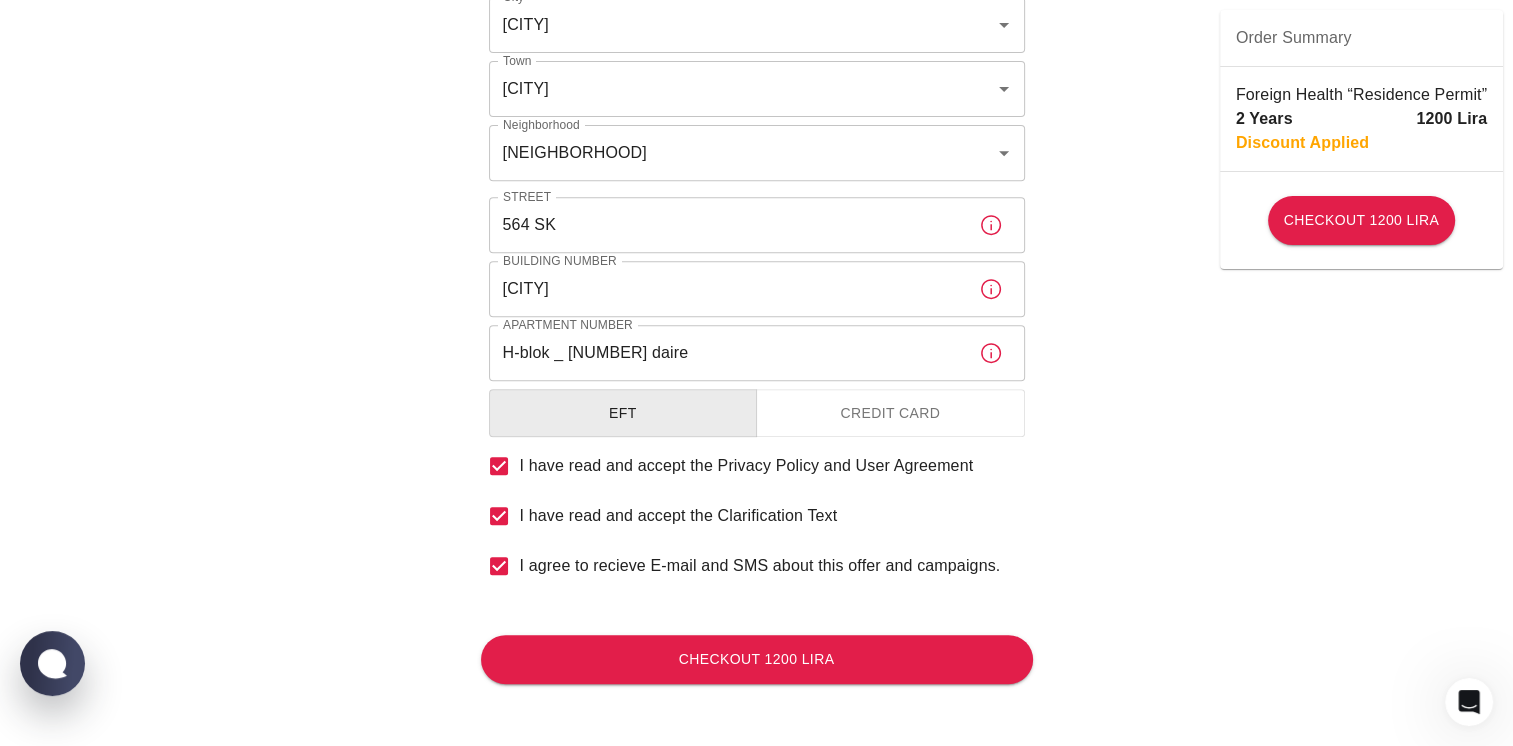 click on "Credit Card" at bounding box center [890, 413] 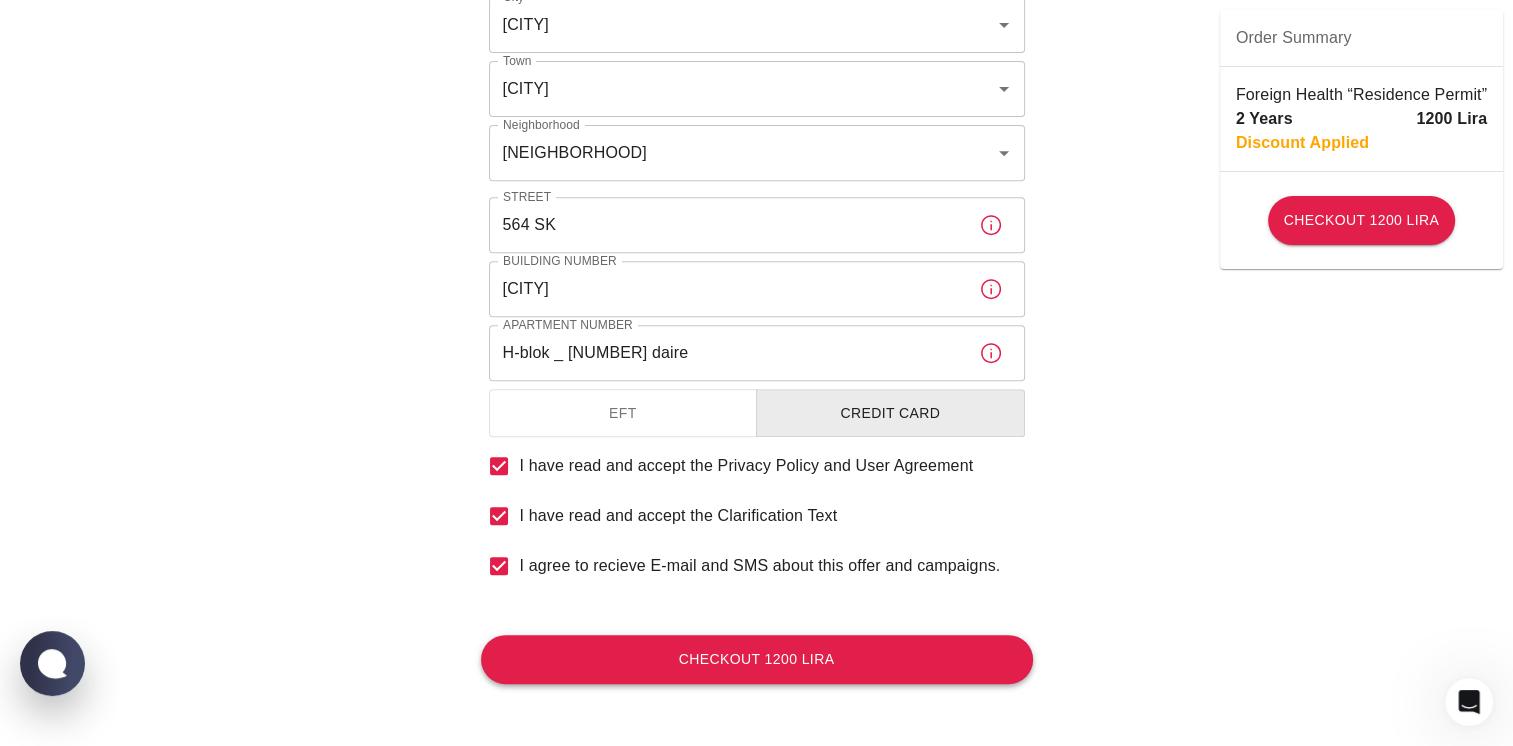 click on "Checkout 1200 Lira" at bounding box center [757, 659] 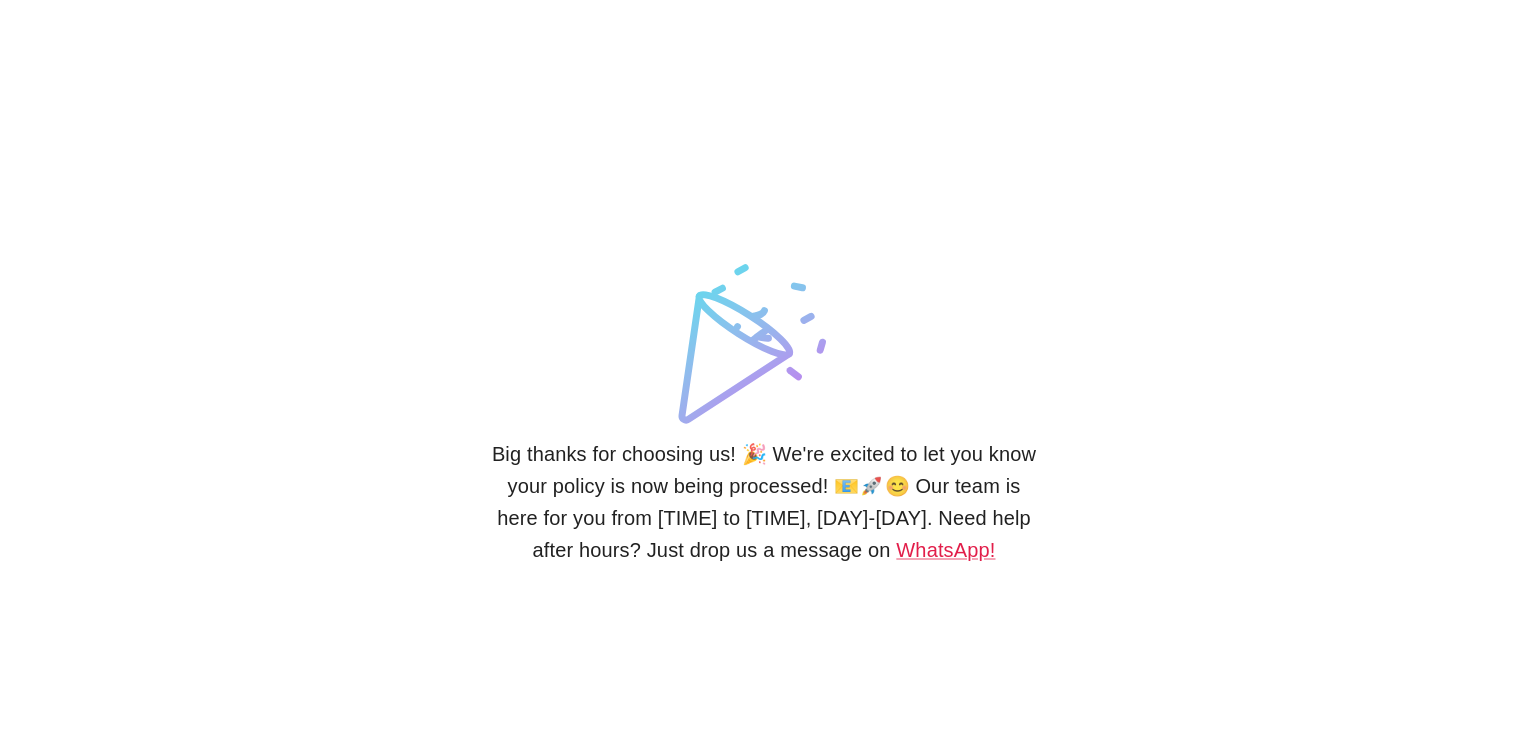 scroll, scrollTop: 0, scrollLeft: 0, axis: both 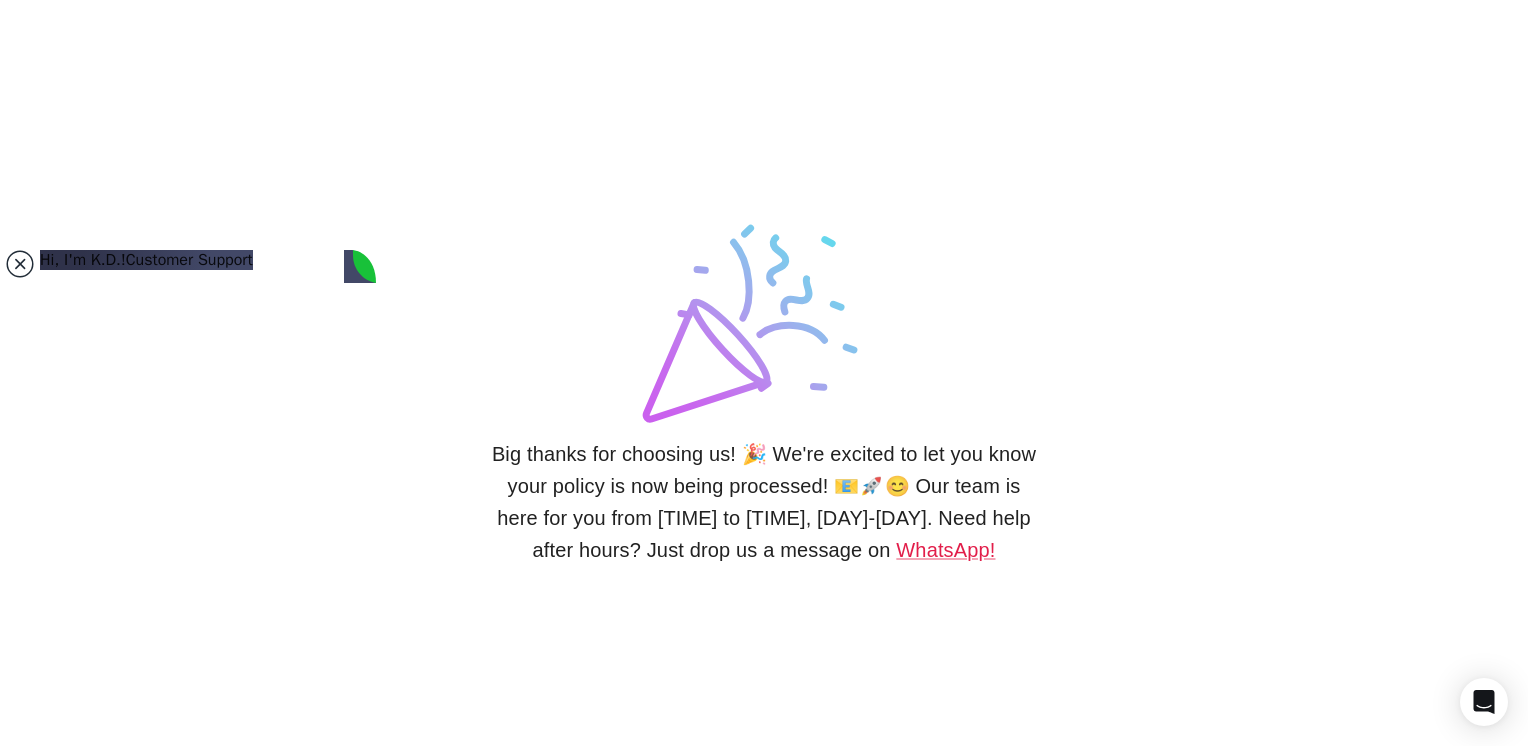 click at bounding box center [20, 264] 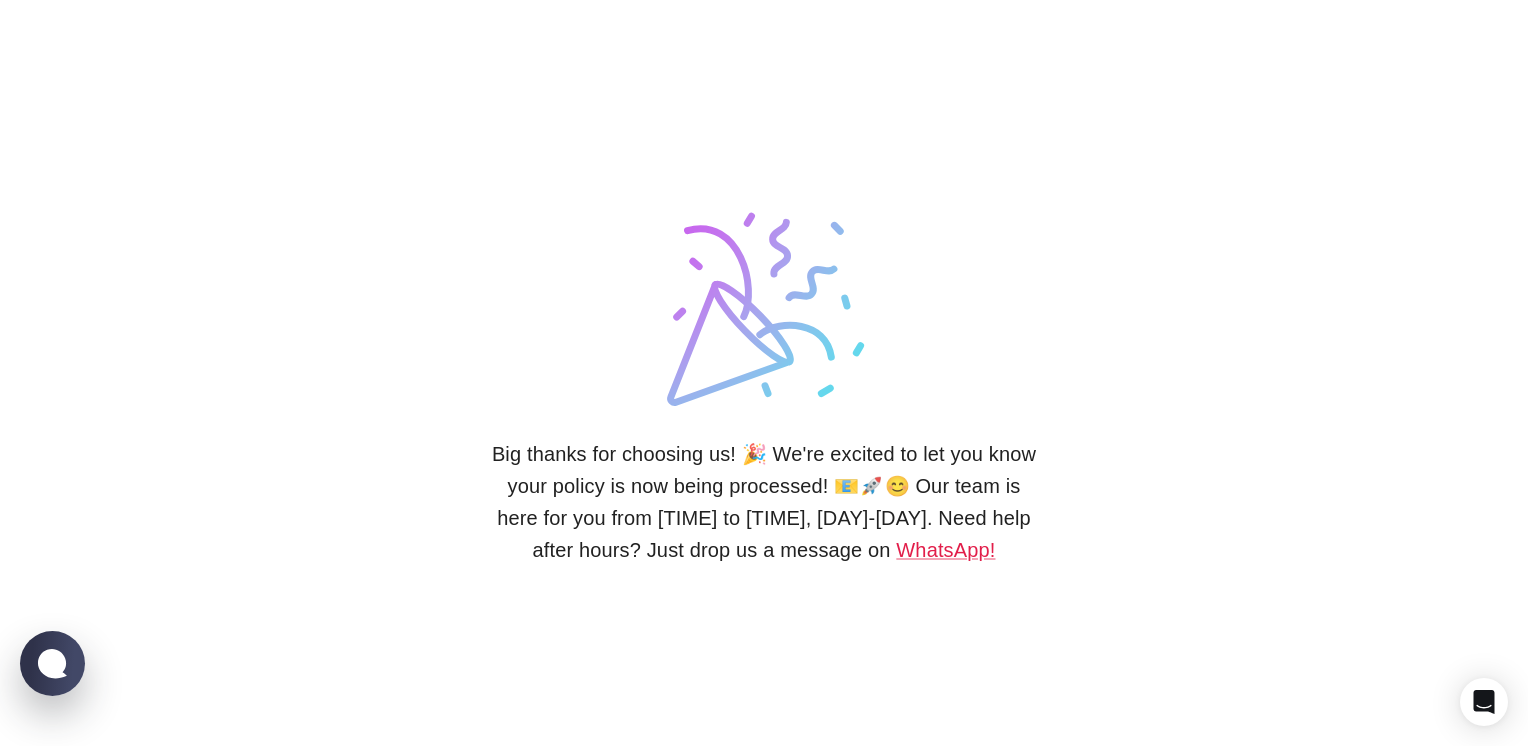 click at bounding box center (764, 309) 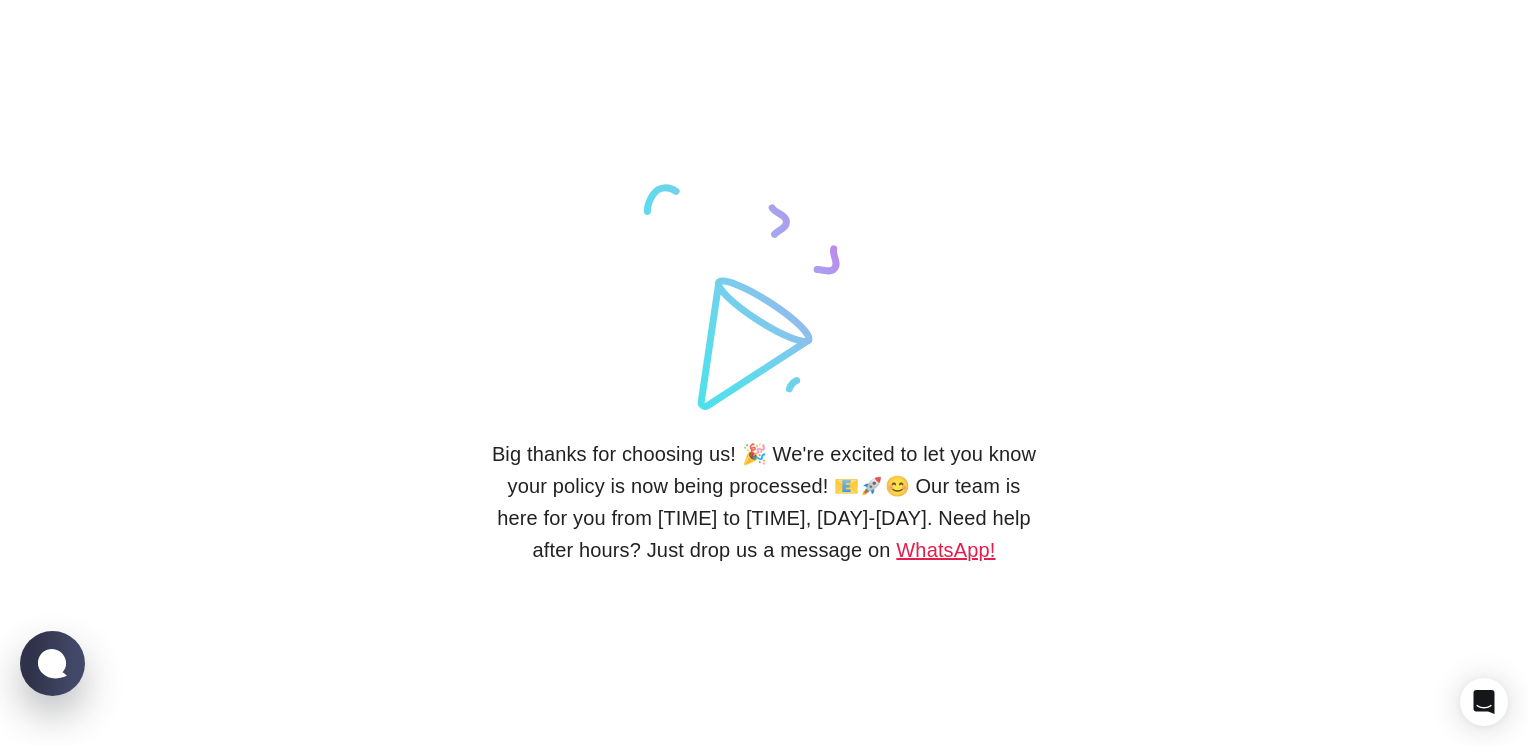 click on "WhatsApp!" at bounding box center (945, 550) 